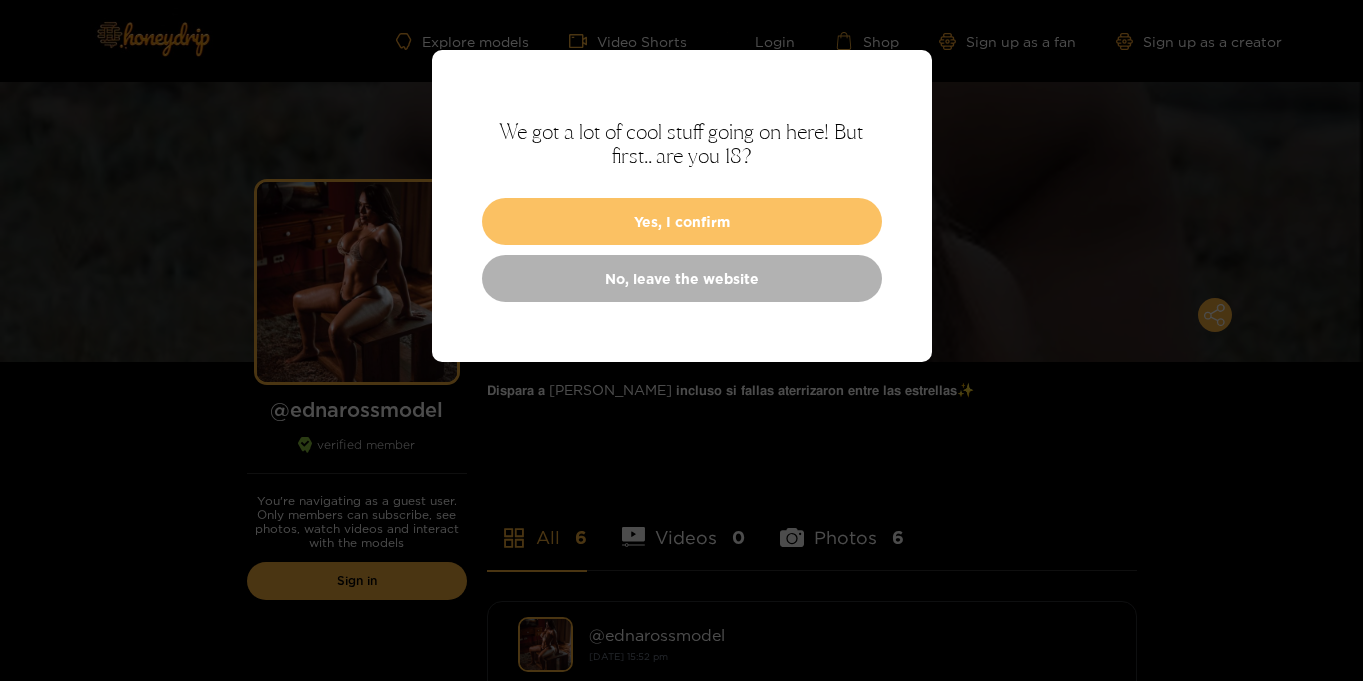 scroll, scrollTop: 0, scrollLeft: 0, axis: both 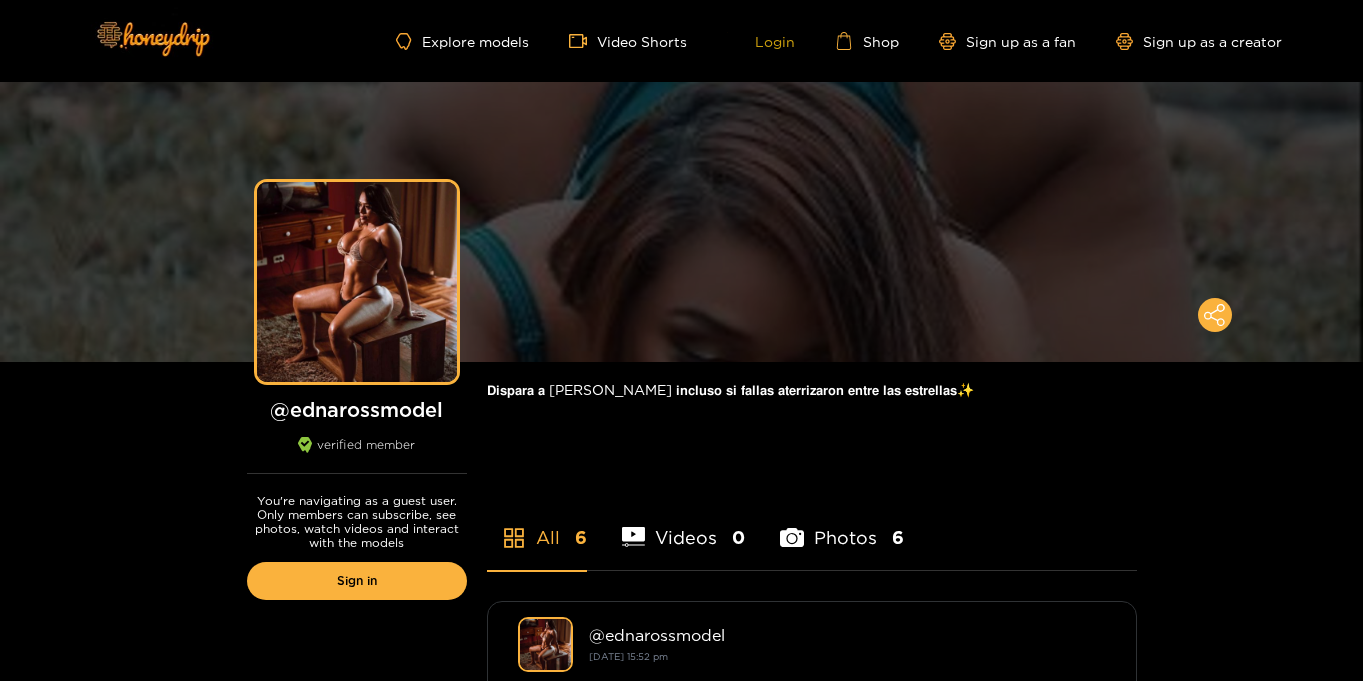 click on "Login" at bounding box center [761, 41] 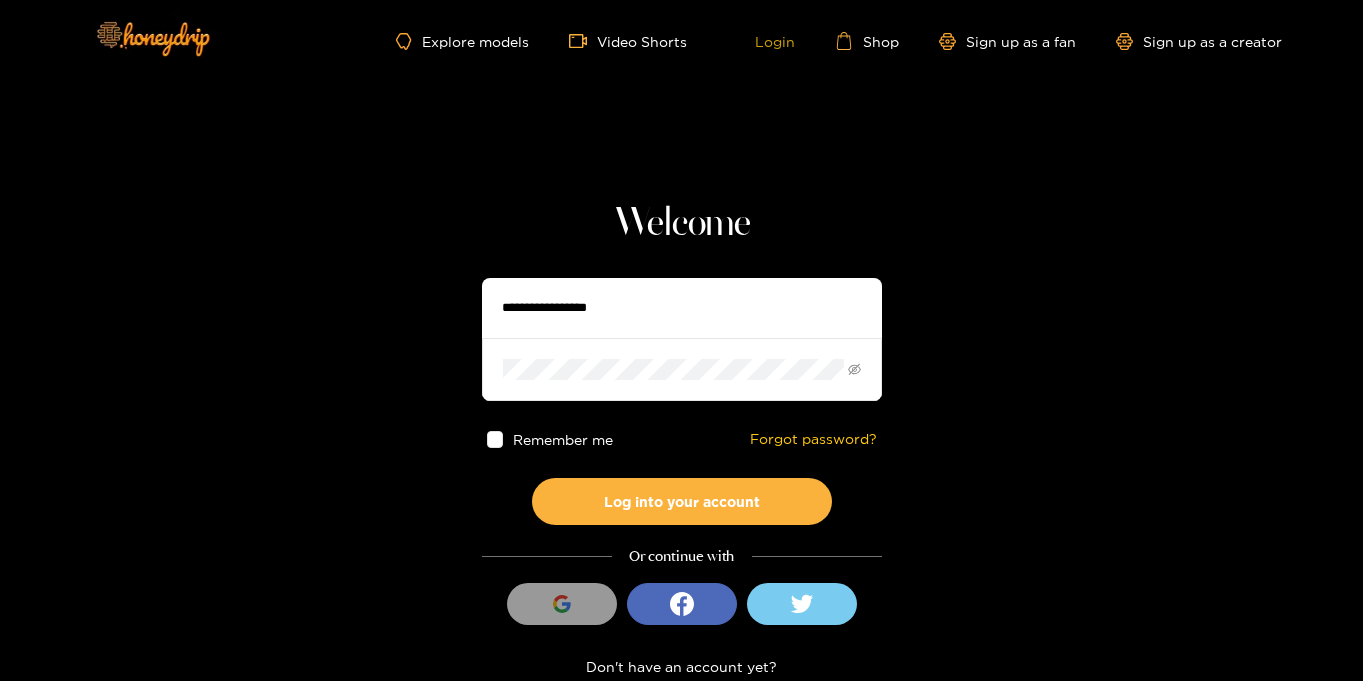 type on "**********" 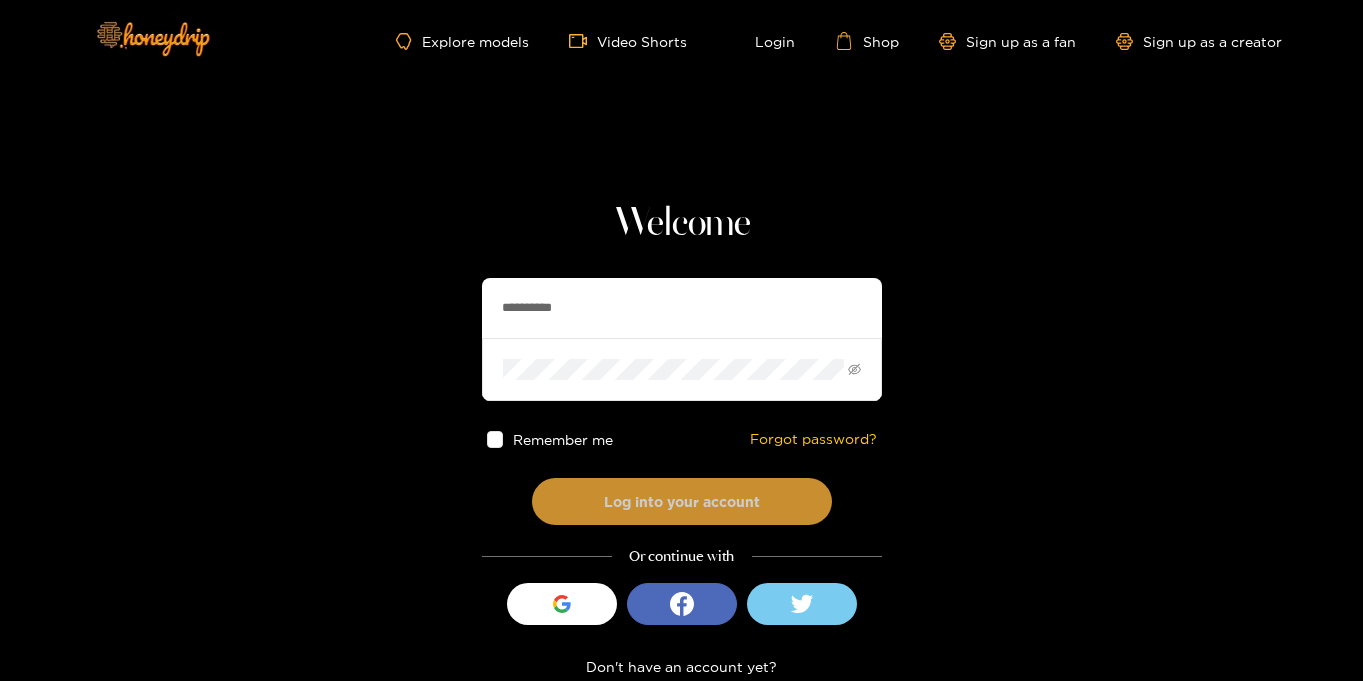 click on "Log into your account" at bounding box center [682, 501] 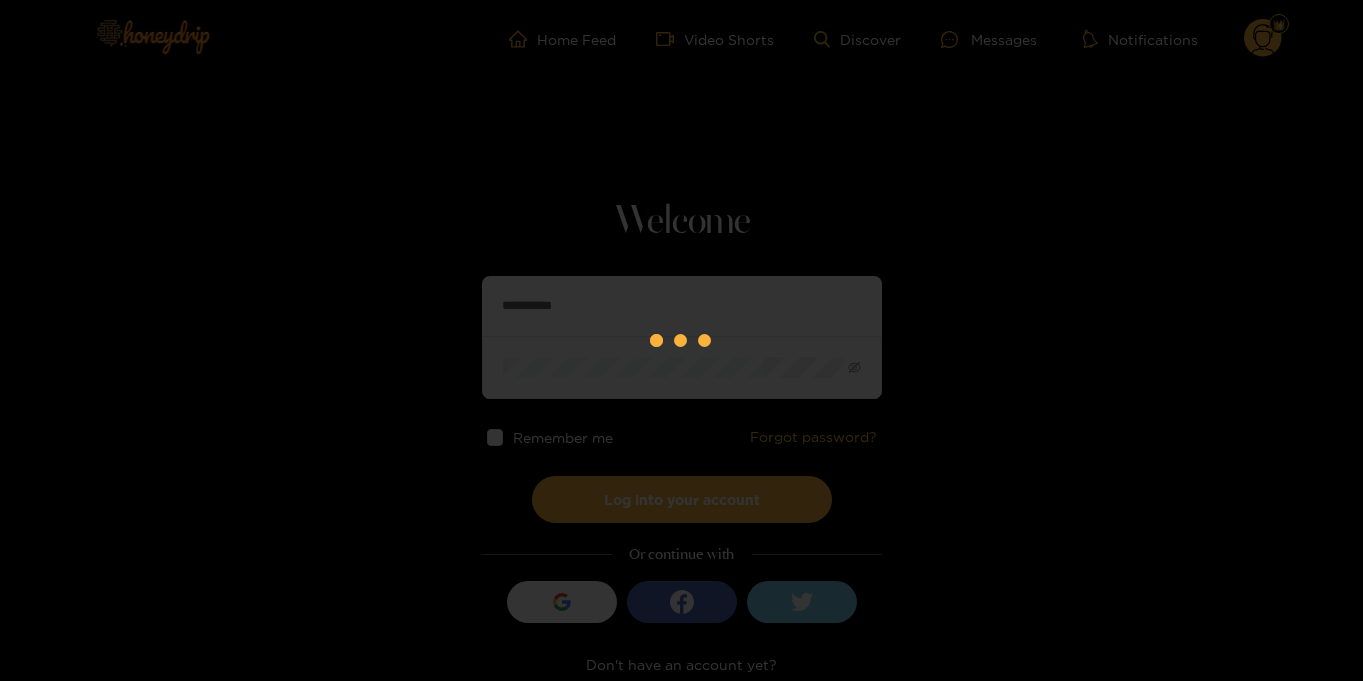 scroll, scrollTop: 0, scrollLeft: 0, axis: both 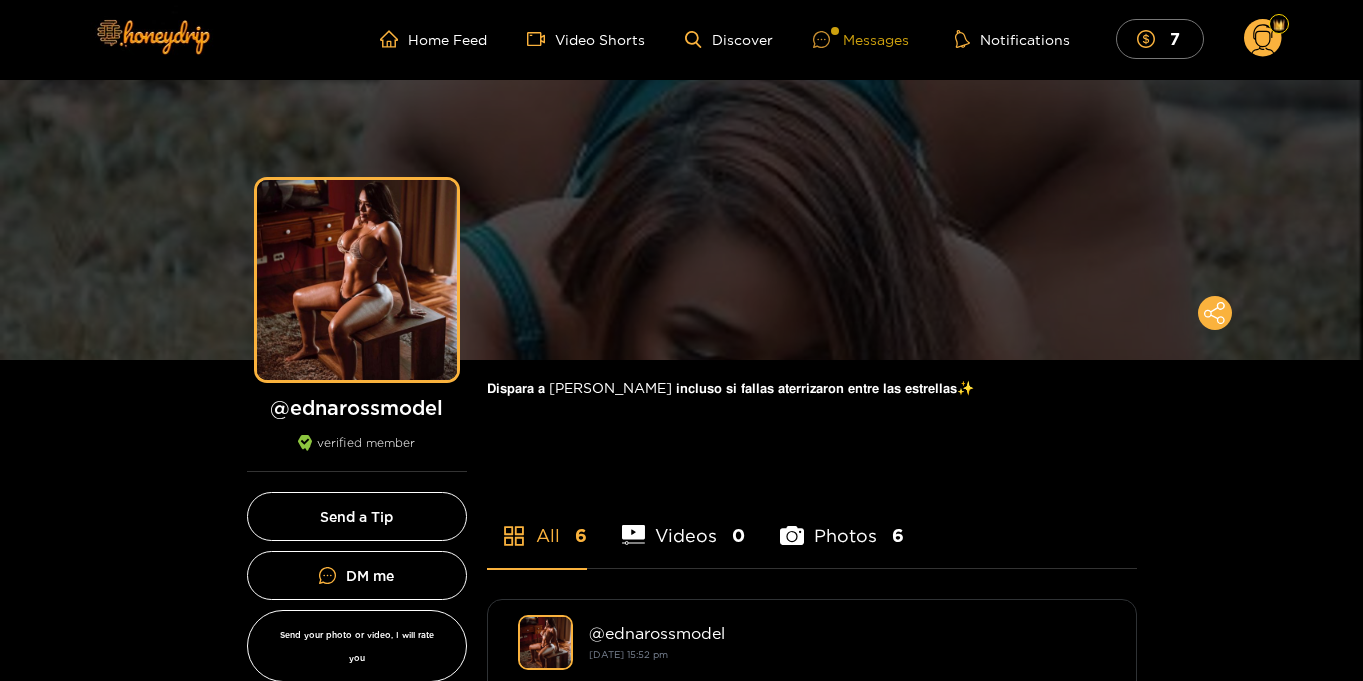 click on "Messages" at bounding box center [861, 39] 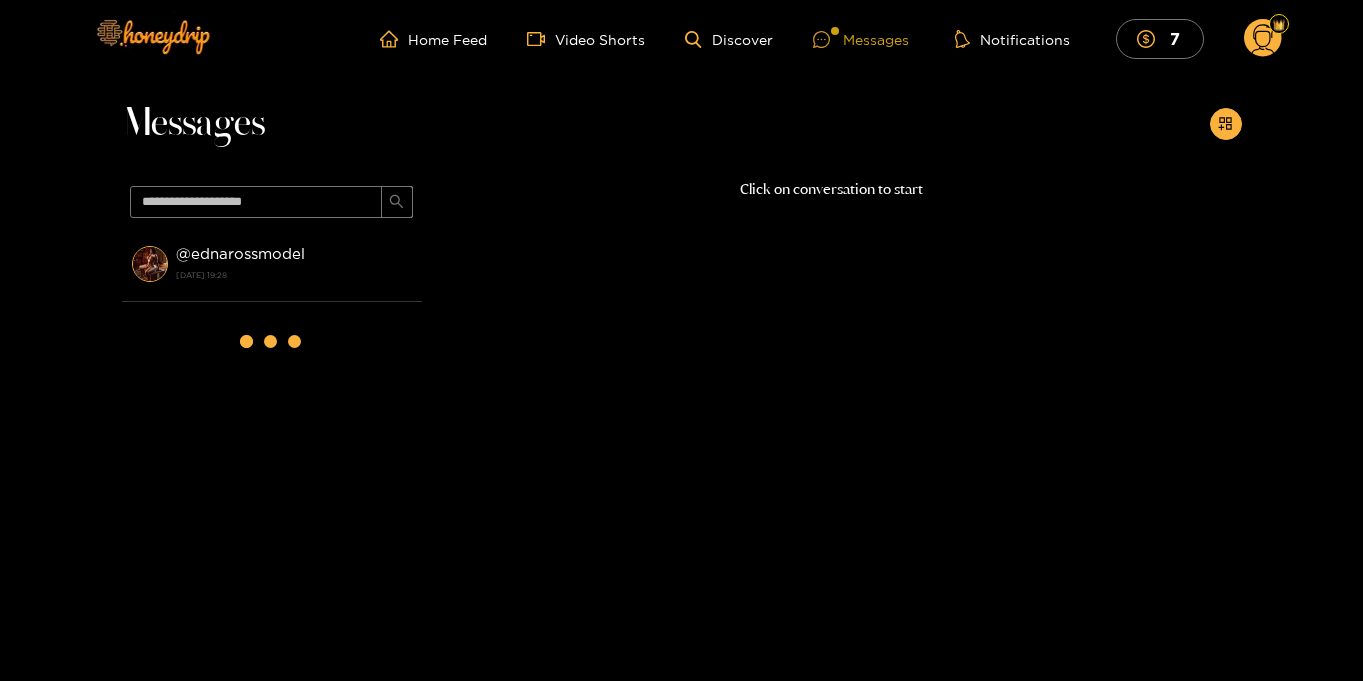 scroll, scrollTop: 0, scrollLeft: 0, axis: both 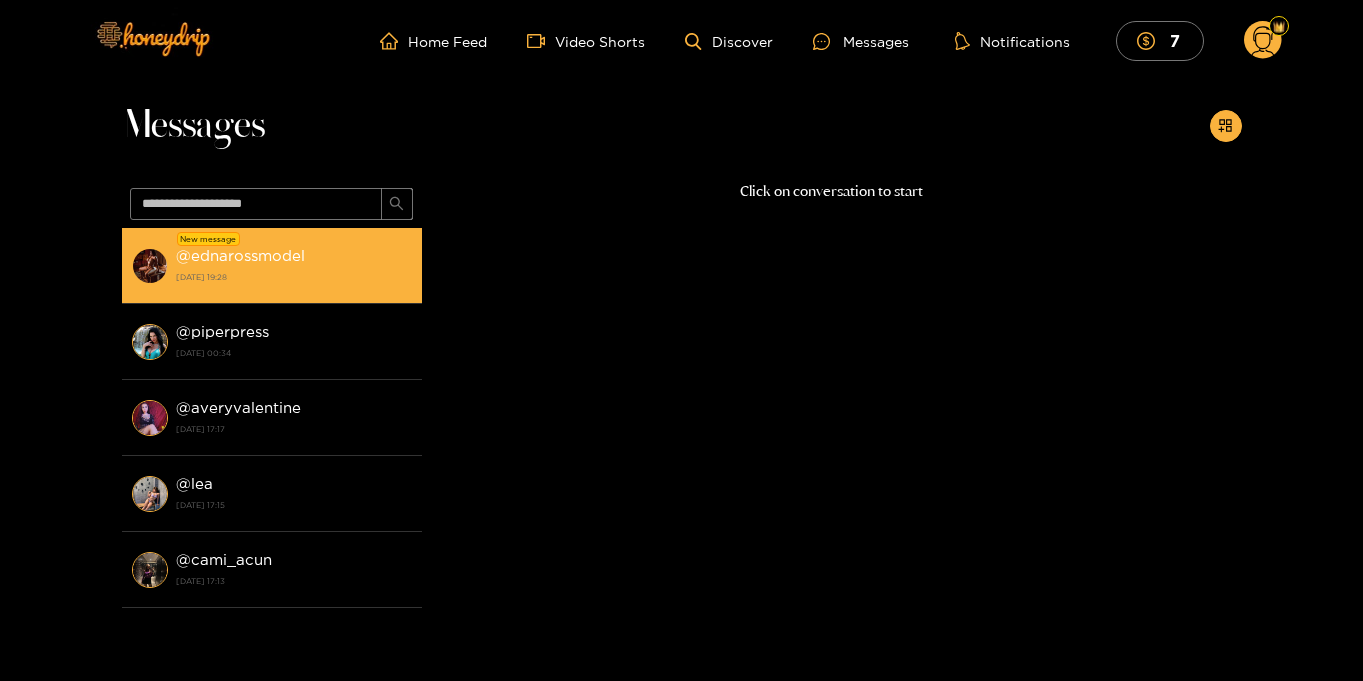 click on "@ ednarossmodel 11 July 2025 19:28" at bounding box center [294, 265] 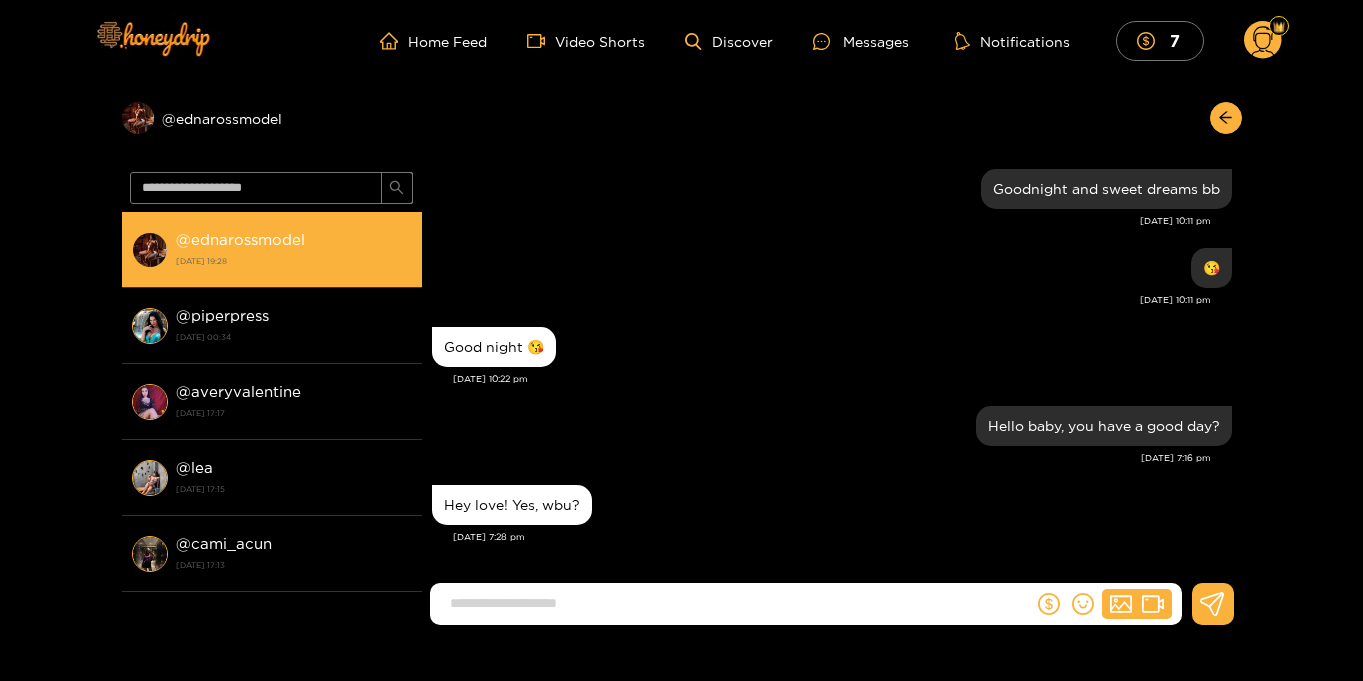 scroll, scrollTop: 1670, scrollLeft: 0, axis: vertical 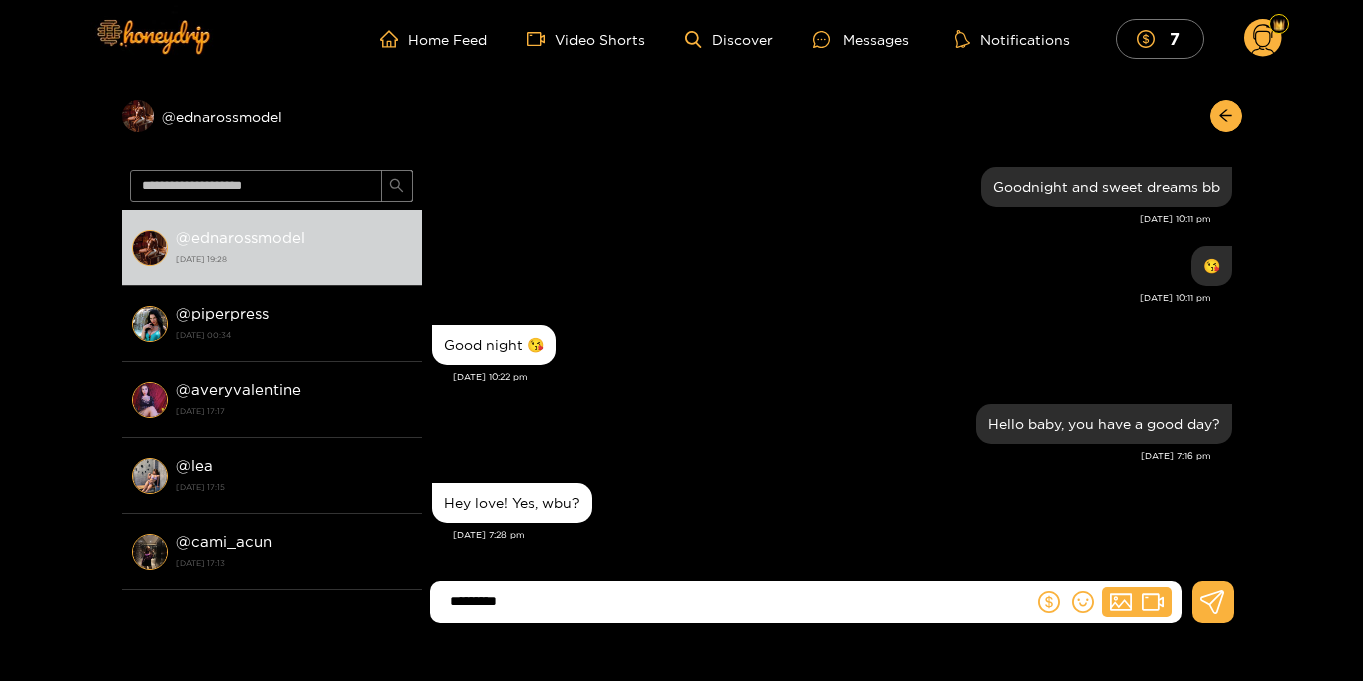 type on "*********" 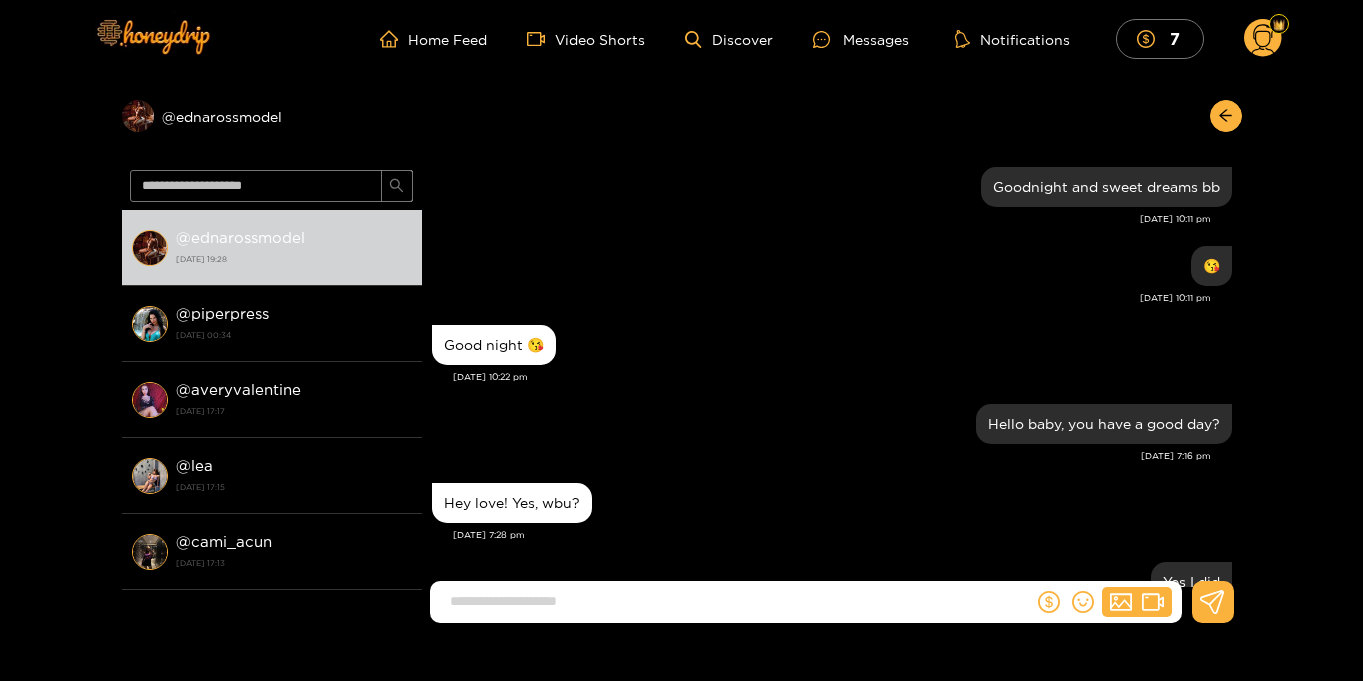 scroll, scrollTop: 1749, scrollLeft: 0, axis: vertical 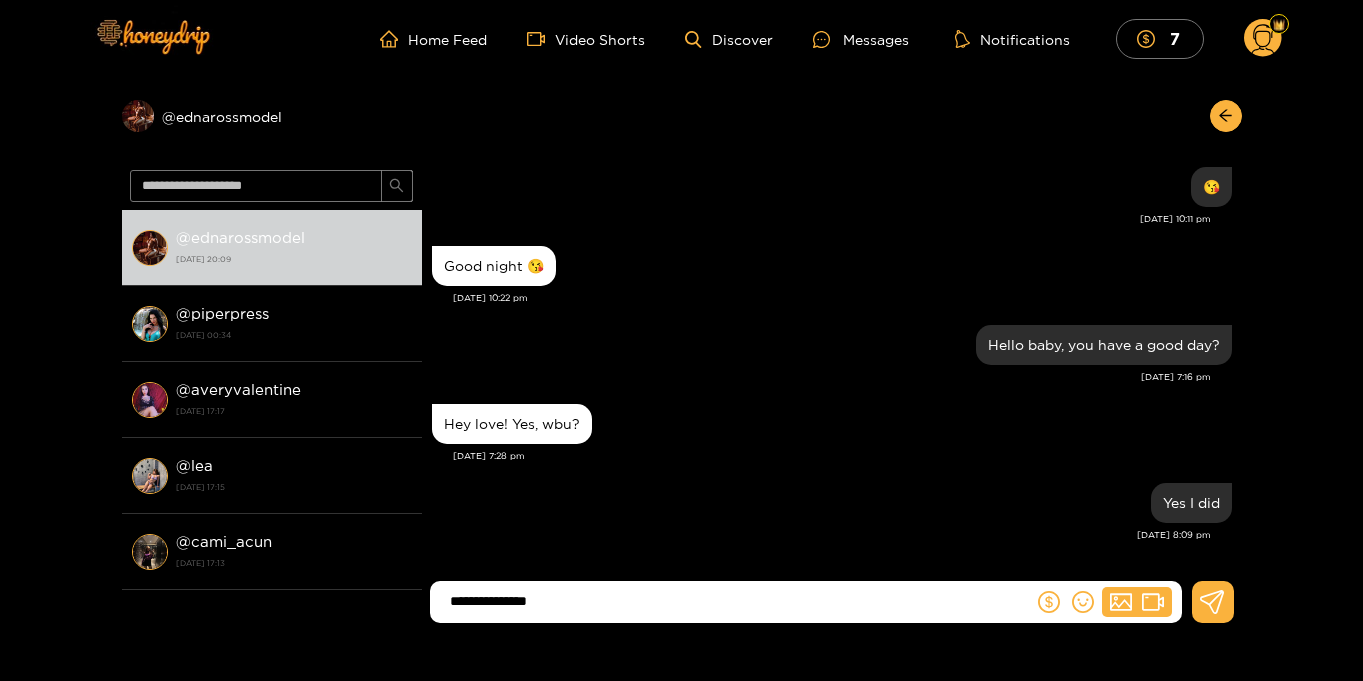 type on "**********" 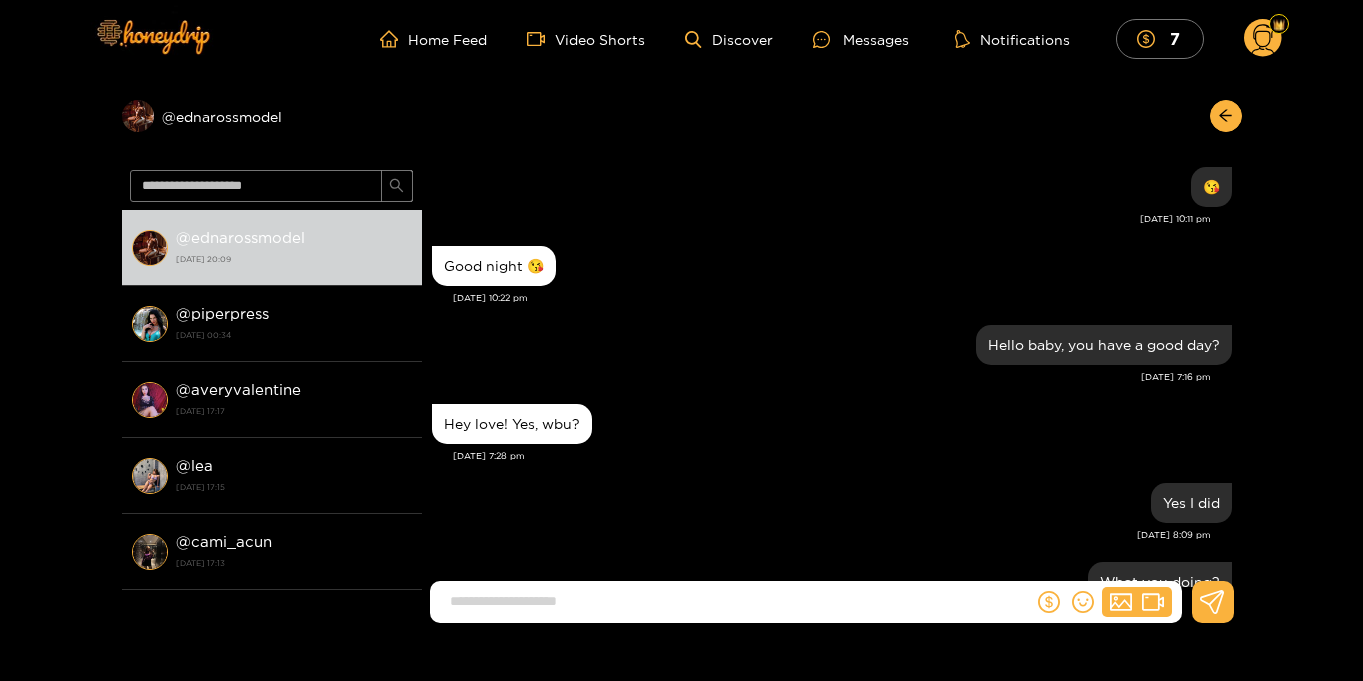 scroll, scrollTop: 1828, scrollLeft: 0, axis: vertical 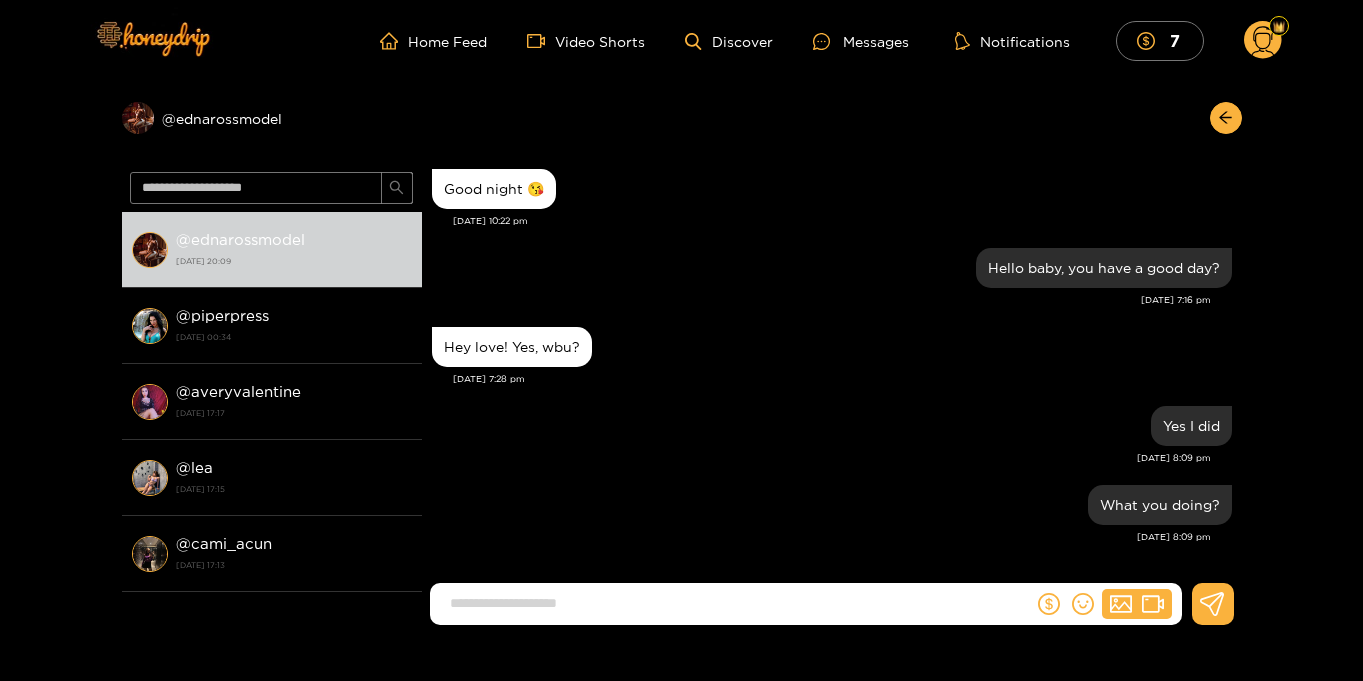 click 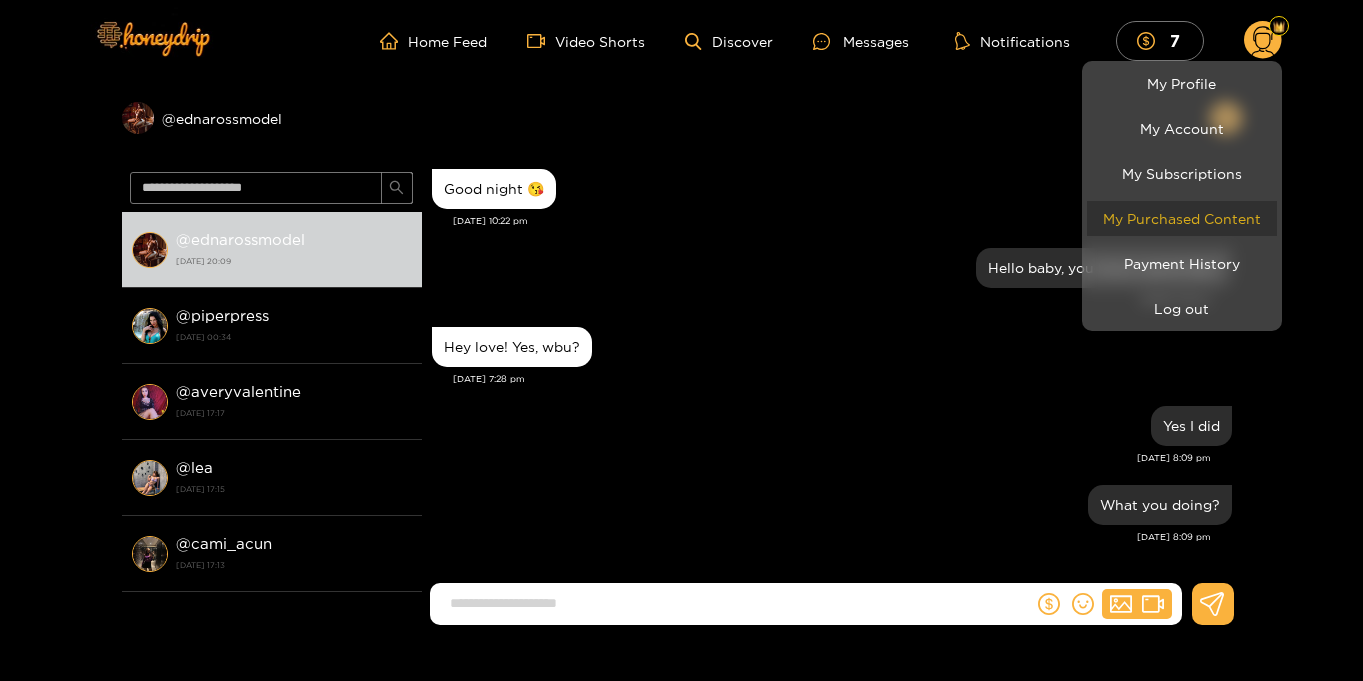 click on "My Purchased Content" at bounding box center (1182, 218) 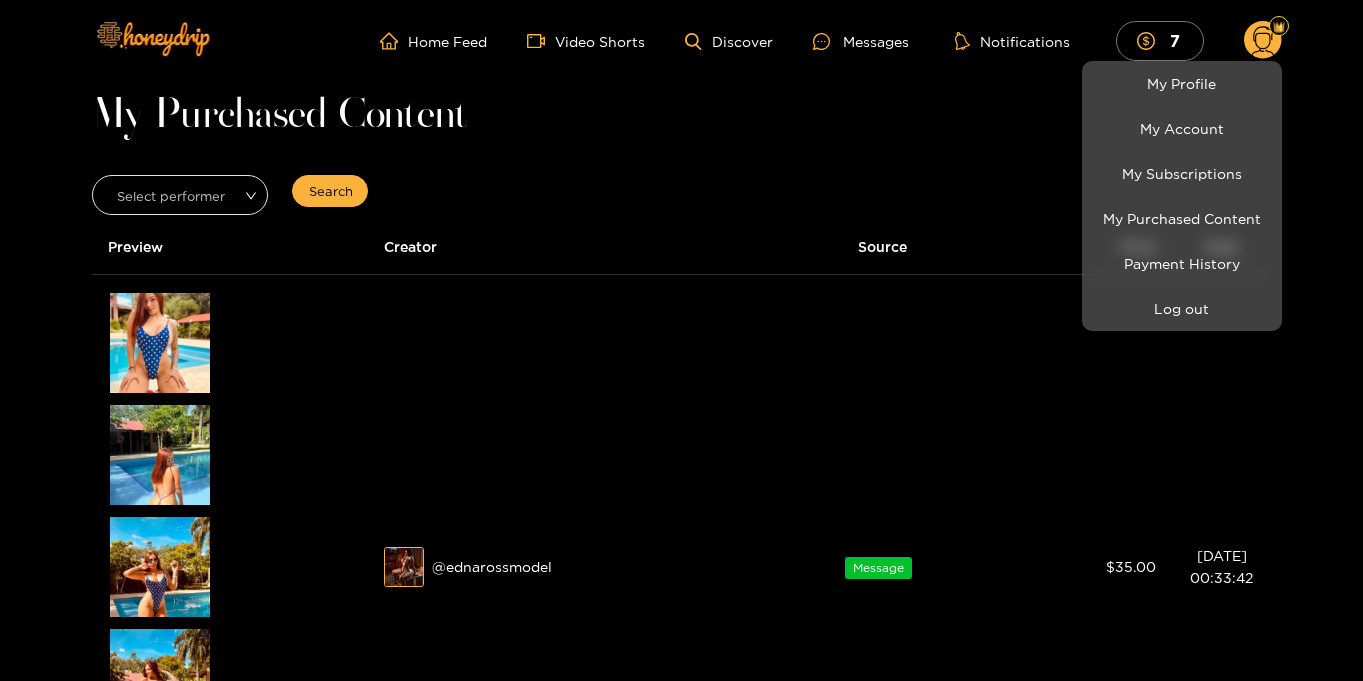 click at bounding box center [681, 340] 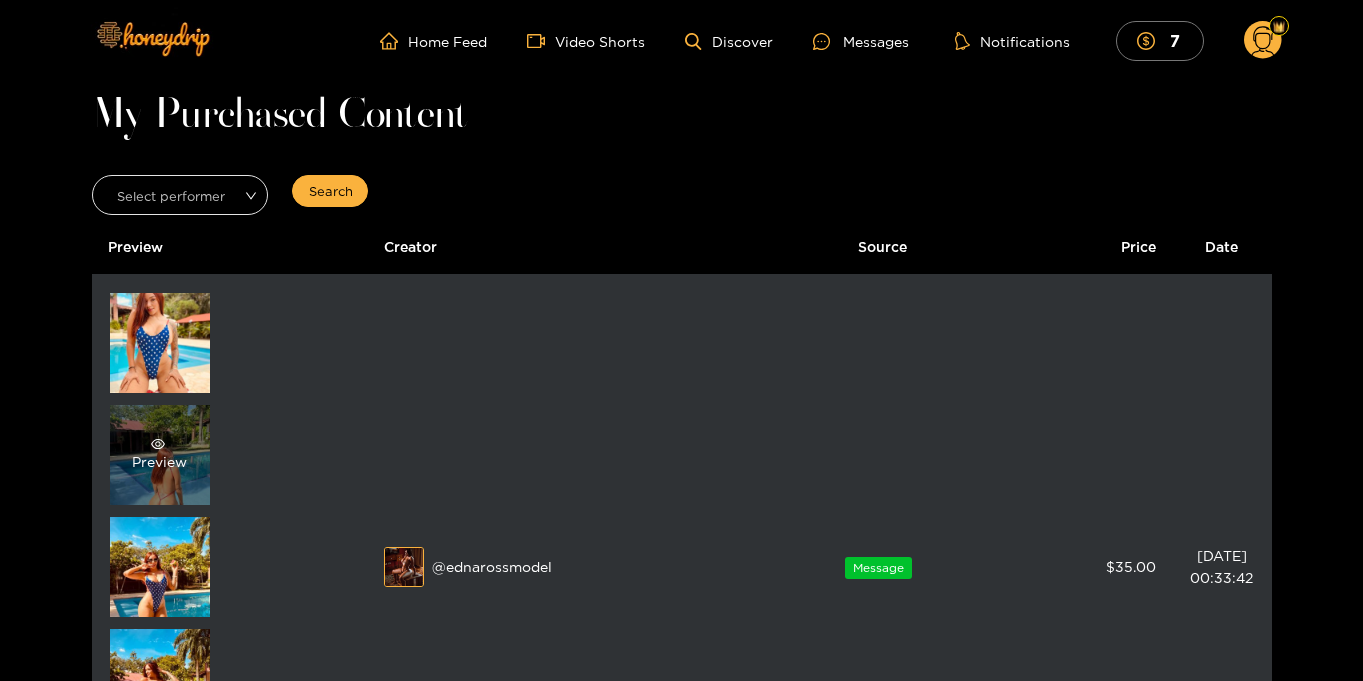 click on "Preview" at bounding box center [159, 455] 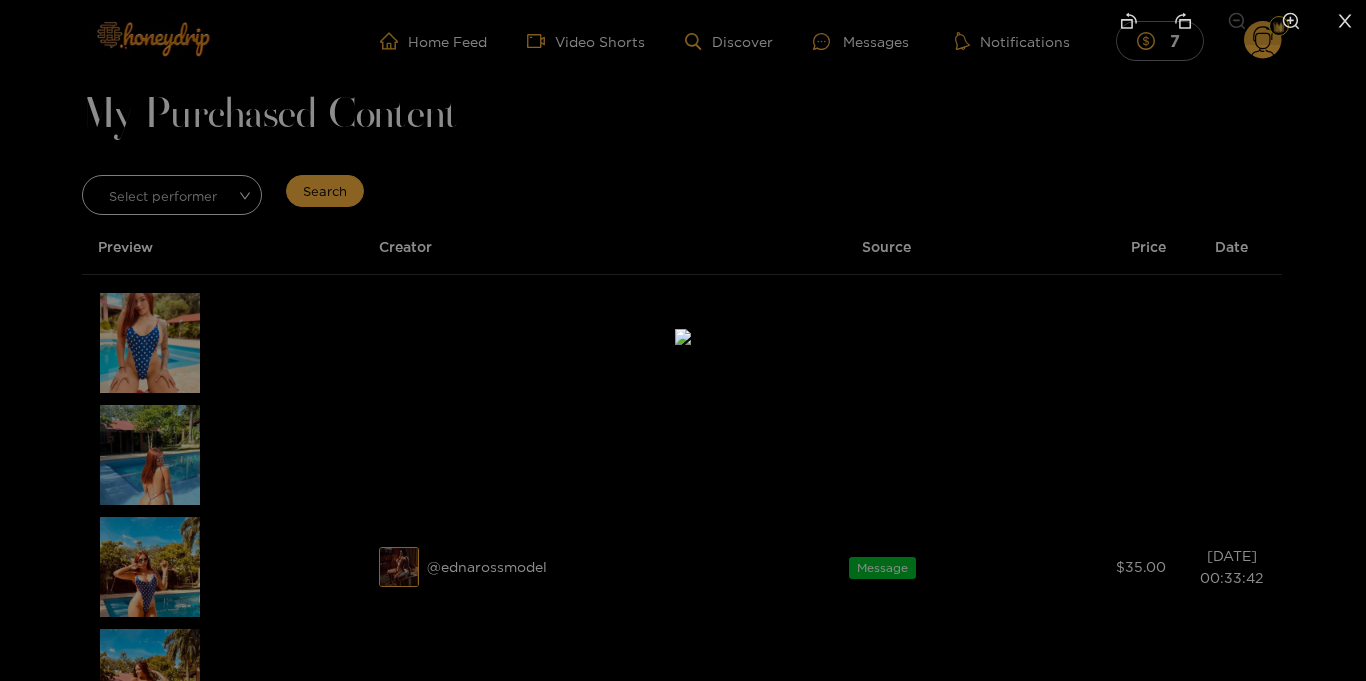 click 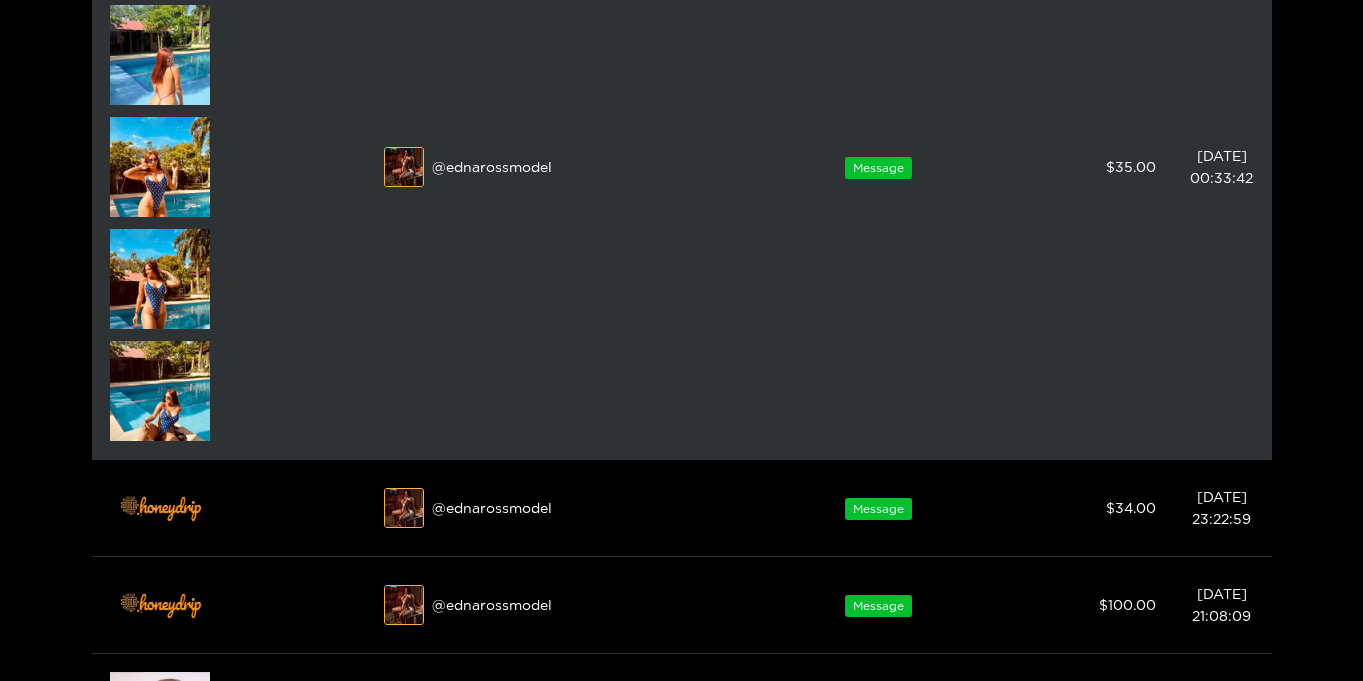 scroll, scrollTop: 401, scrollLeft: 0, axis: vertical 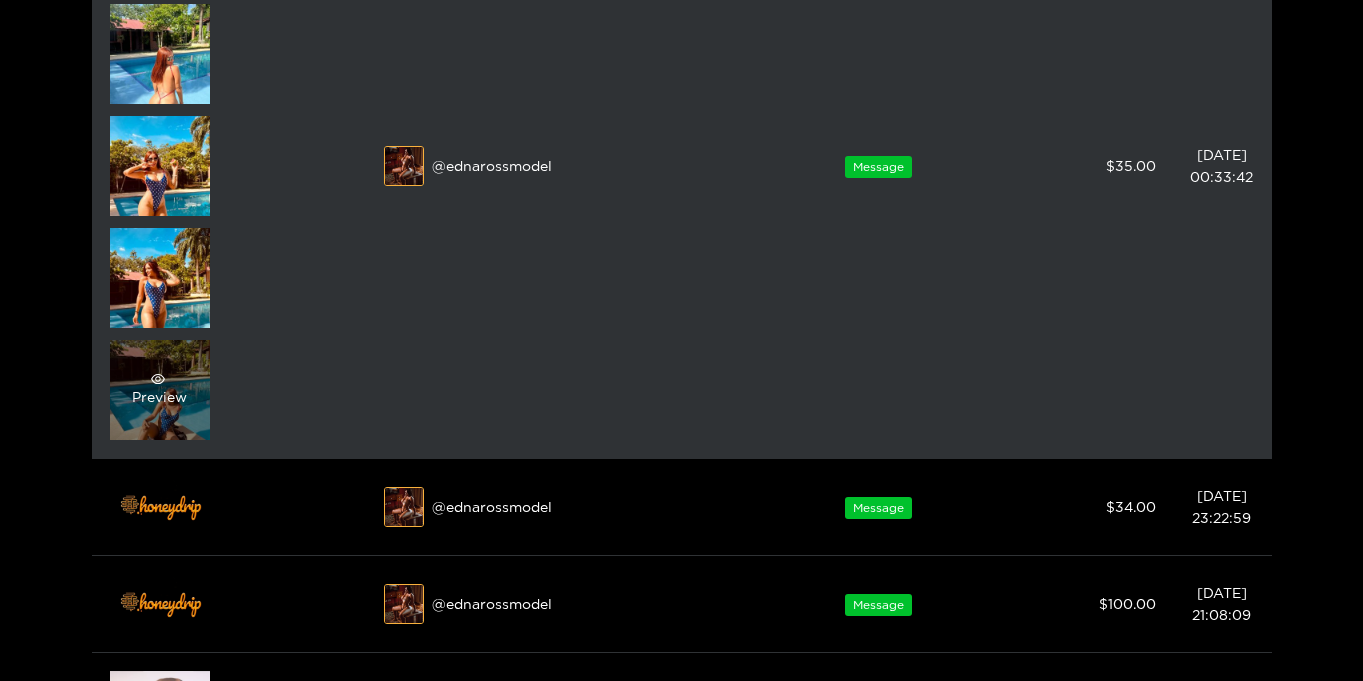 click on "Preview" at bounding box center [159, 390] 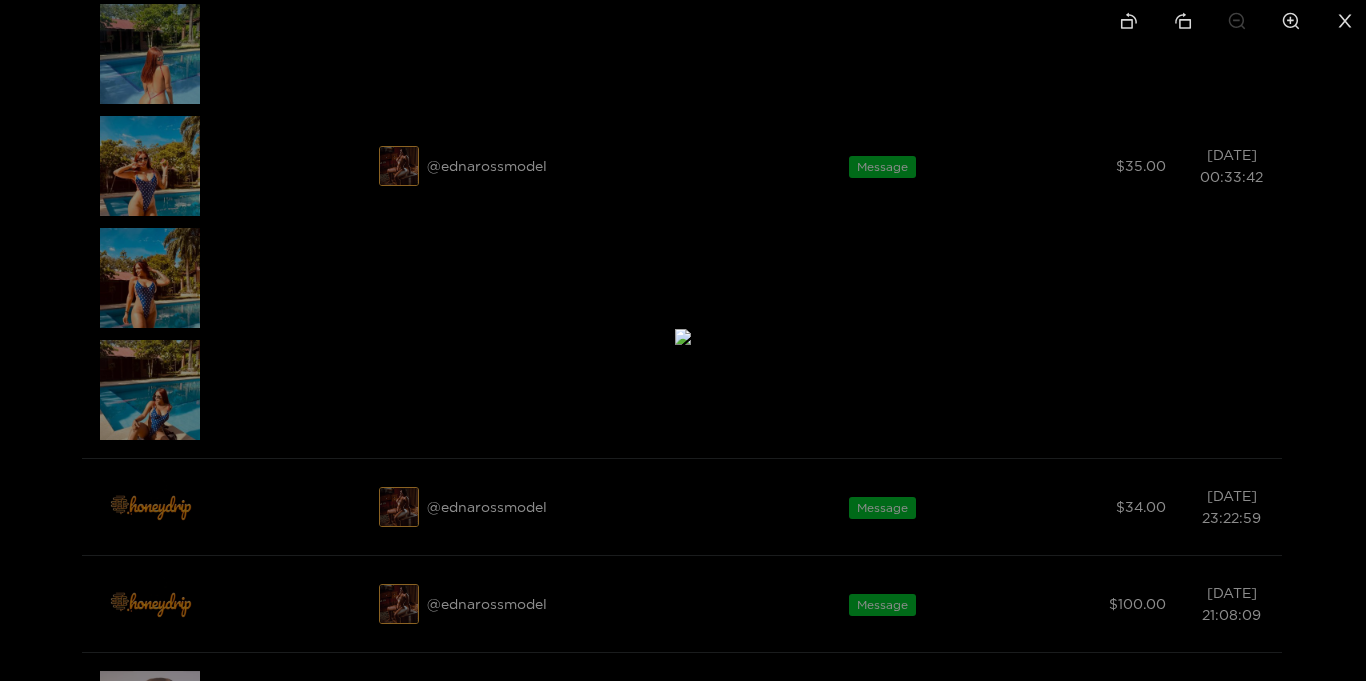 click 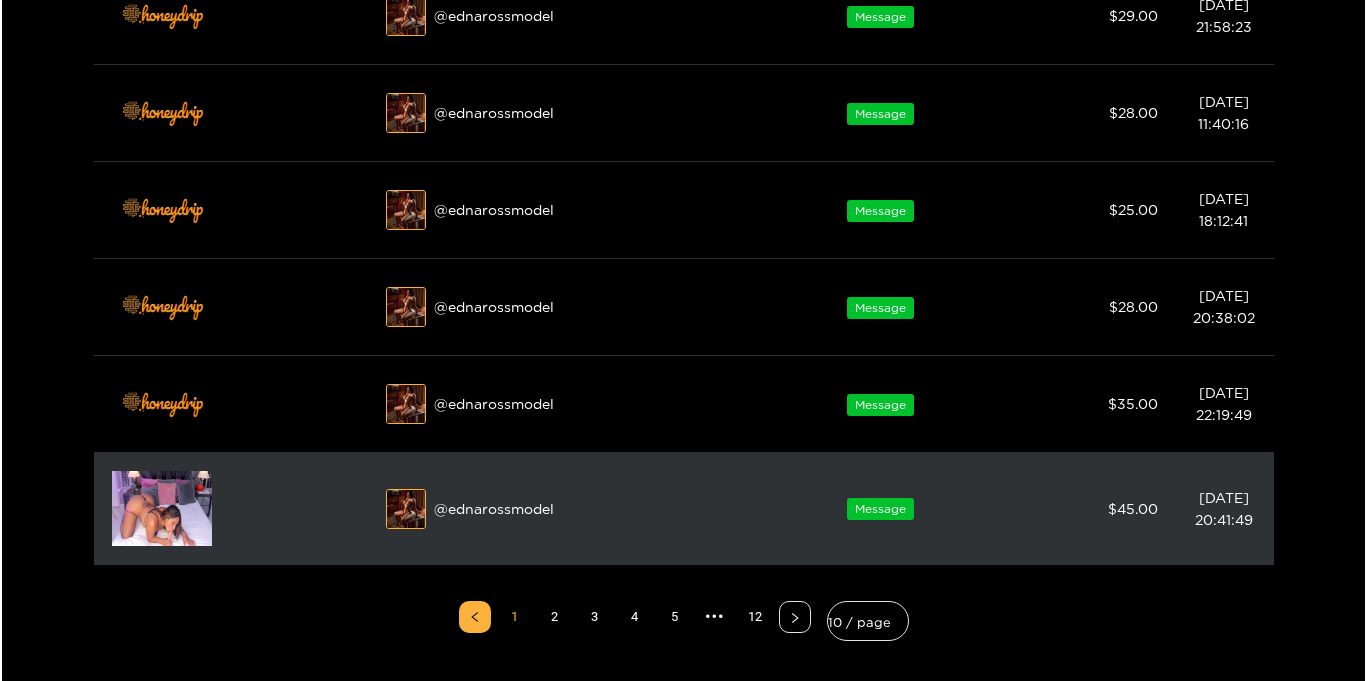 scroll, scrollTop: 1196, scrollLeft: 0, axis: vertical 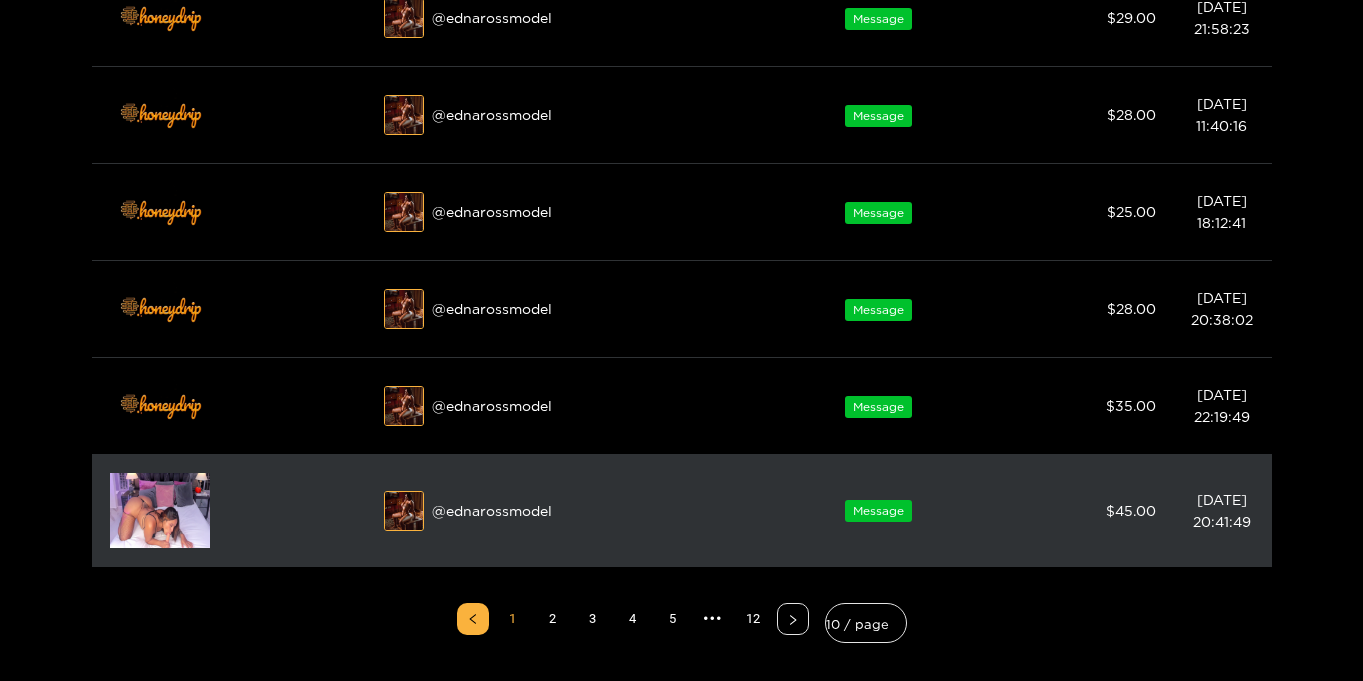 click at bounding box center (160, 510) 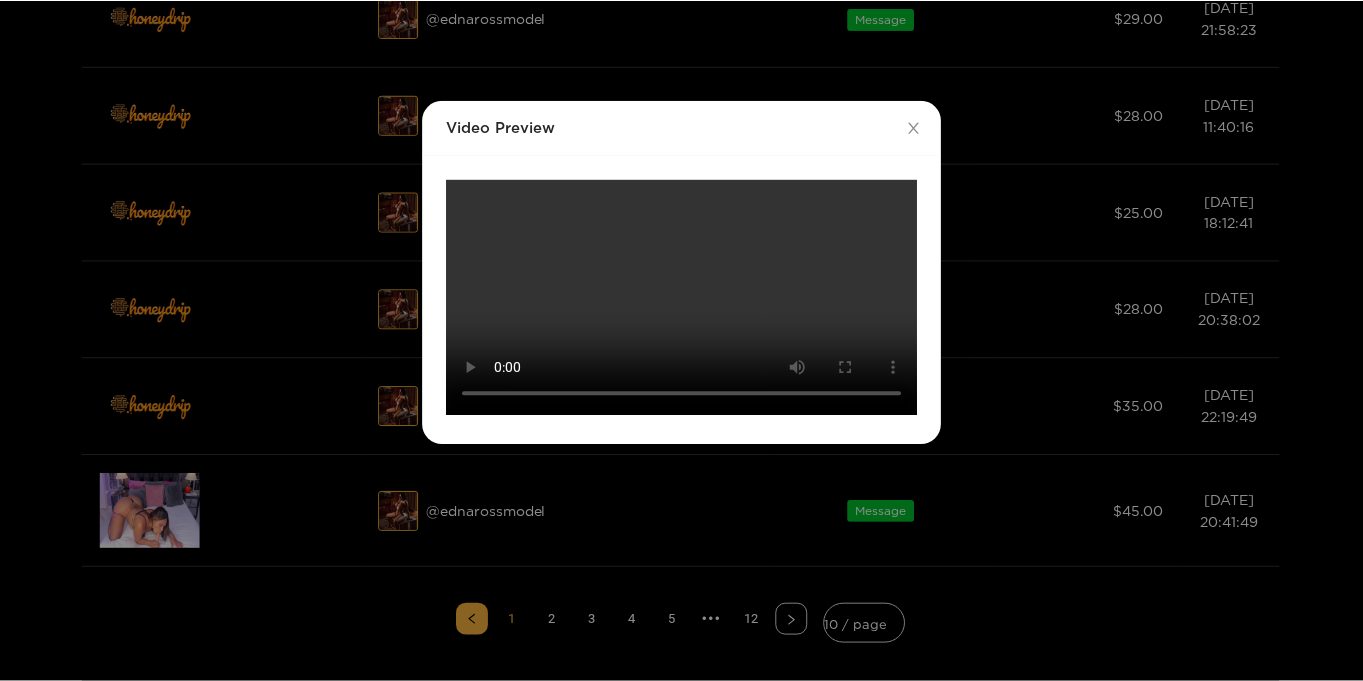 scroll, scrollTop: 0, scrollLeft: 0, axis: both 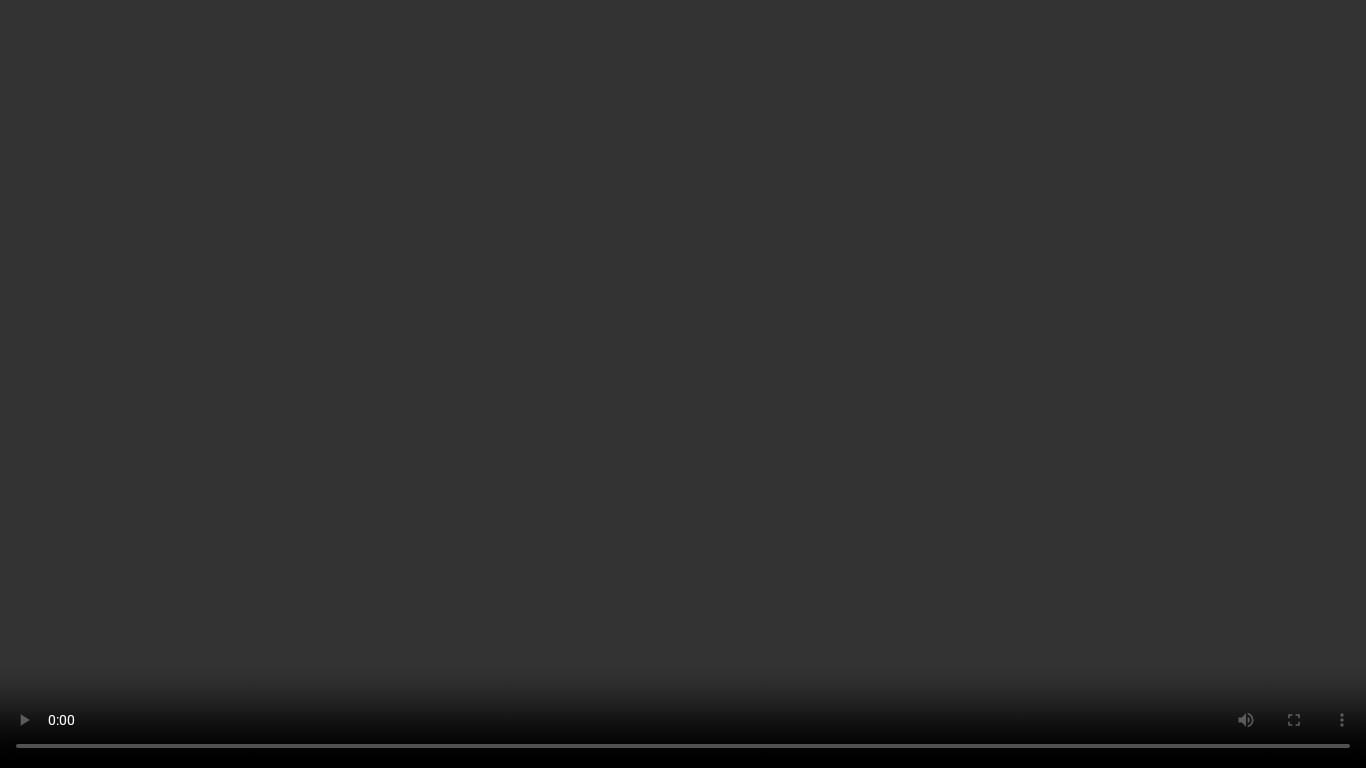 click on "Your browser does not support the video tag." at bounding box center [683, 384] 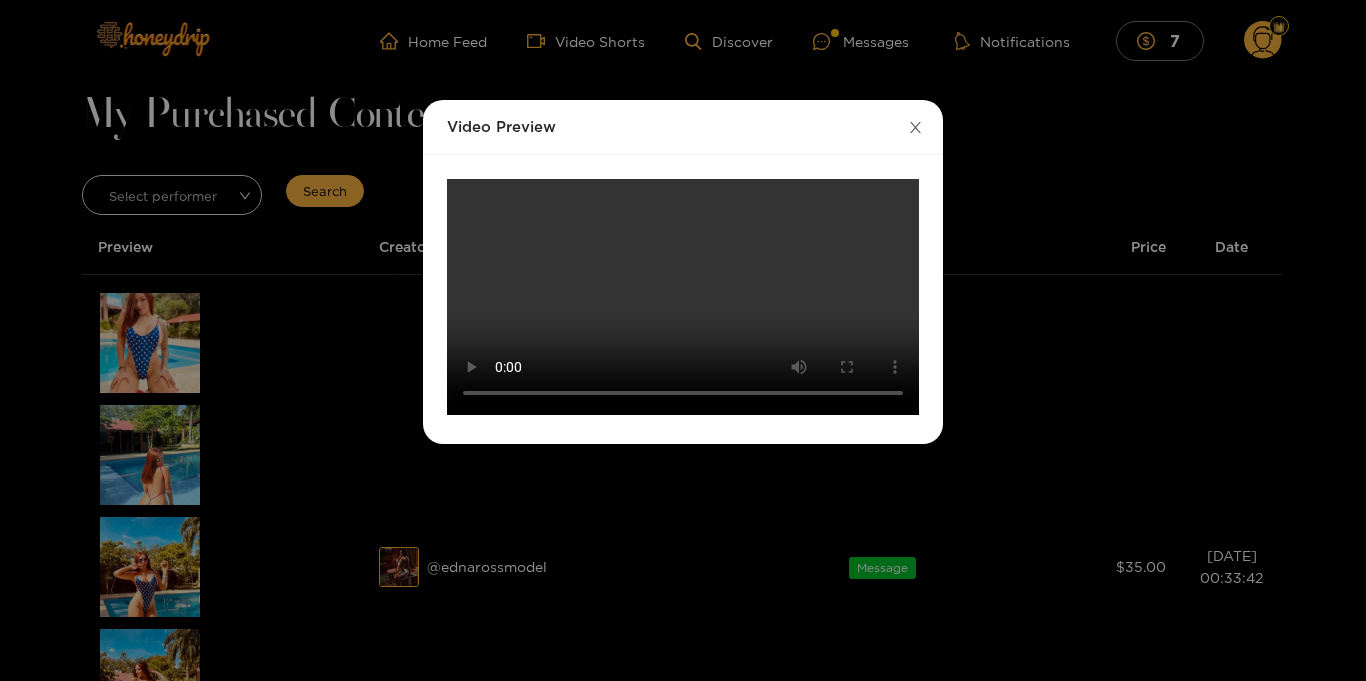 click 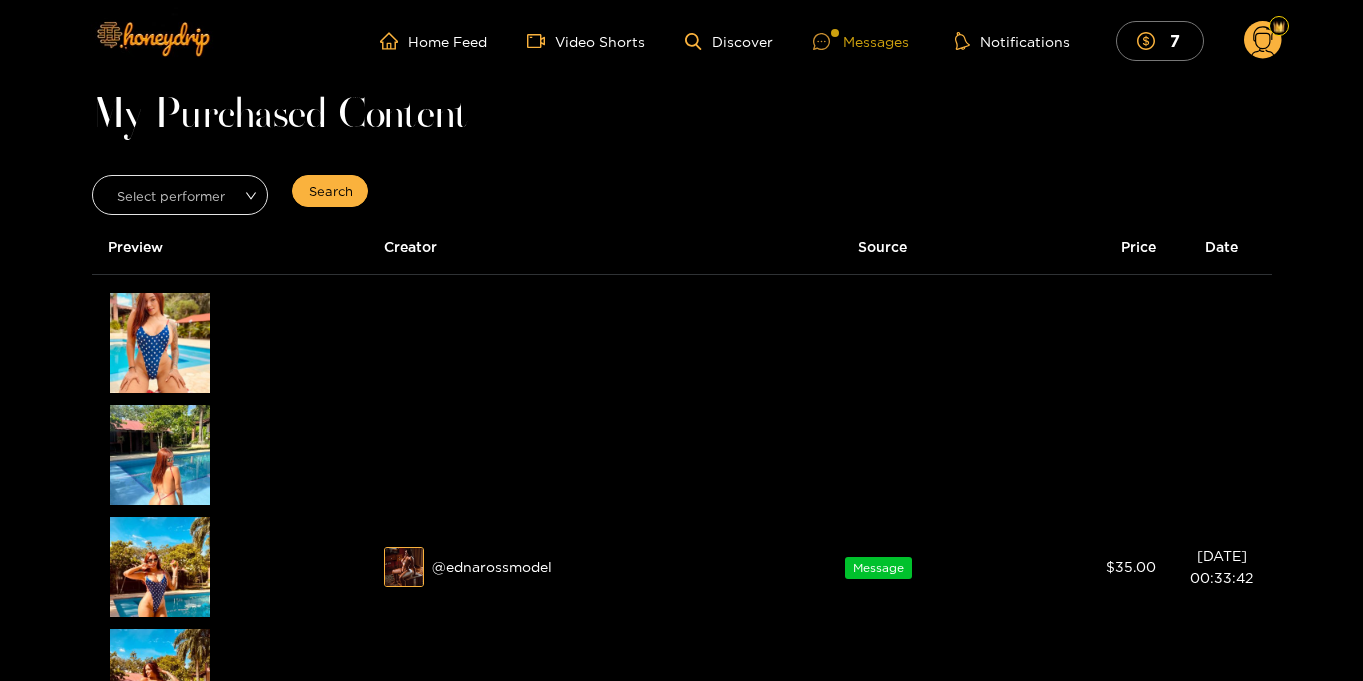 click on "Messages" at bounding box center (861, 41) 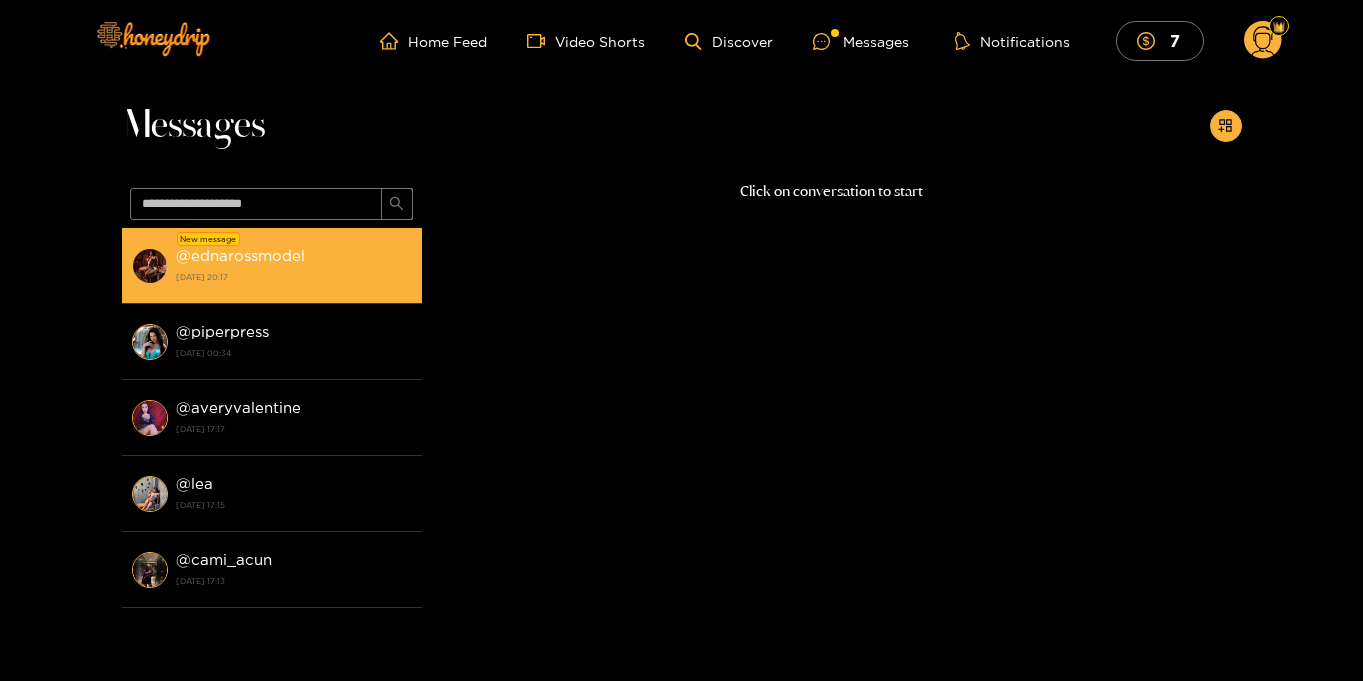 click on "@ ednarossmodel 11 July 2025 20:17" at bounding box center [294, 265] 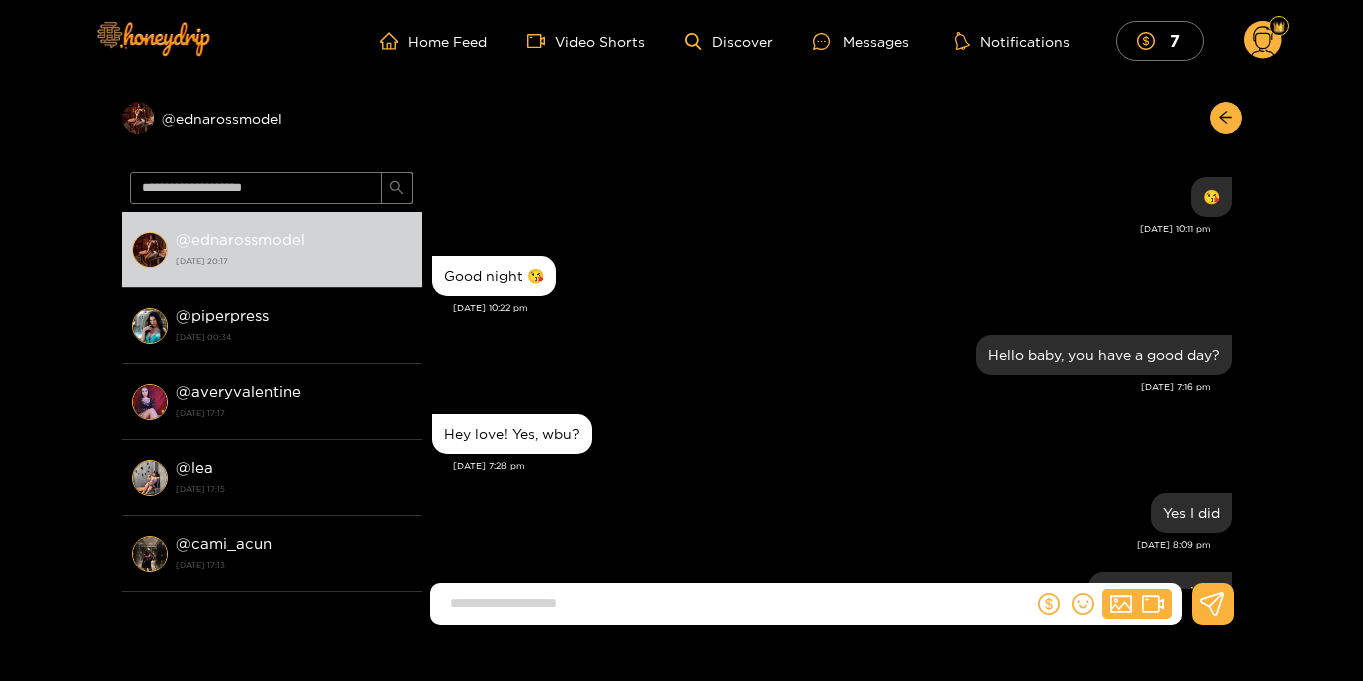 scroll, scrollTop: 1915, scrollLeft: 0, axis: vertical 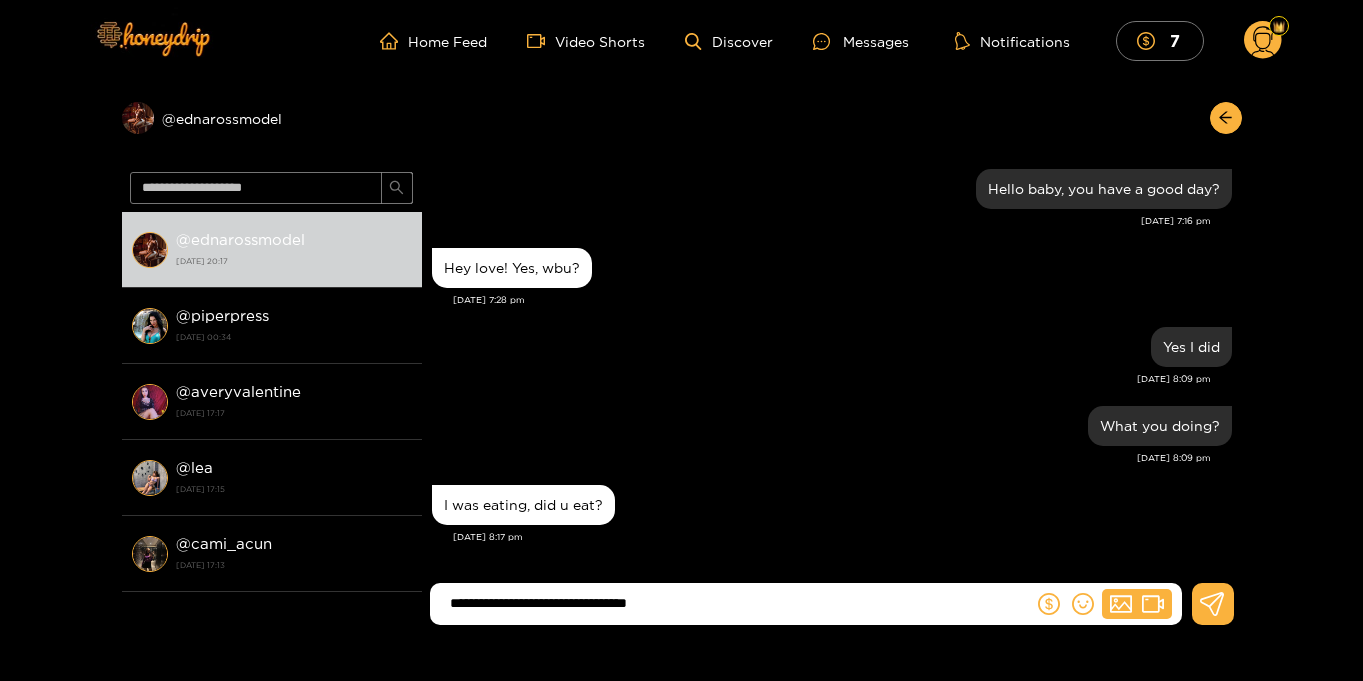 type on "**********" 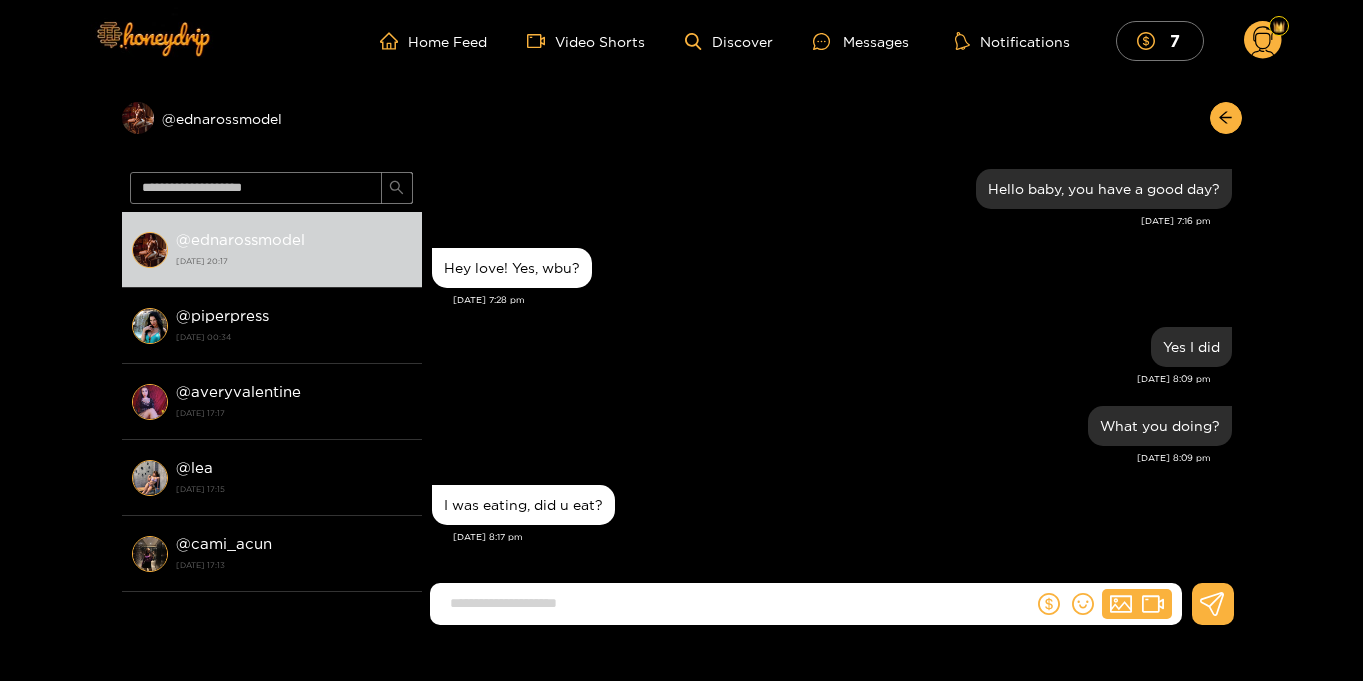 scroll, scrollTop: 1733, scrollLeft: 0, axis: vertical 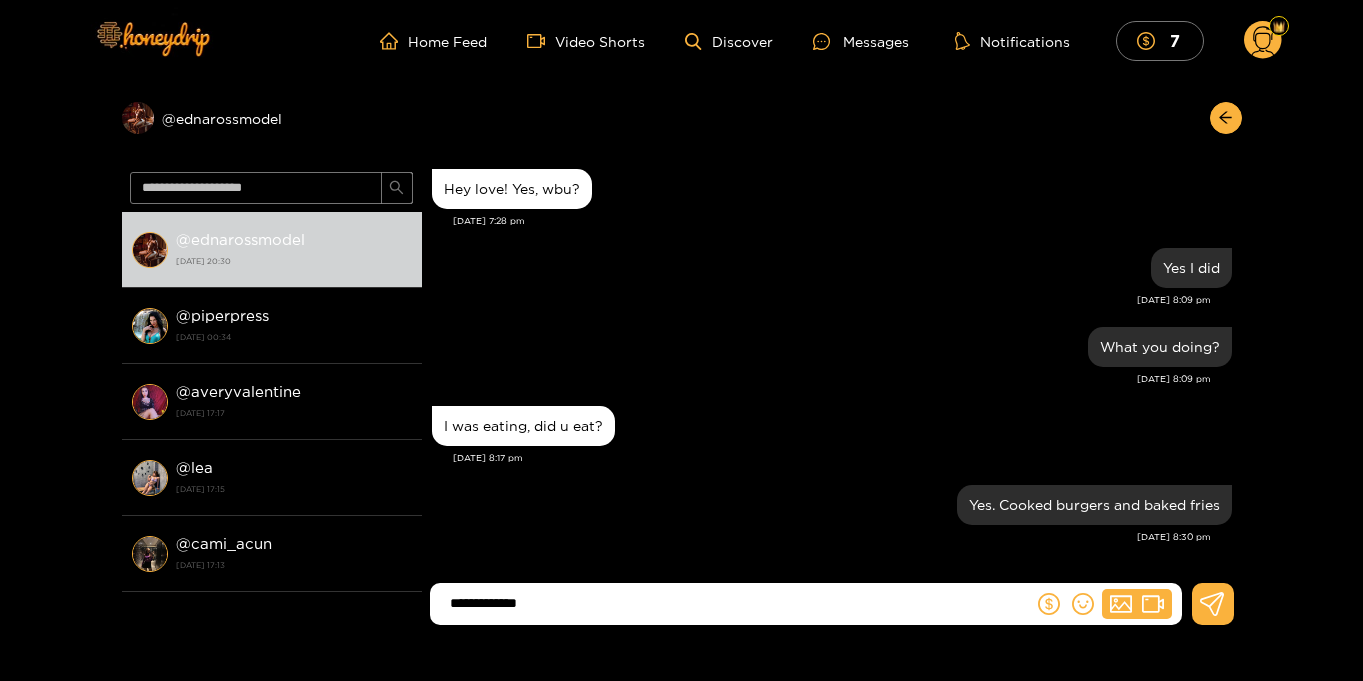 type on "**********" 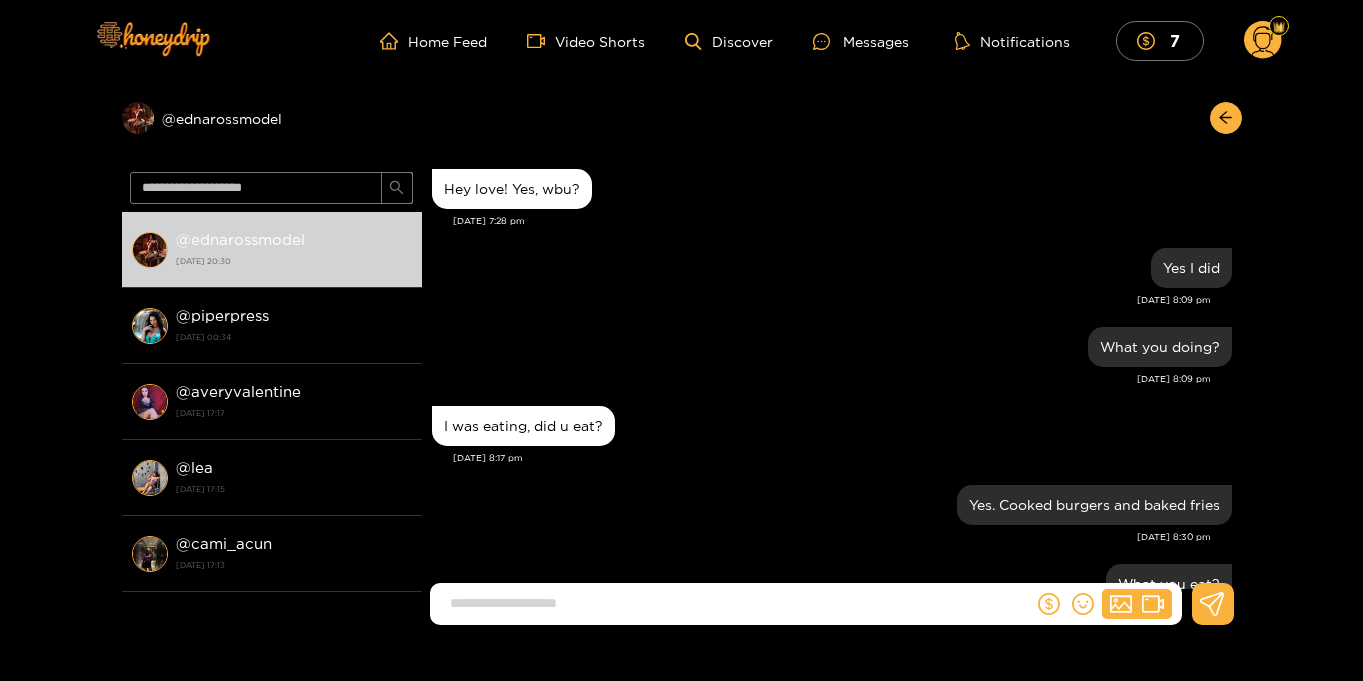 scroll, scrollTop: 1812, scrollLeft: 0, axis: vertical 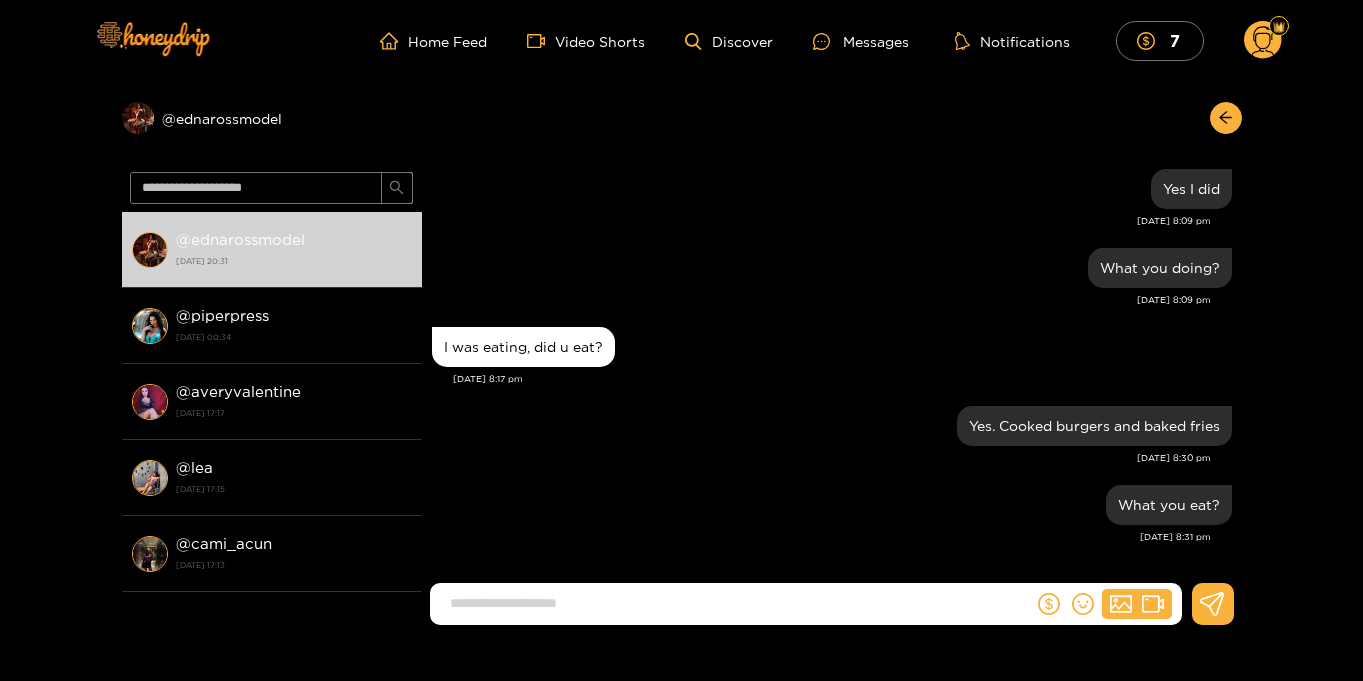 click 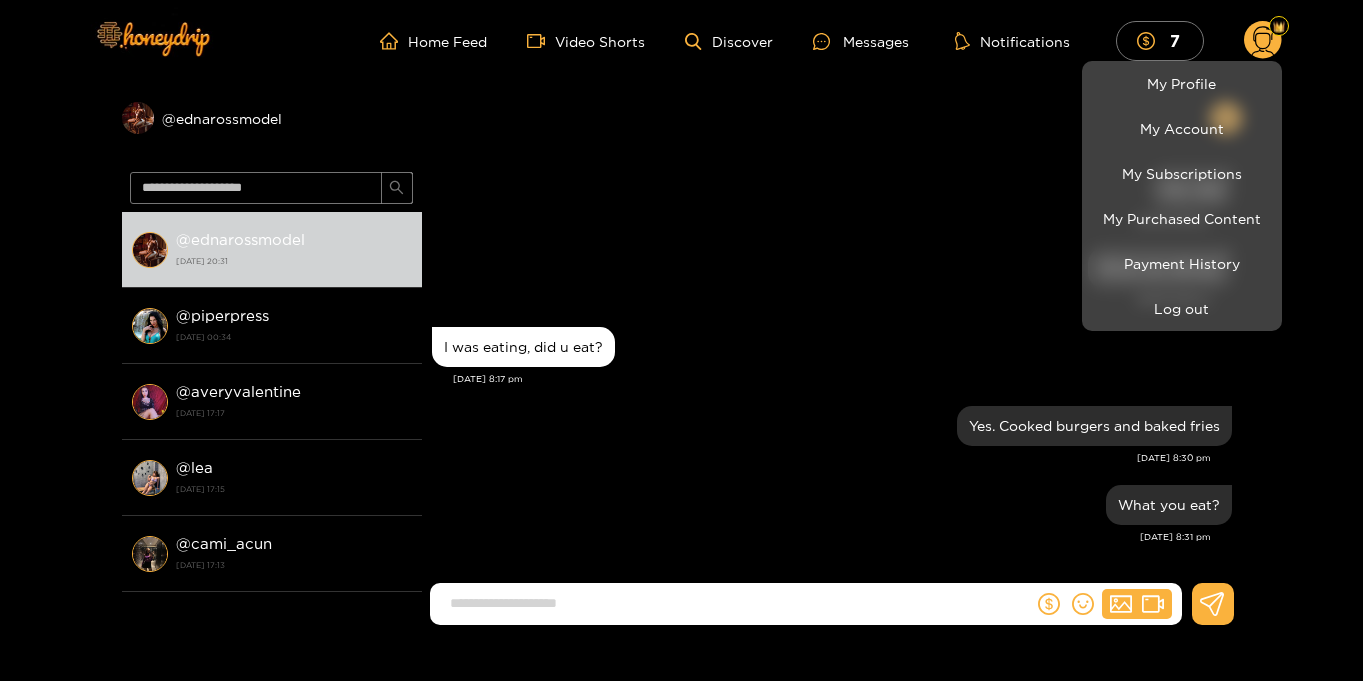 click at bounding box center (681, 340) 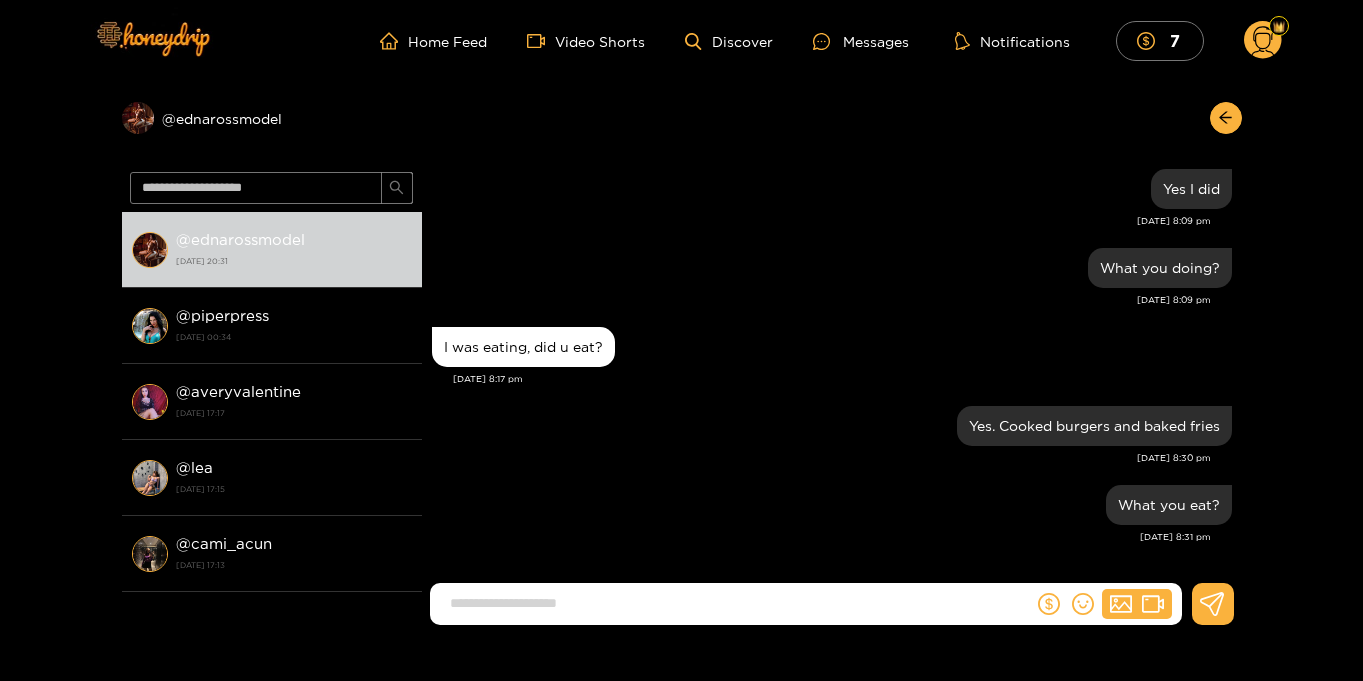 click 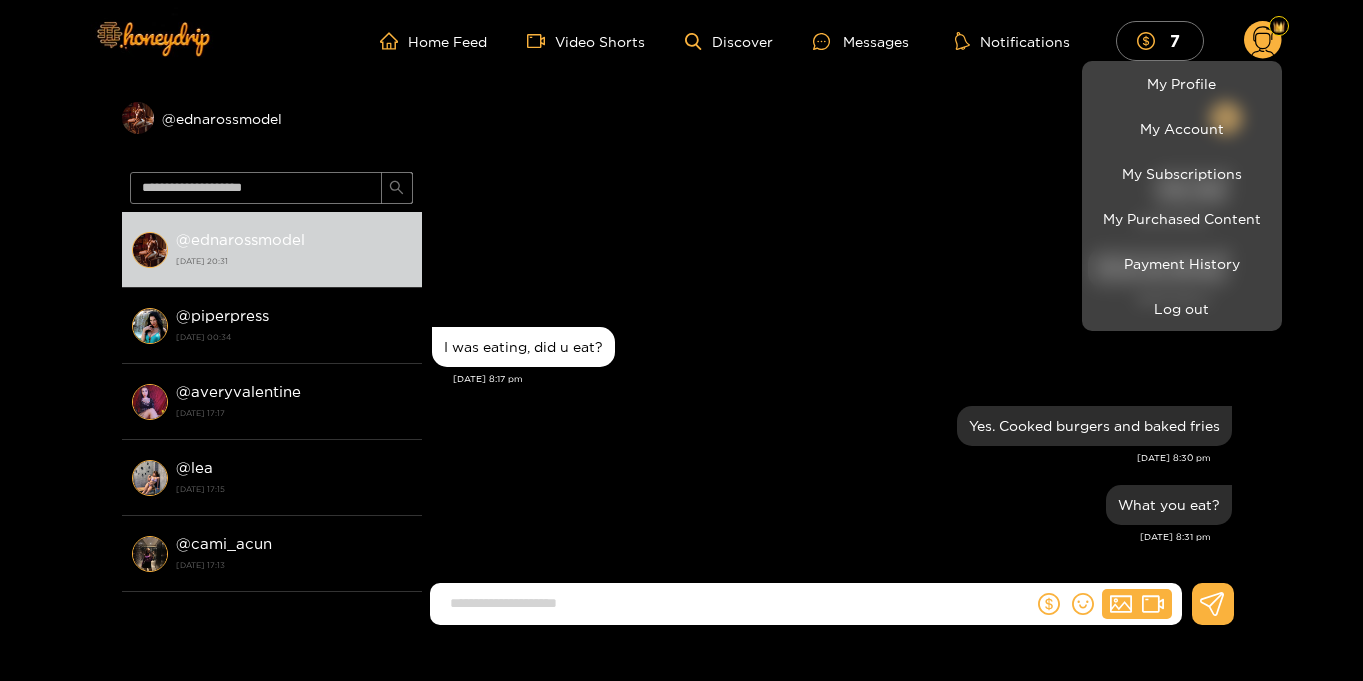 click at bounding box center (681, 340) 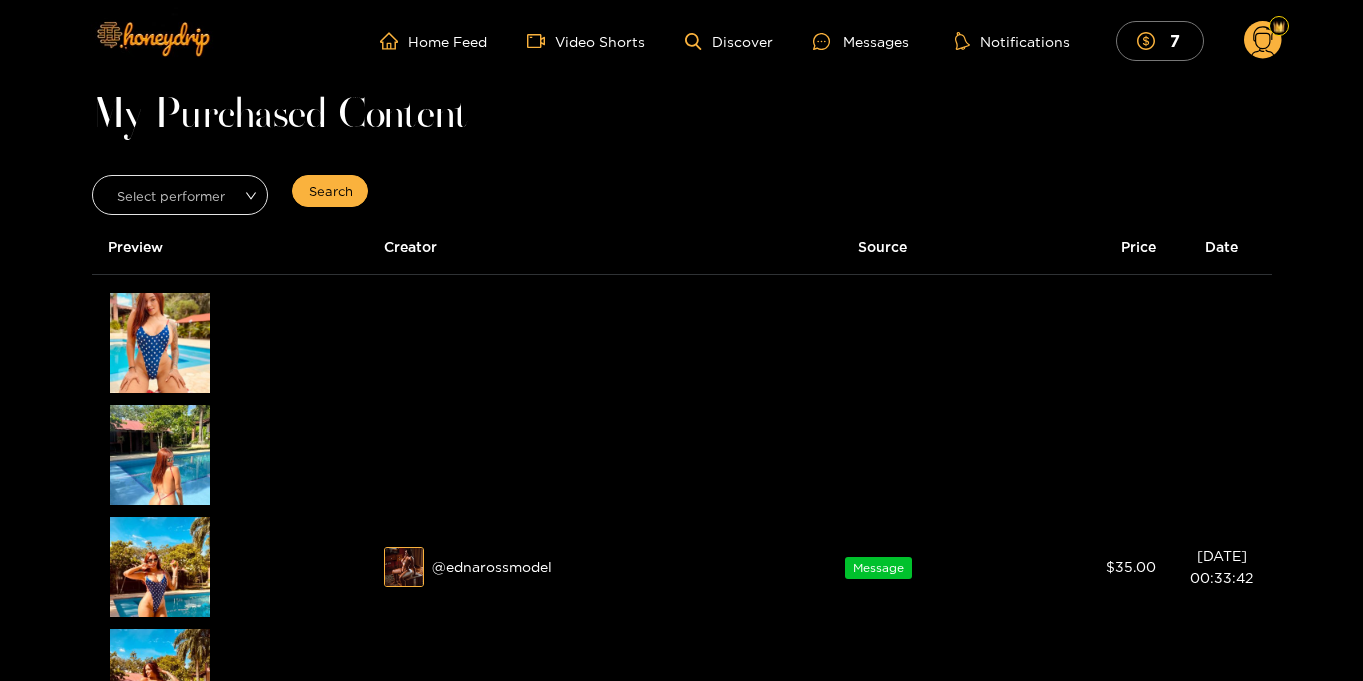 scroll, scrollTop: 0, scrollLeft: 0, axis: both 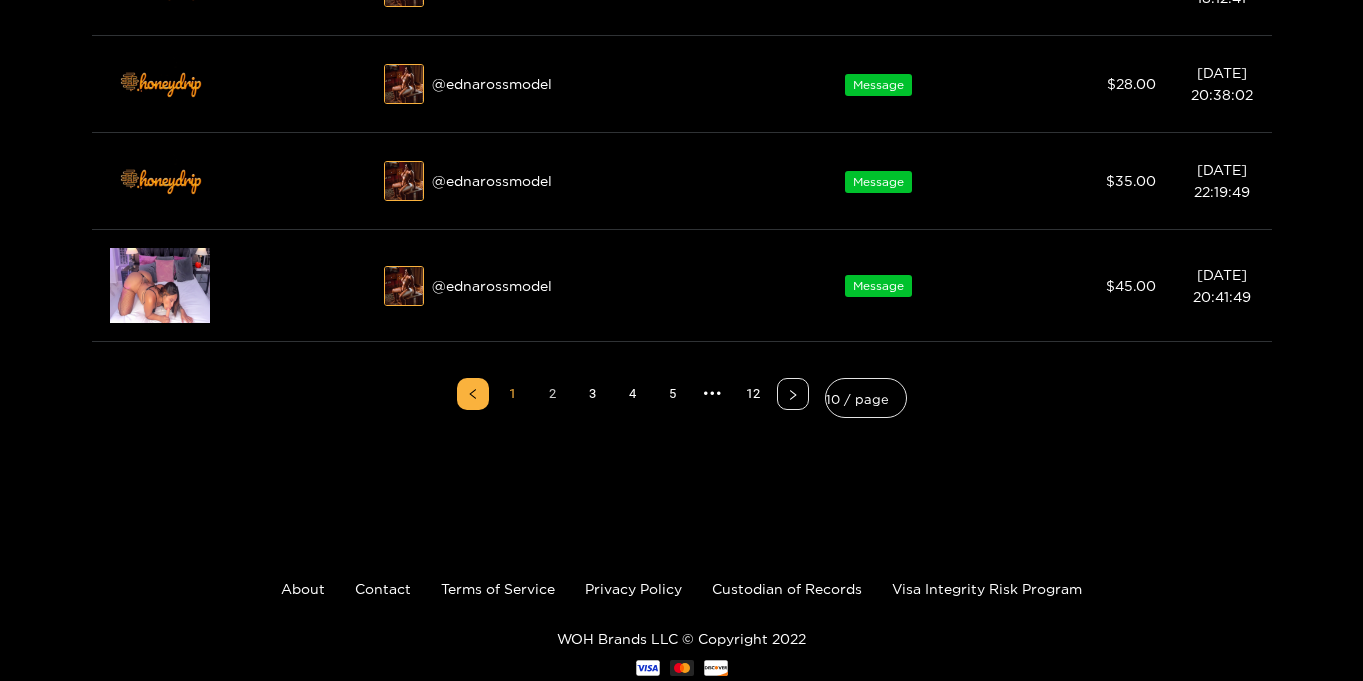 click on "2" at bounding box center (553, 394) 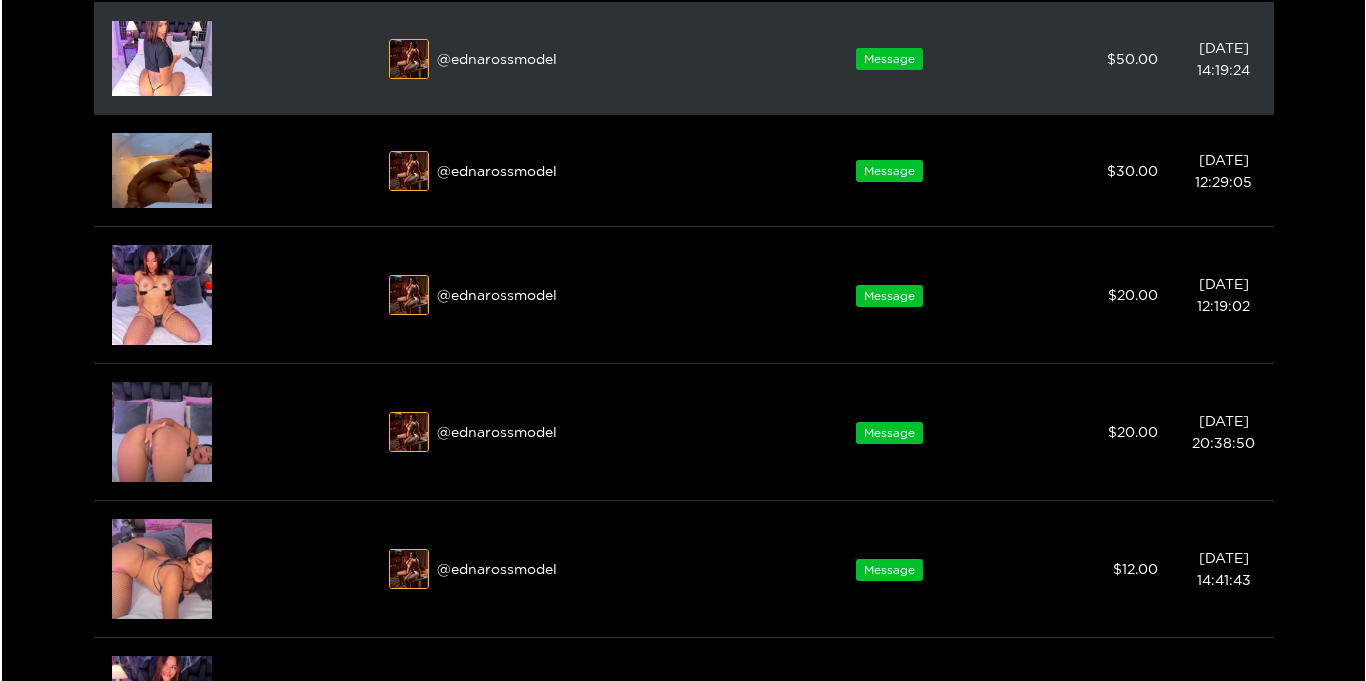 scroll, scrollTop: 29, scrollLeft: 0, axis: vertical 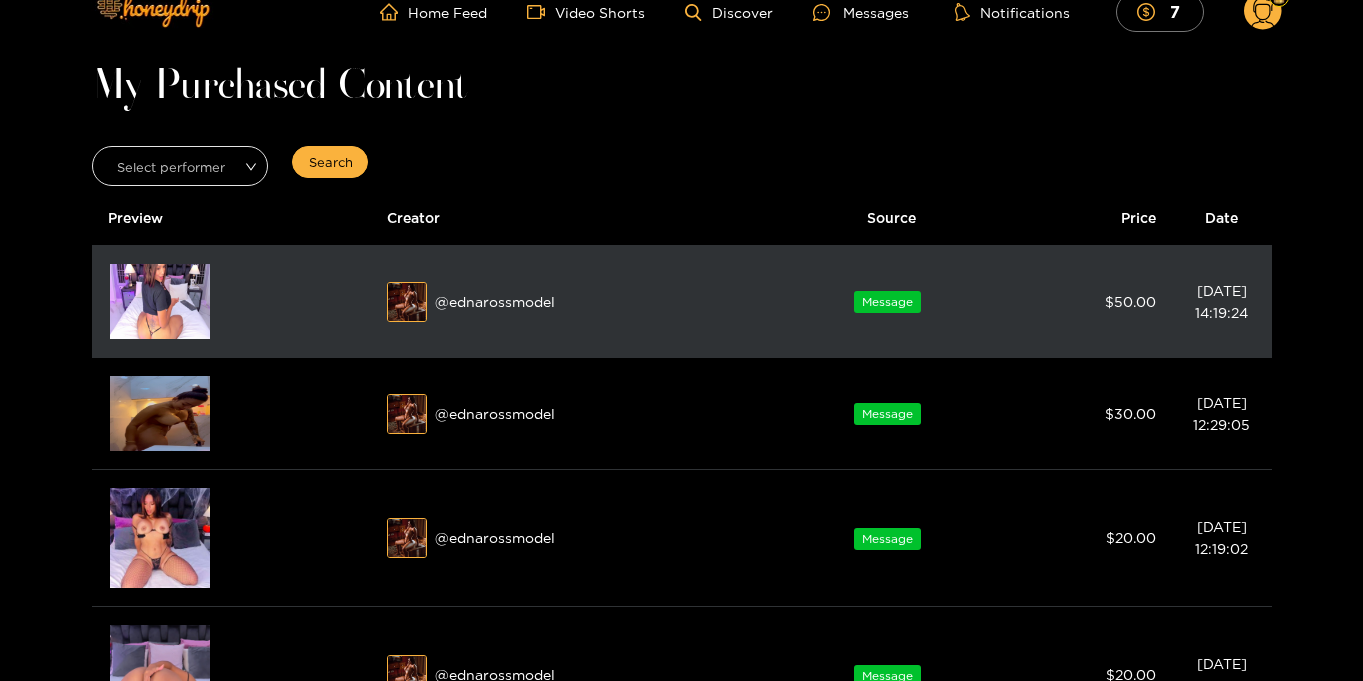 click at bounding box center [160, 301] 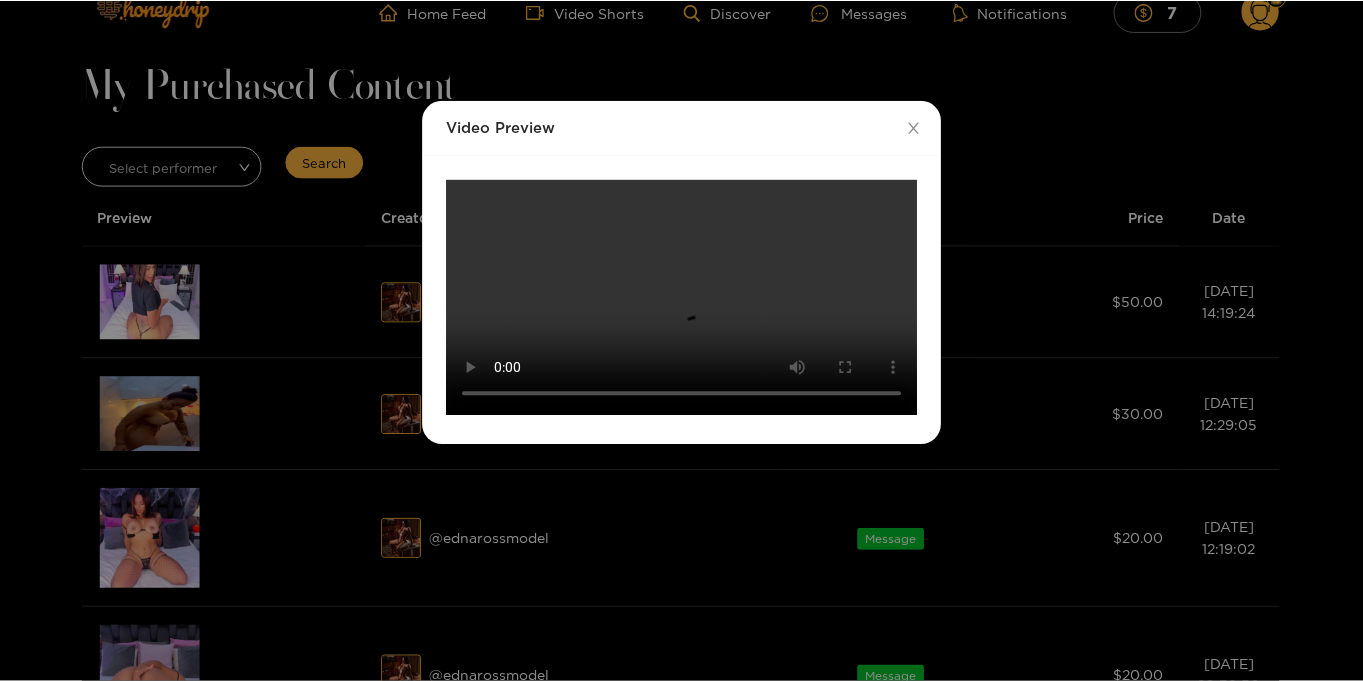 scroll, scrollTop: 0, scrollLeft: 0, axis: both 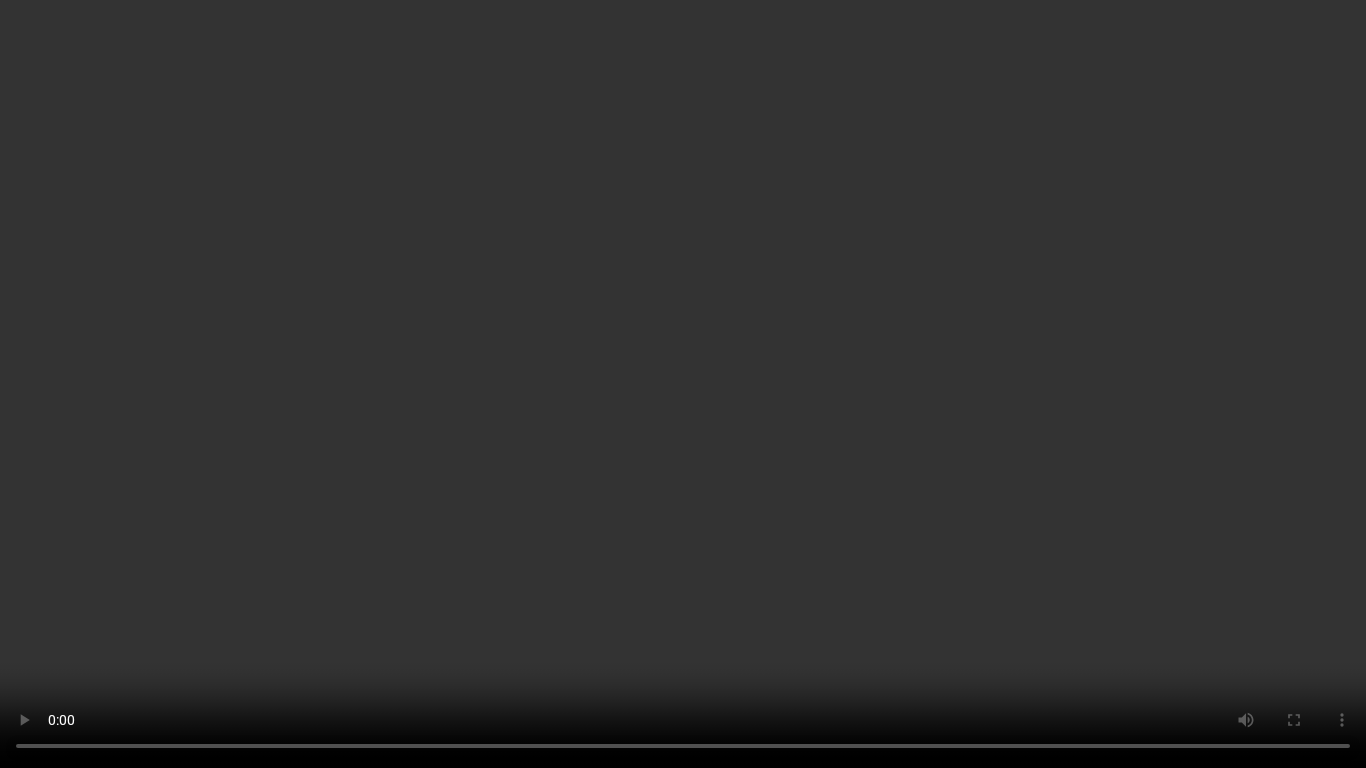 click on "Your browser does not support the video tag." at bounding box center [683, 384] 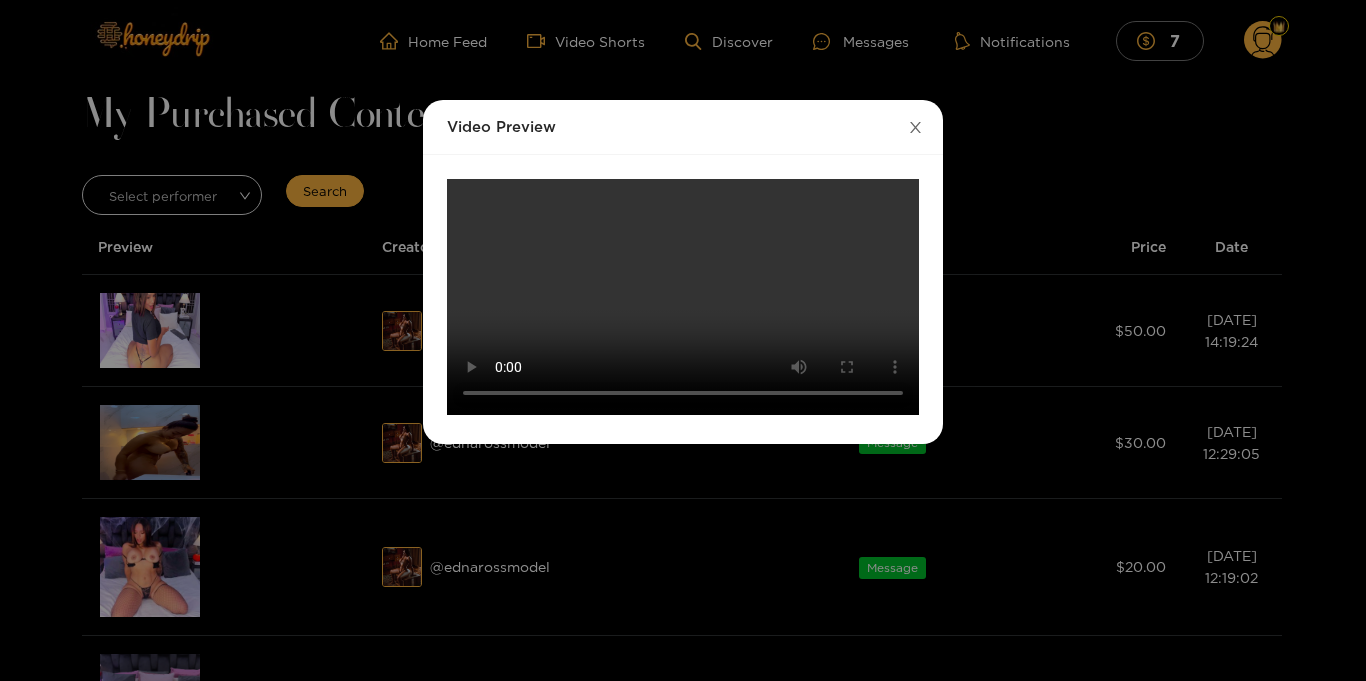 click 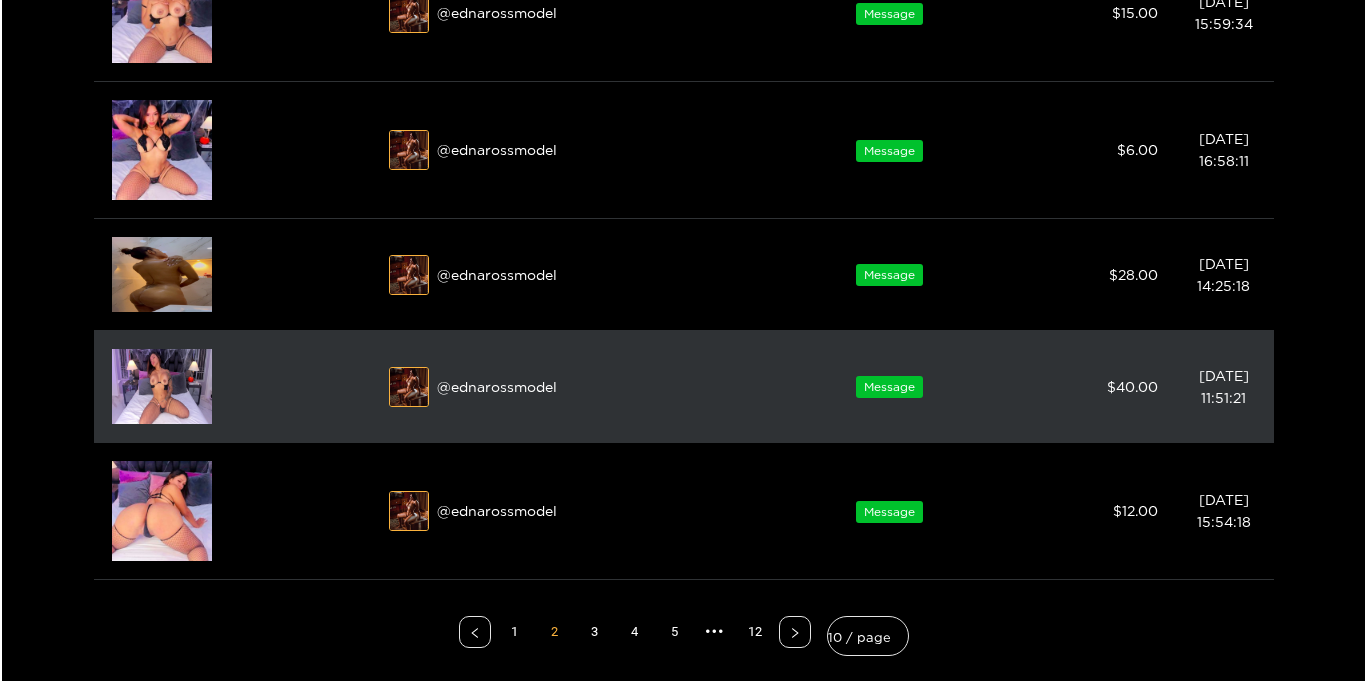 scroll, scrollTop: 990, scrollLeft: 0, axis: vertical 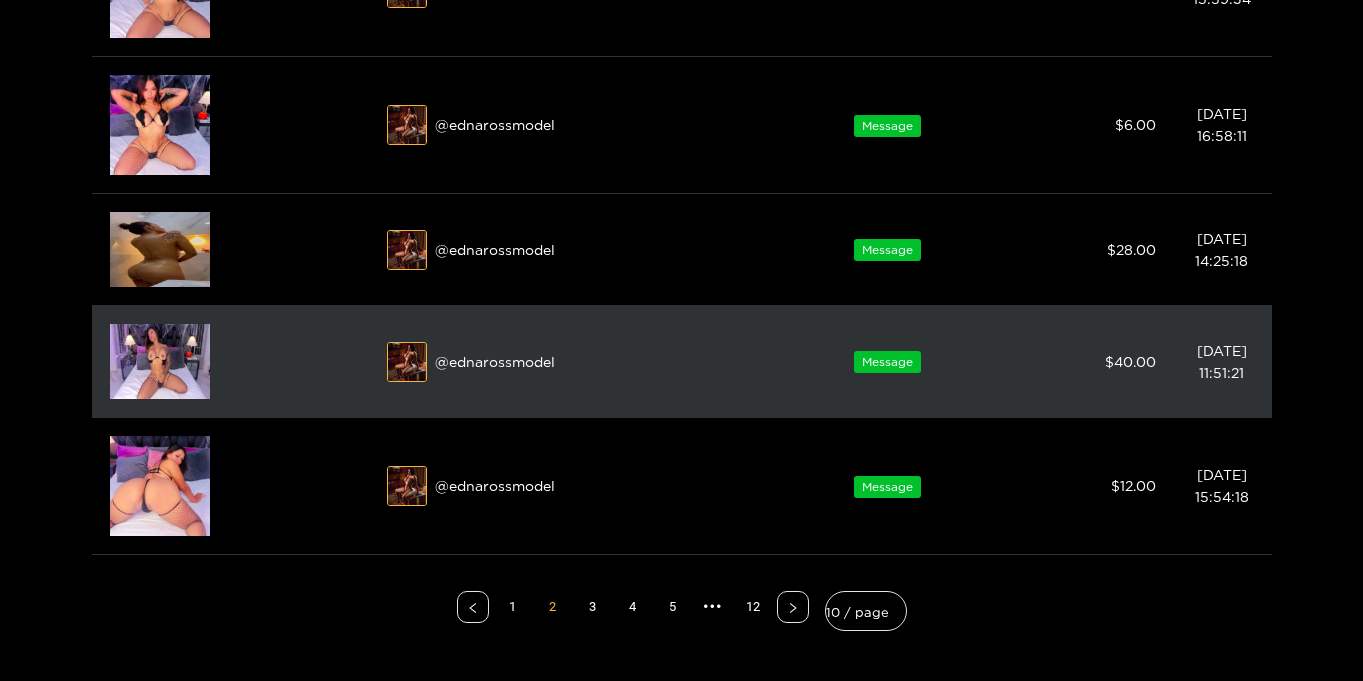 click at bounding box center [160, 361] 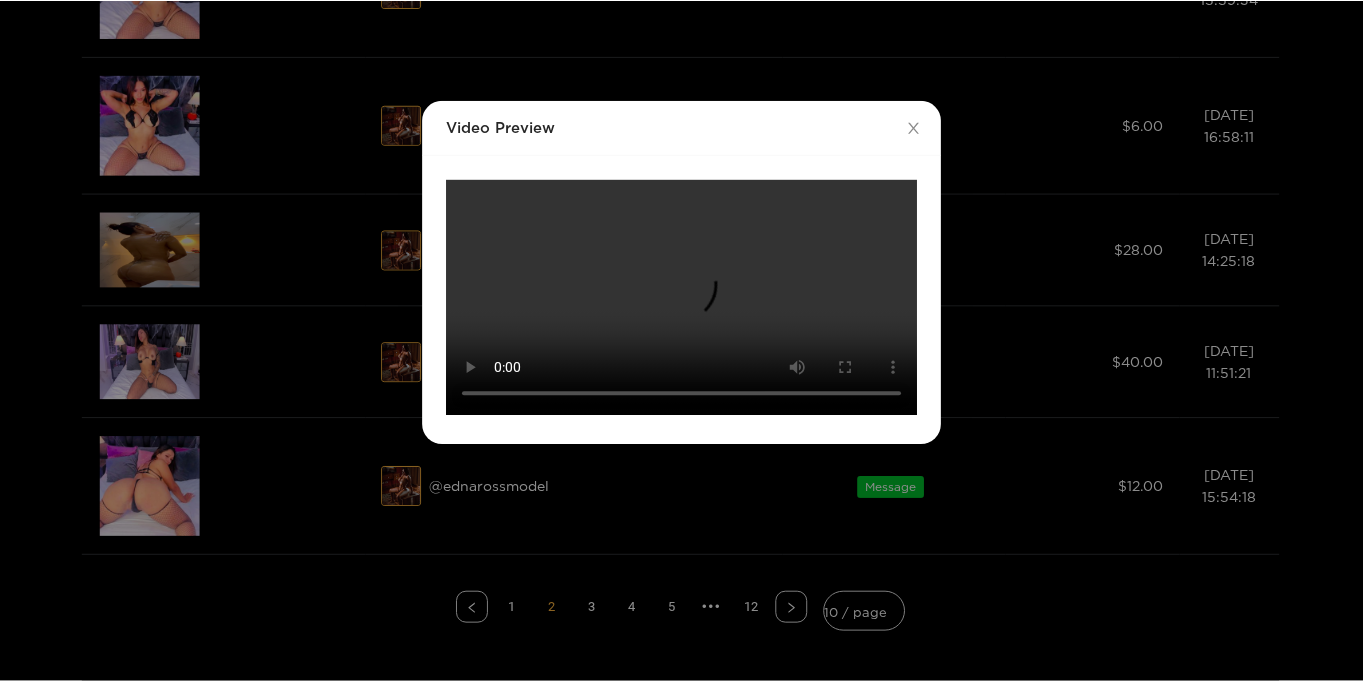 scroll, scrollTop: 0, scrollLeft: 0, axis: both 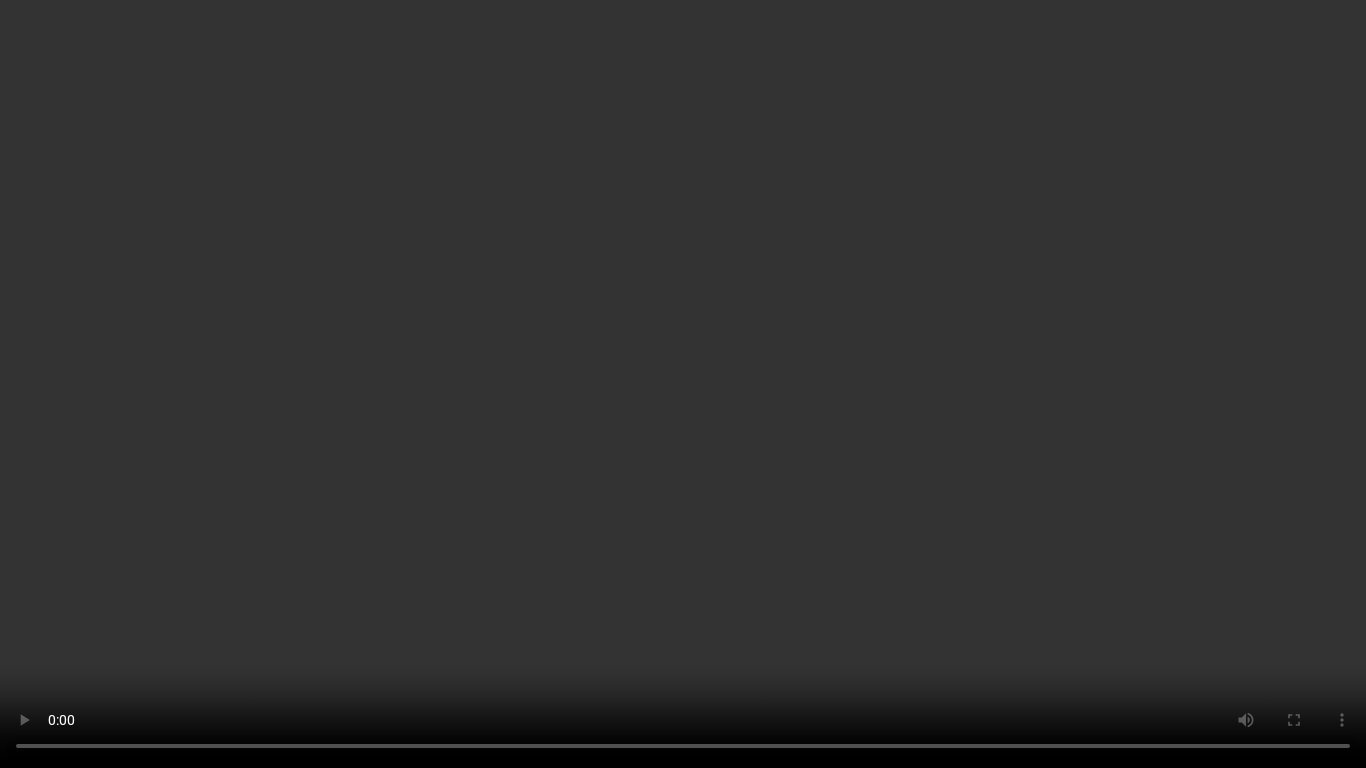 type 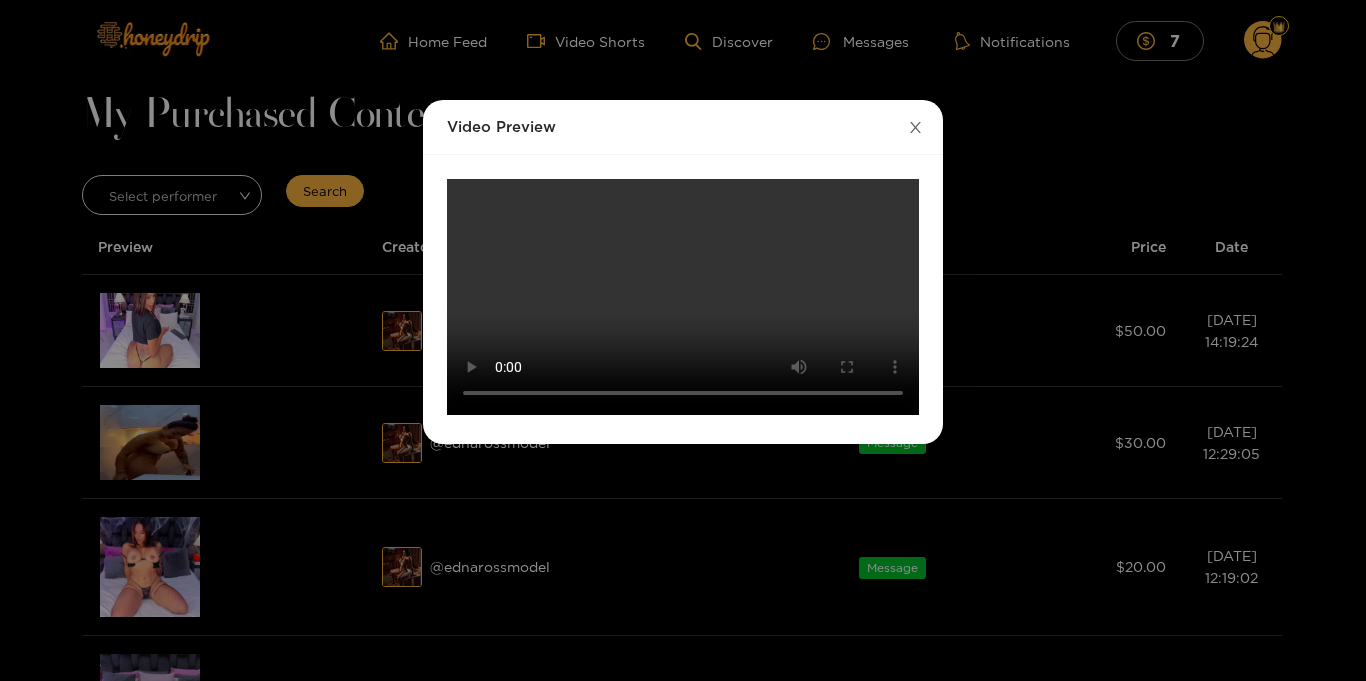 drag, startPoint x: 918, startPoint y: 124, endPoint x: 867, endPoint y: 124, distance: 51 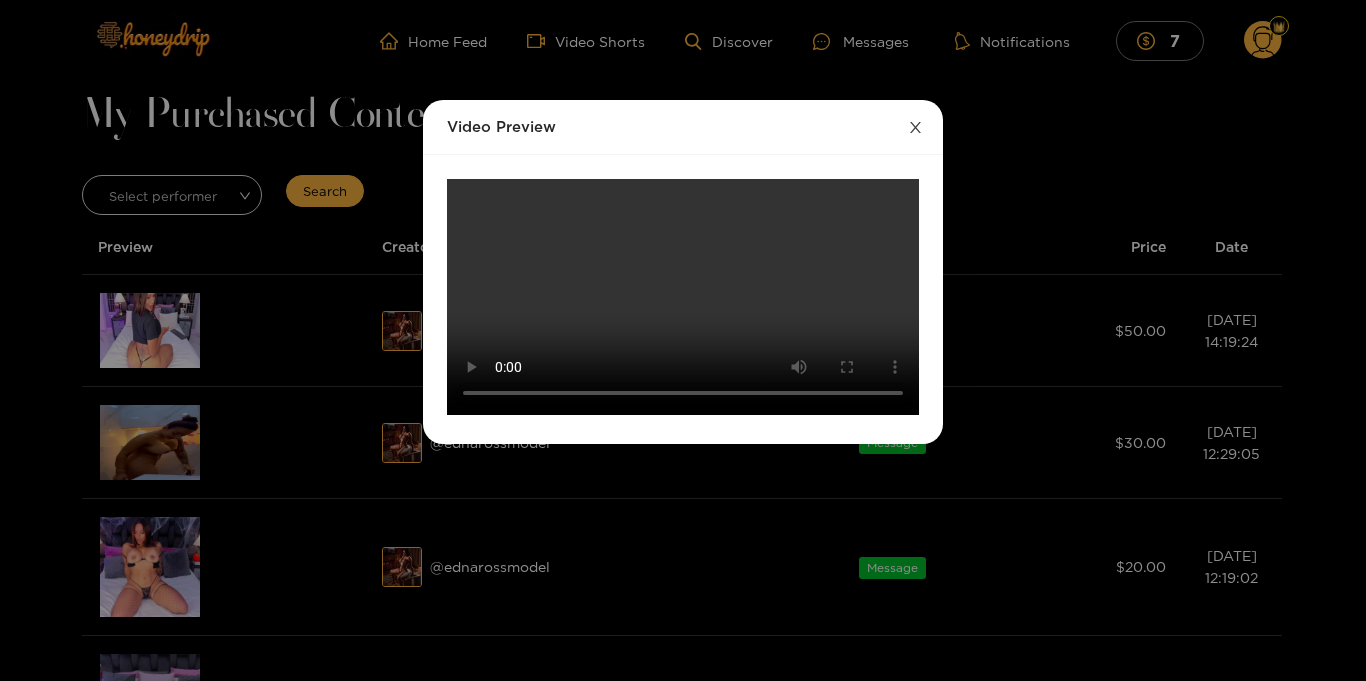 click 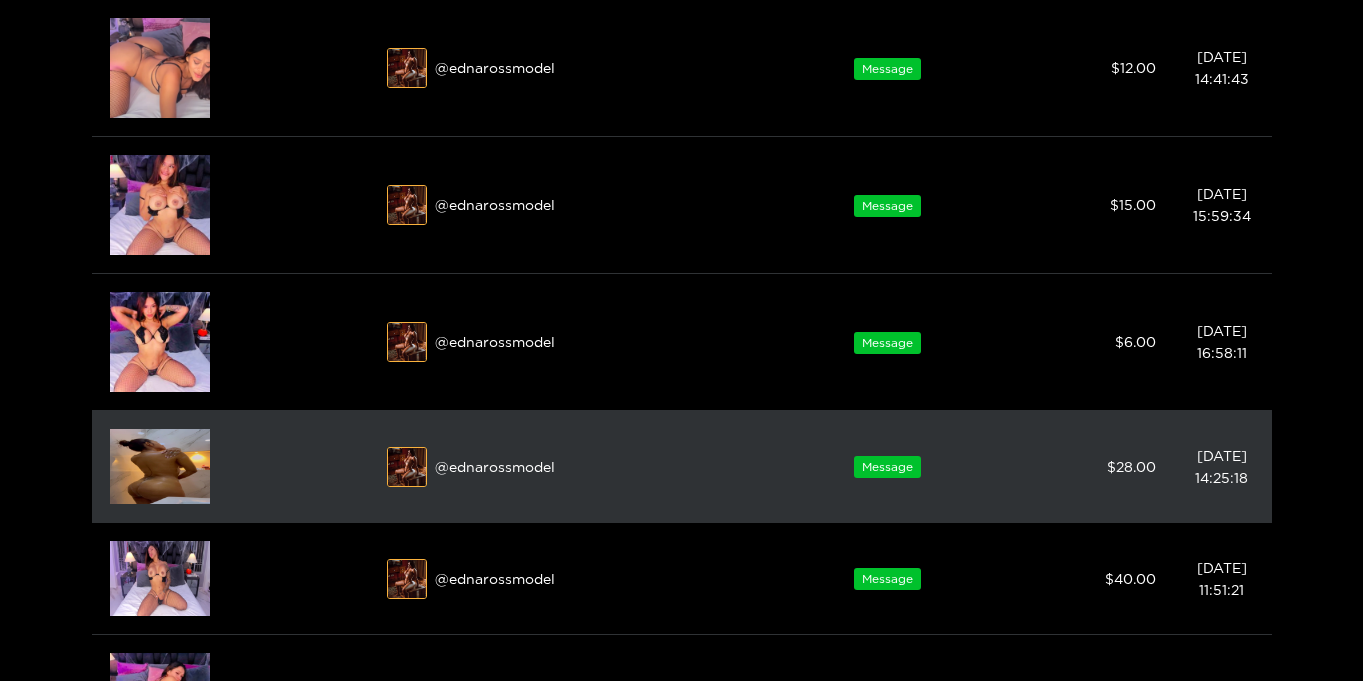 scroll, scrollTop: 771, scrollLeft: 0, axis: vertical 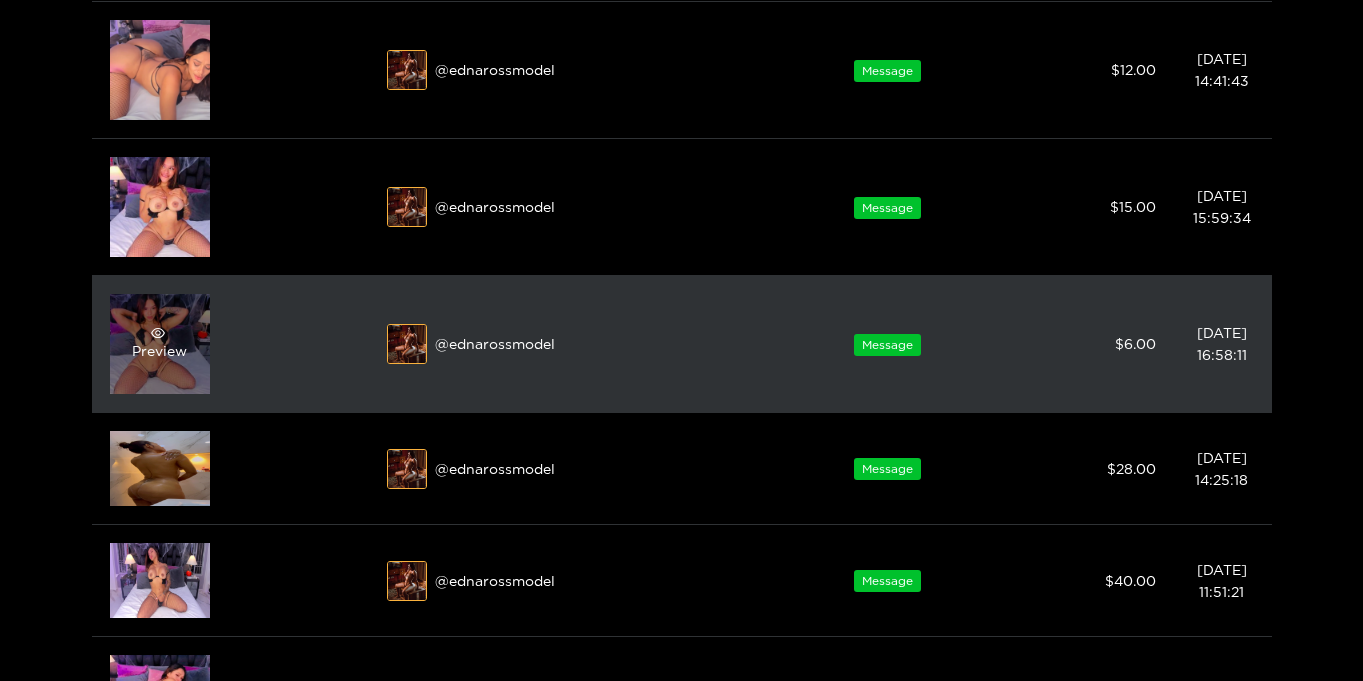click on "Preview" at bounding box center [160, 344] 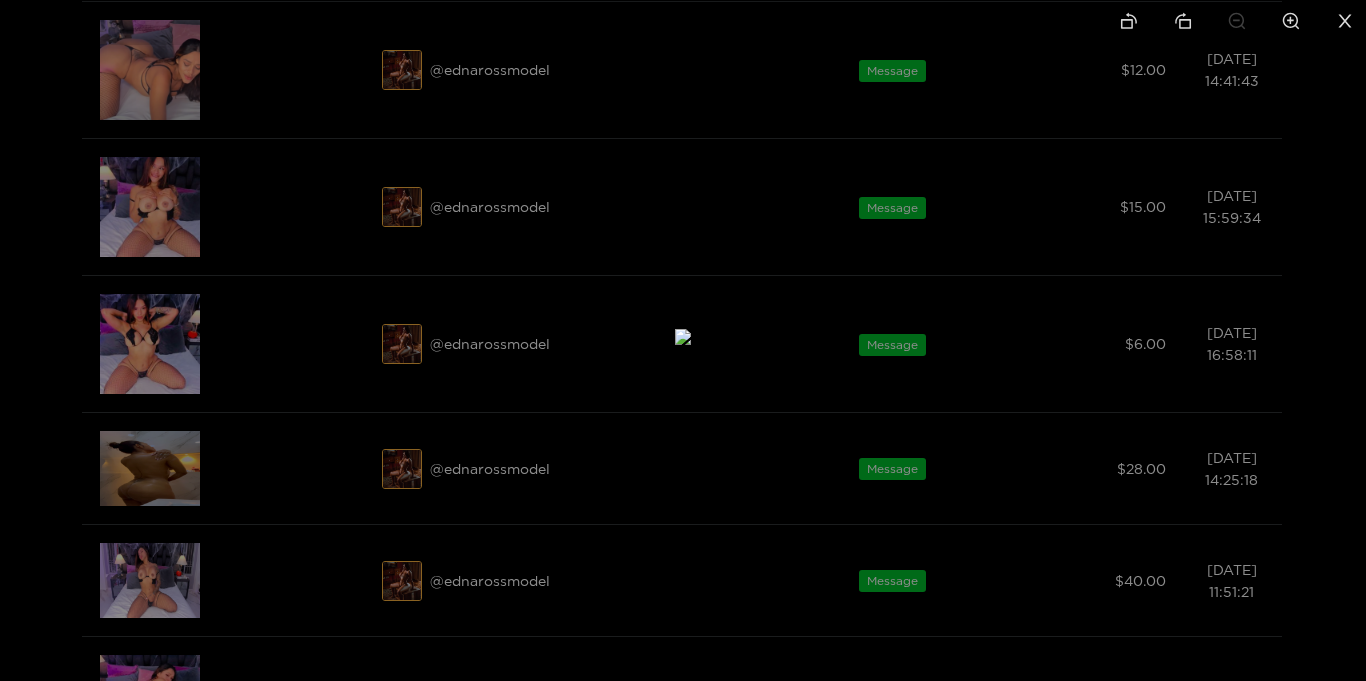 click 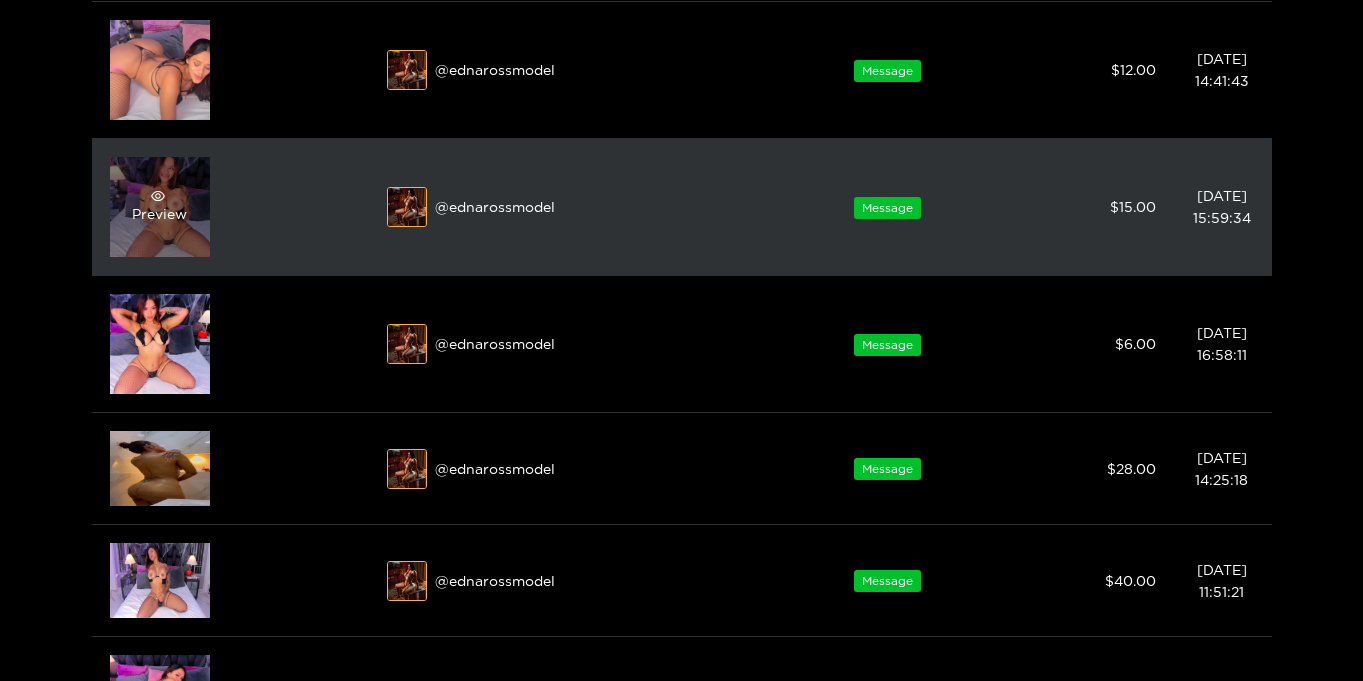 click on "Preview" at bounding box center (160, 207) 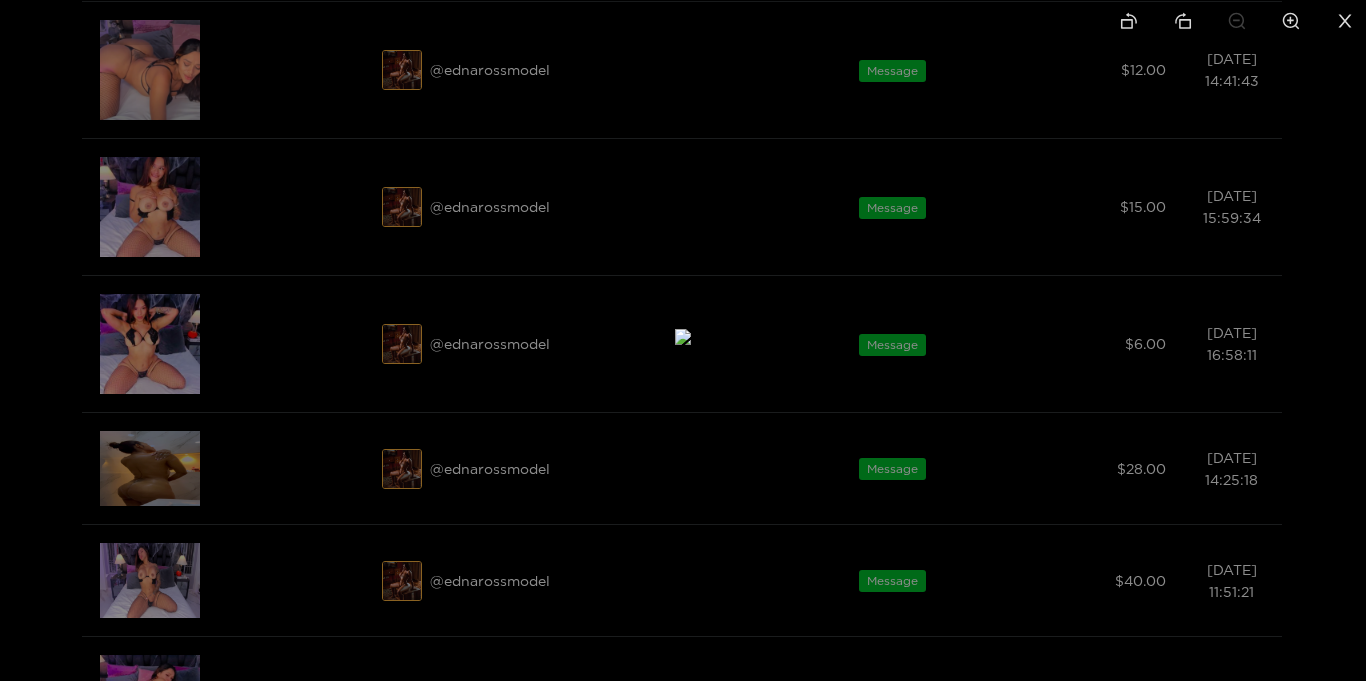 click 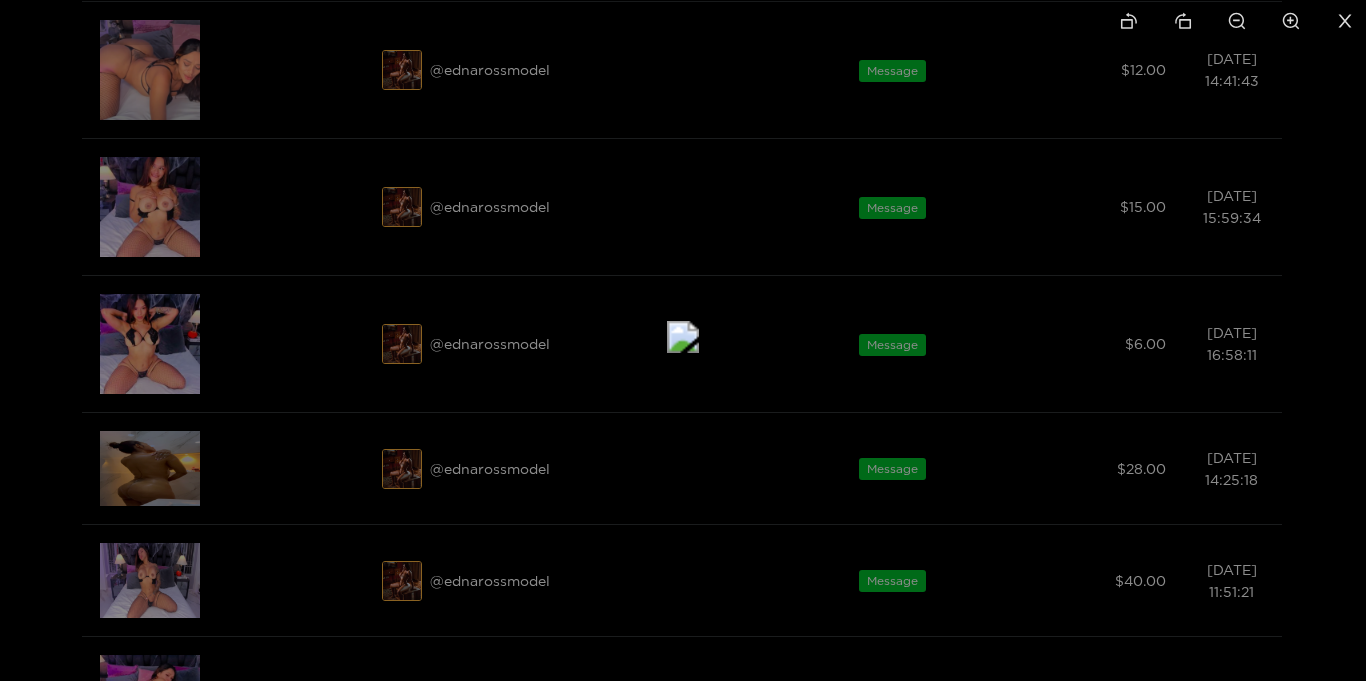 click 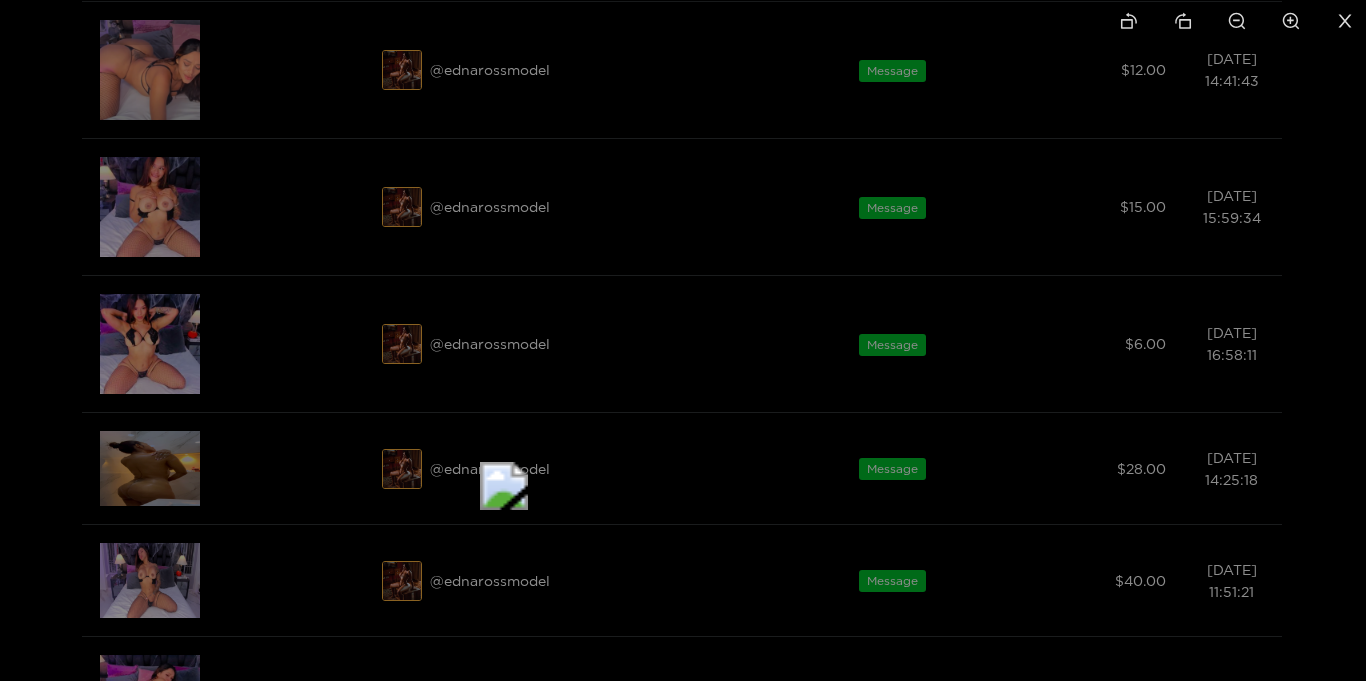 drag, startPoint x: 1149, startPoint y: 281, endPoint x: 970, endPoint y: 430, distance: 232.89912 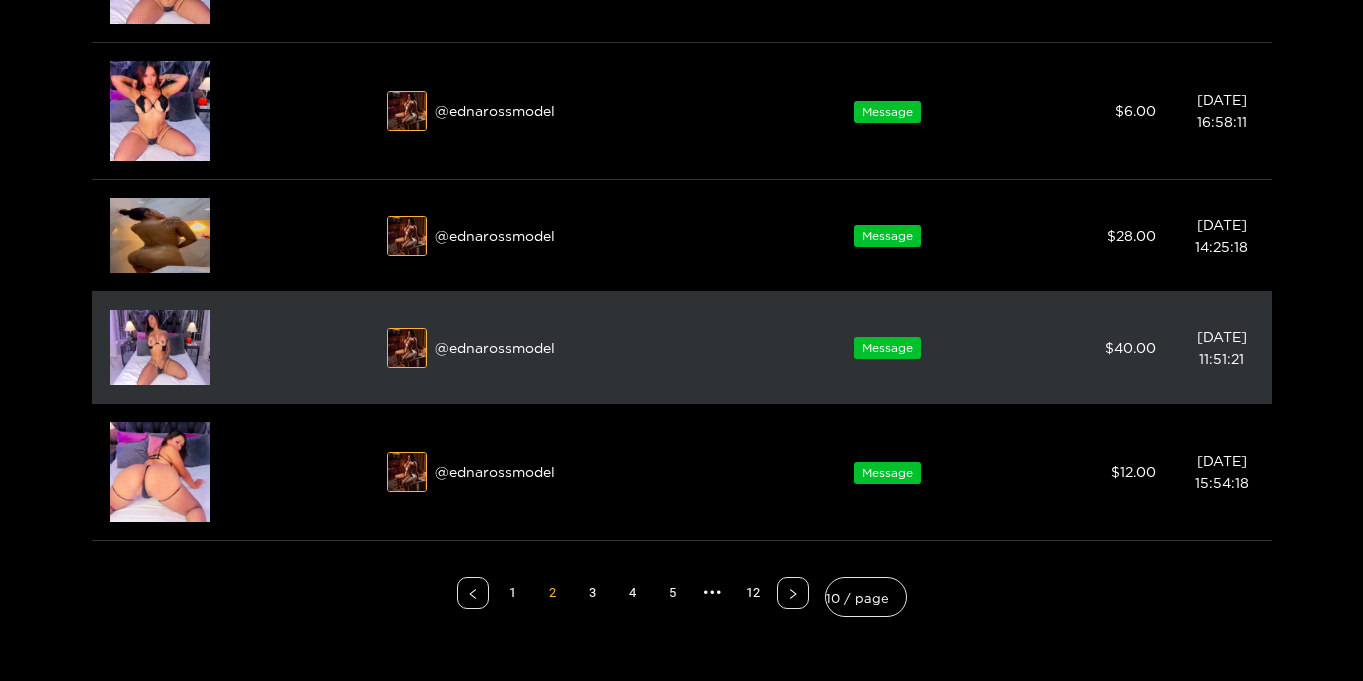 scroll, scrollTop: 1008, scrollLeft: 0, axis: vertical 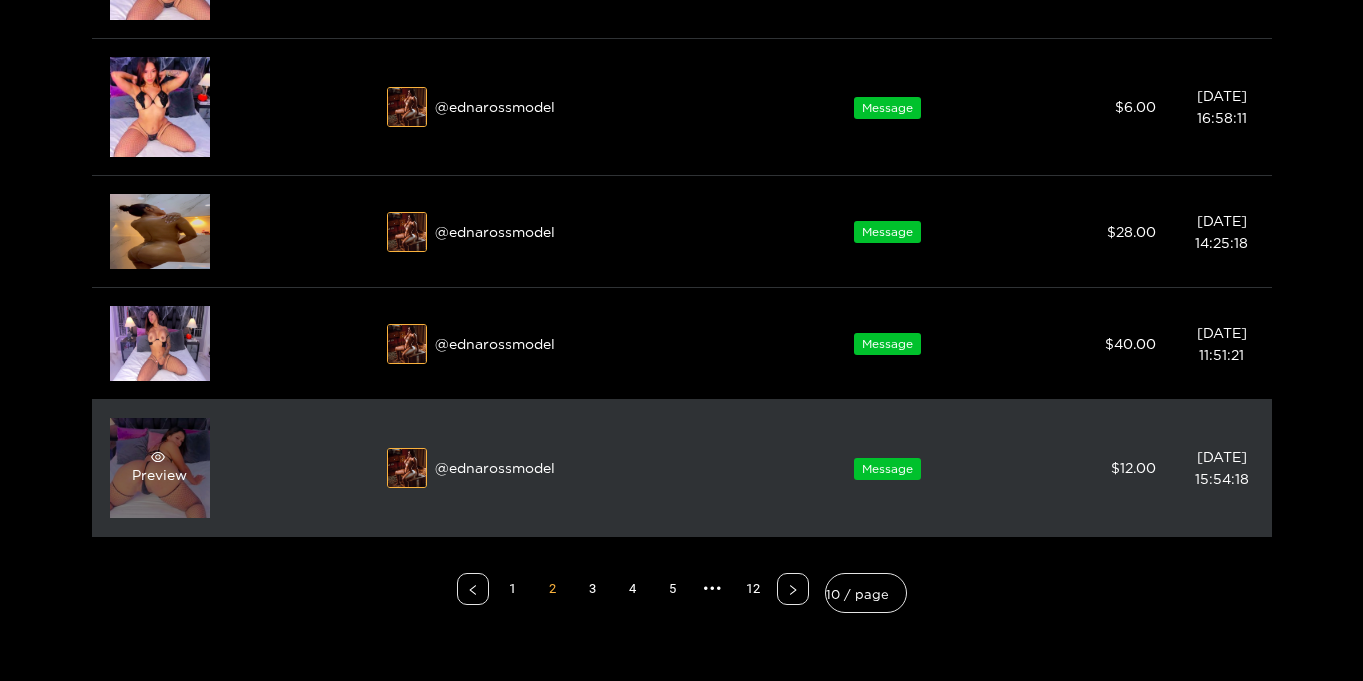 click on "Preview" at bounding box center [159, 468] 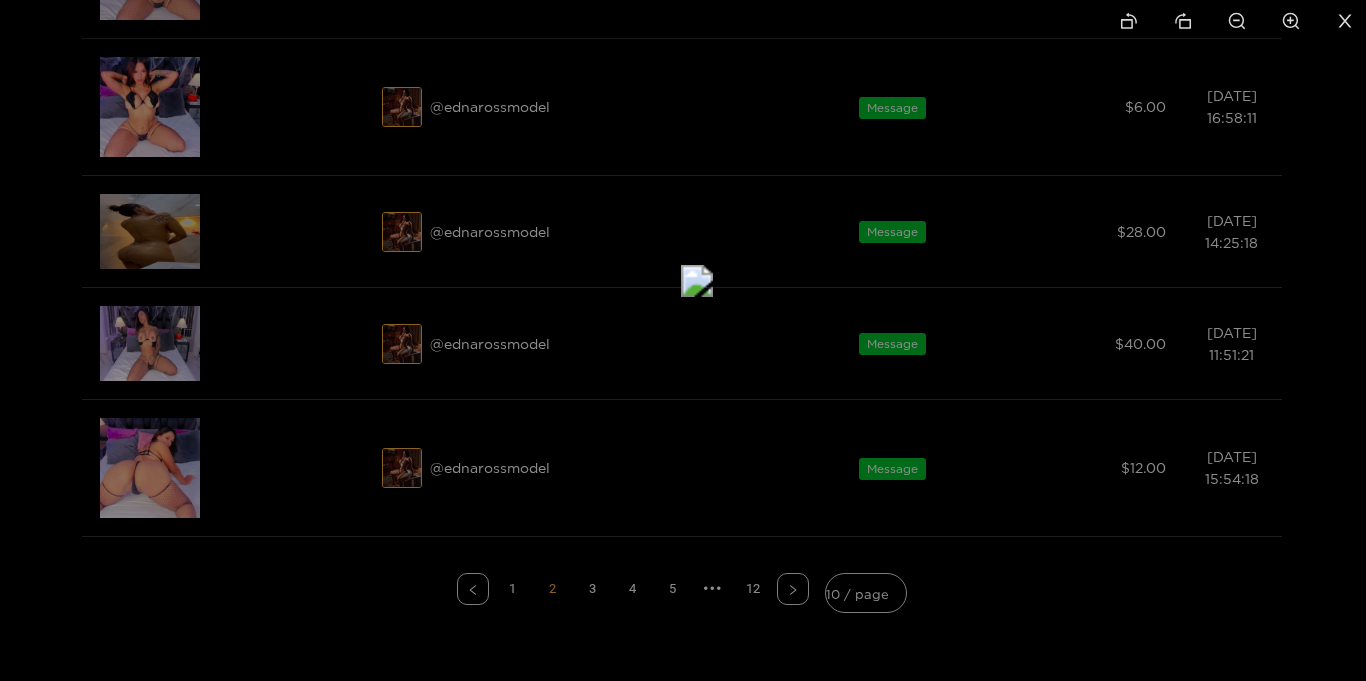 drag, startPoint x: 582, startPoint y: 401, endPoint x: 620, endPoint y: 262, distance: 144.10066 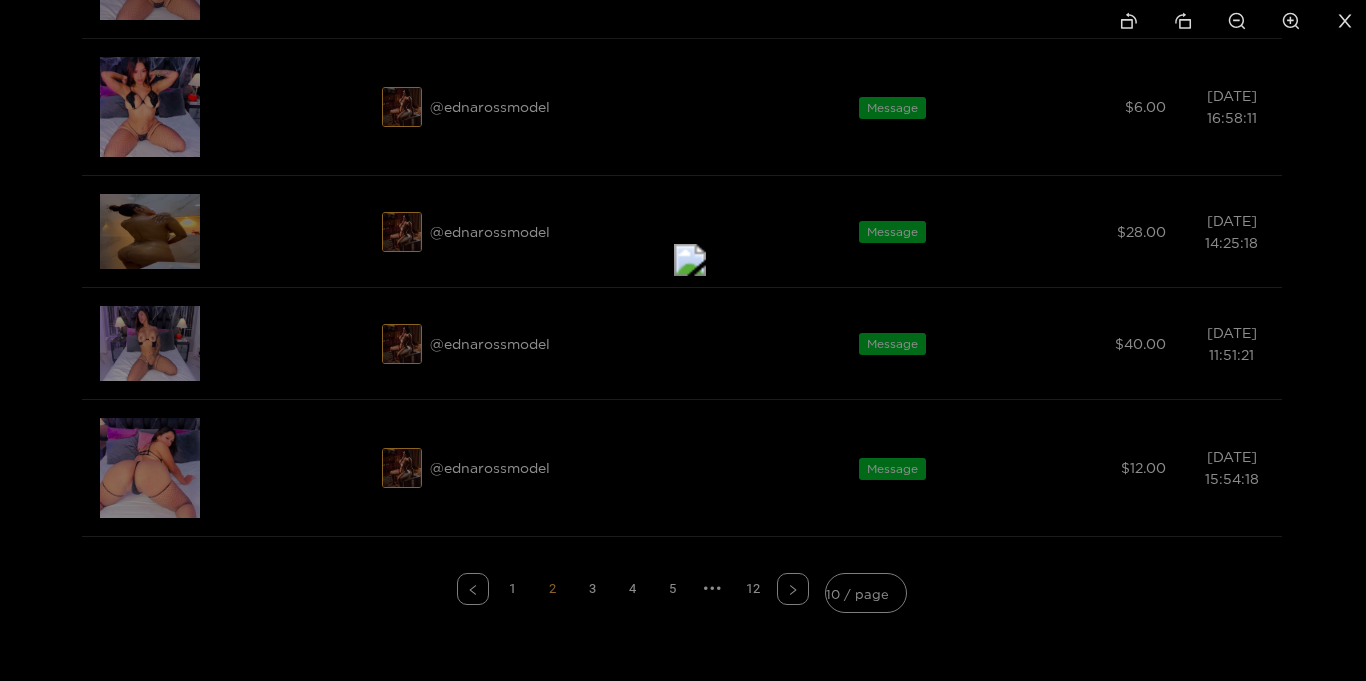 drag, startPoint x: 763, startPoint y: 261, endPoint x: 496, endPoint y: 612, distance: 441.0102 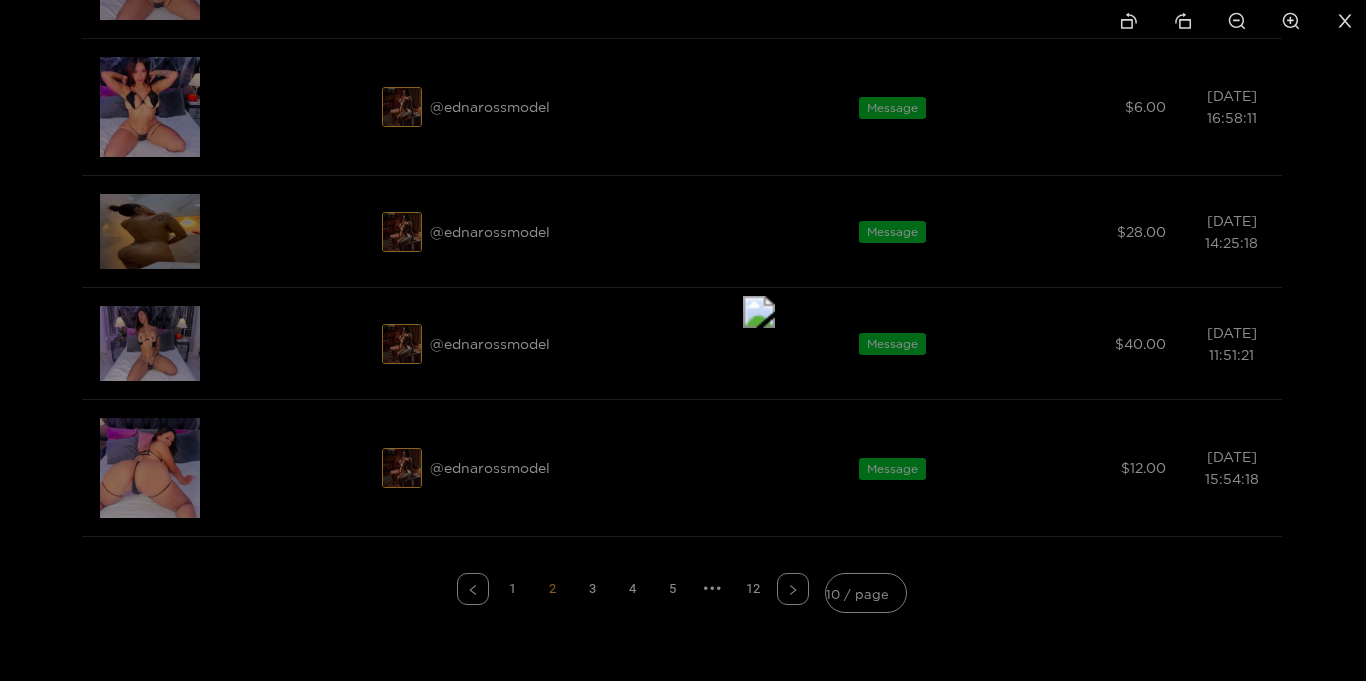 drag, startPoint x: 557, startPoint y: 471, endPoint x: 770, endPoint y: 215, distance: 333.02402 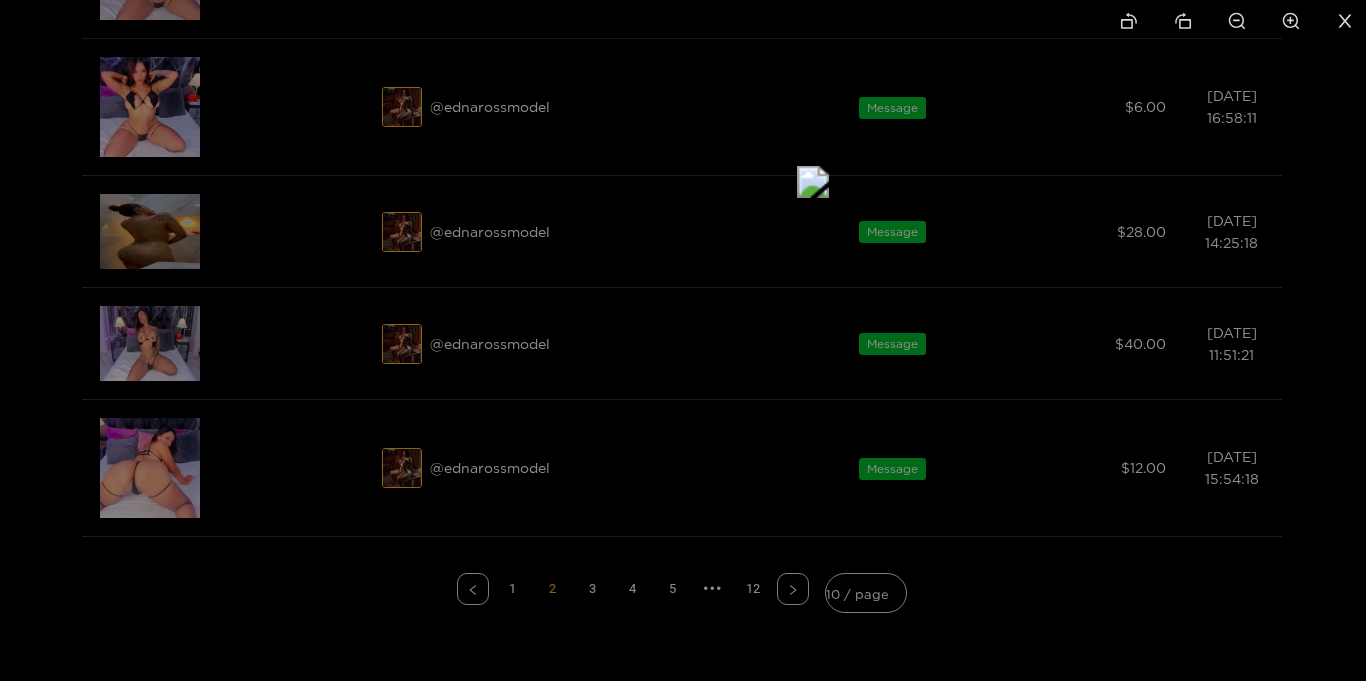 drag, startPoint x: 724, startPoint y: 383, endPoint x: 732, endPoint y: 354, distance: 30.083218 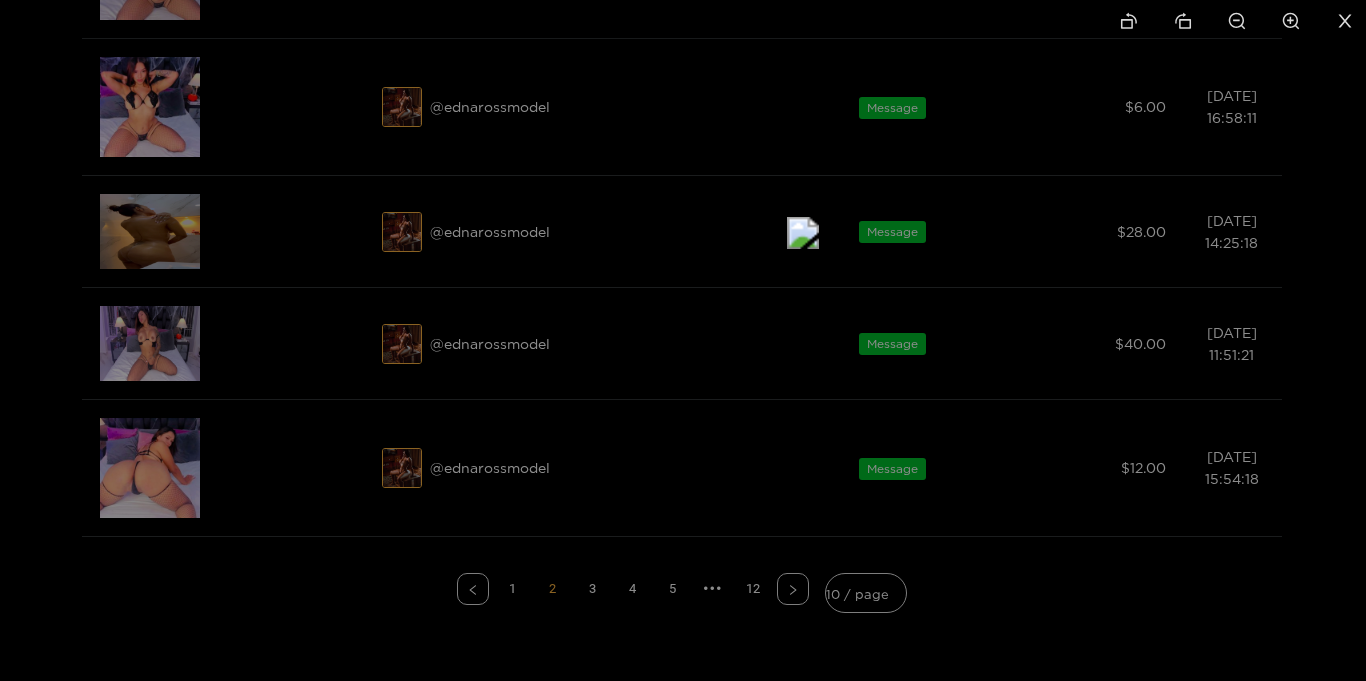drag, startPoint x: 867, startPoint y: 391, endPoint x: 877, endPoint y: 457, distance: 66.75328 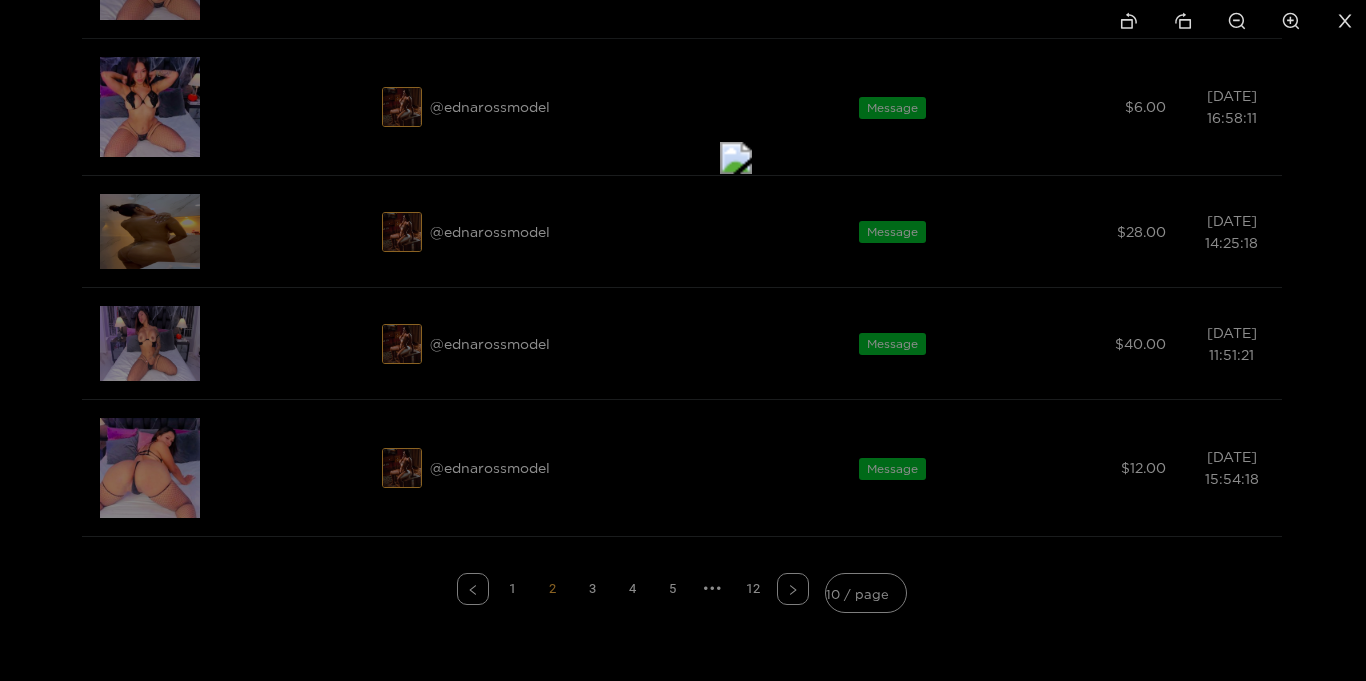 drag, startPoint x: 1074, startPoint y: 161, endPoint x: 1021, endPoint y: 89, distance: 89.40358 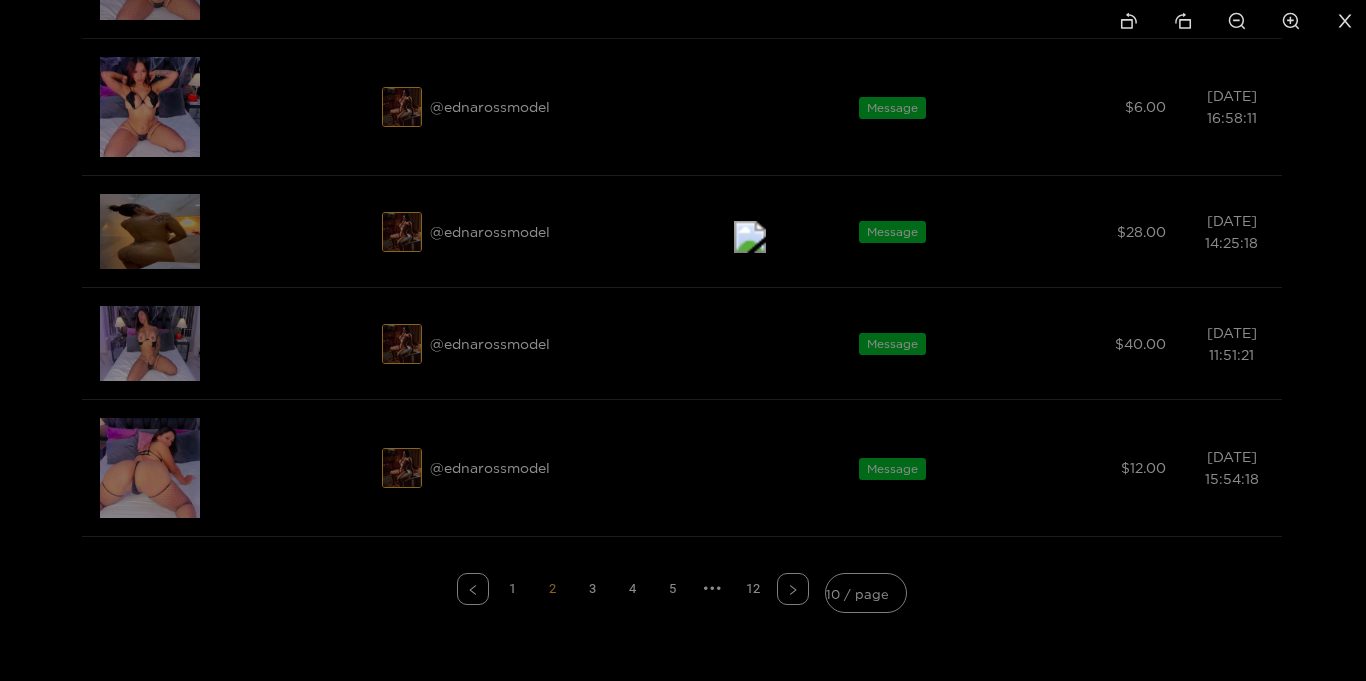 drag, startPoint x: 1014, startPoint y: 135, endPoint x: 1028, endPoint y: 206, distance: 72.36712 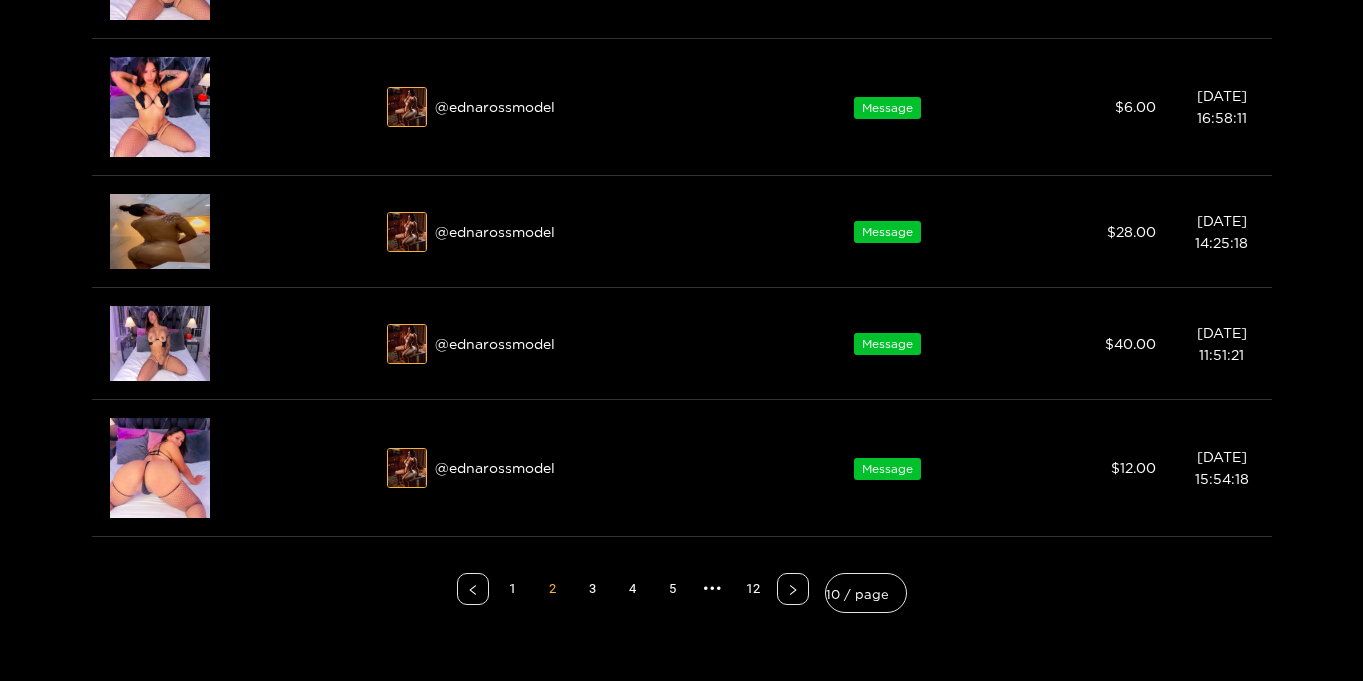 scroll, scrollTop: 1009, scrollLeft: 0, axis: vertical 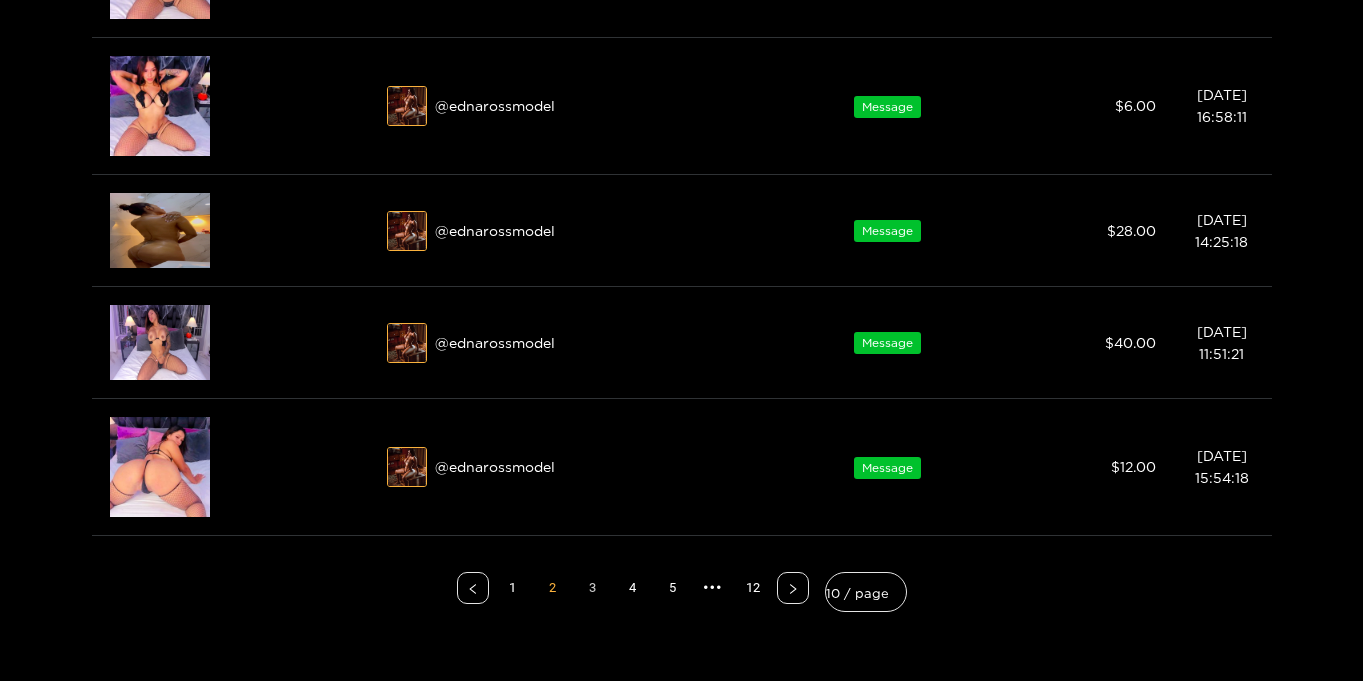 click on "3" at bounding box center (593, 588) 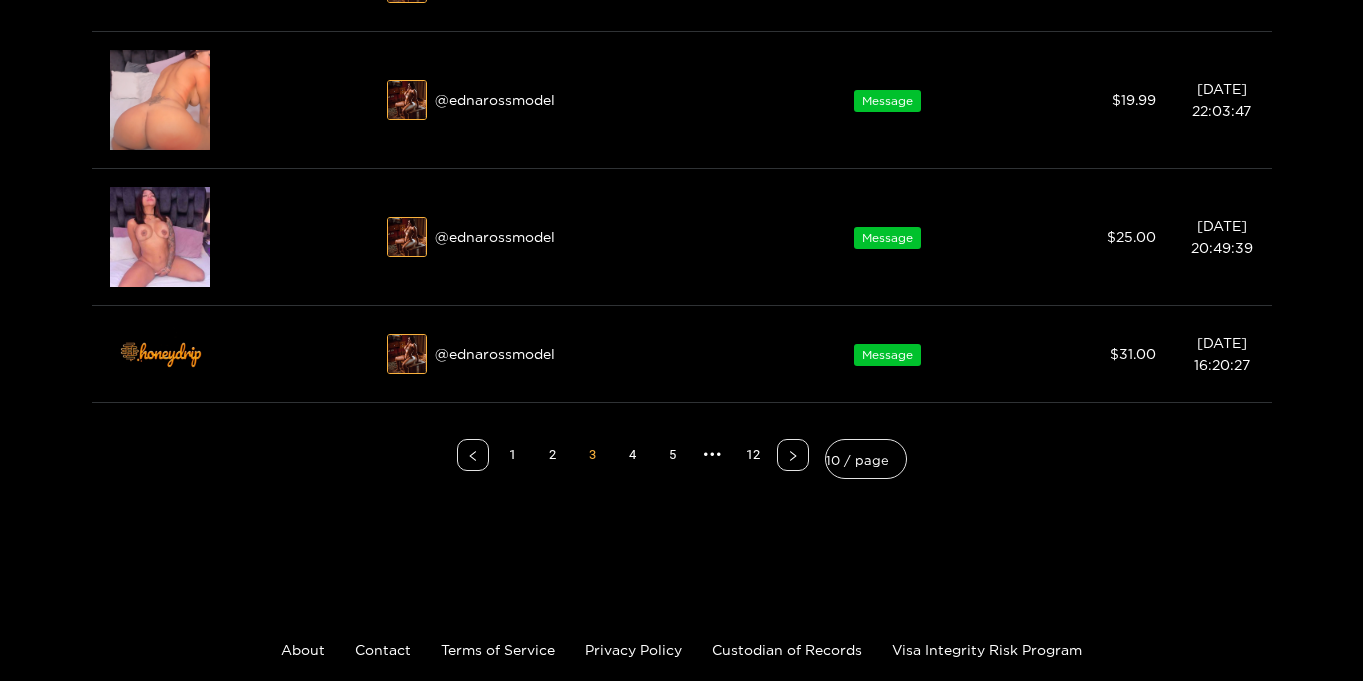 scroll, scrollTop: 1009, scrollLeft: 0, axis: vertical 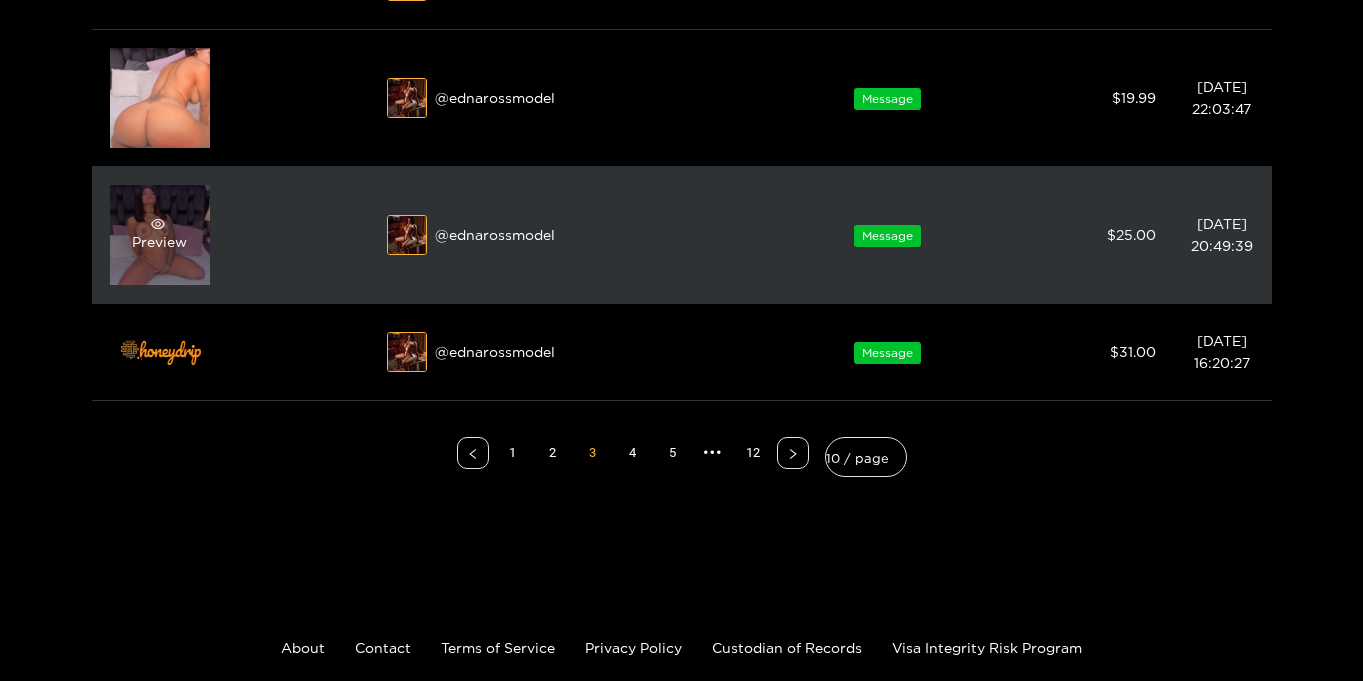 click on "Preview" at bounding box center [160, 235] 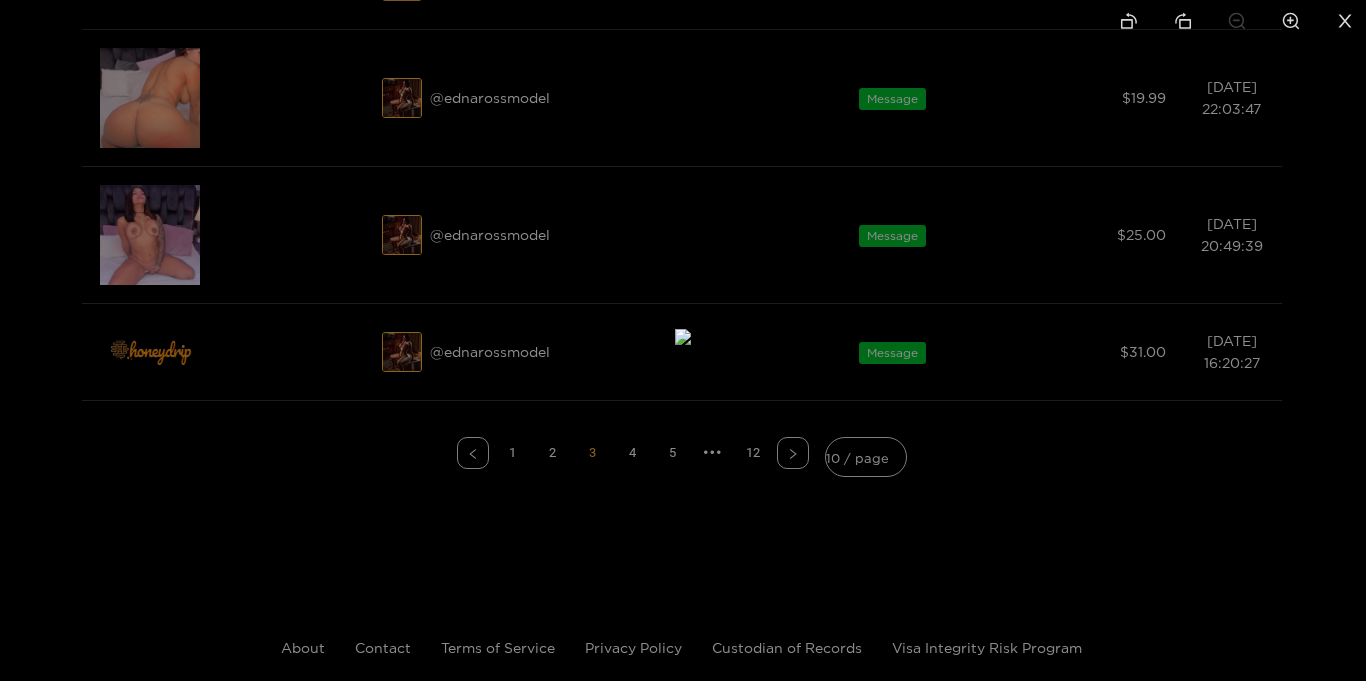 click 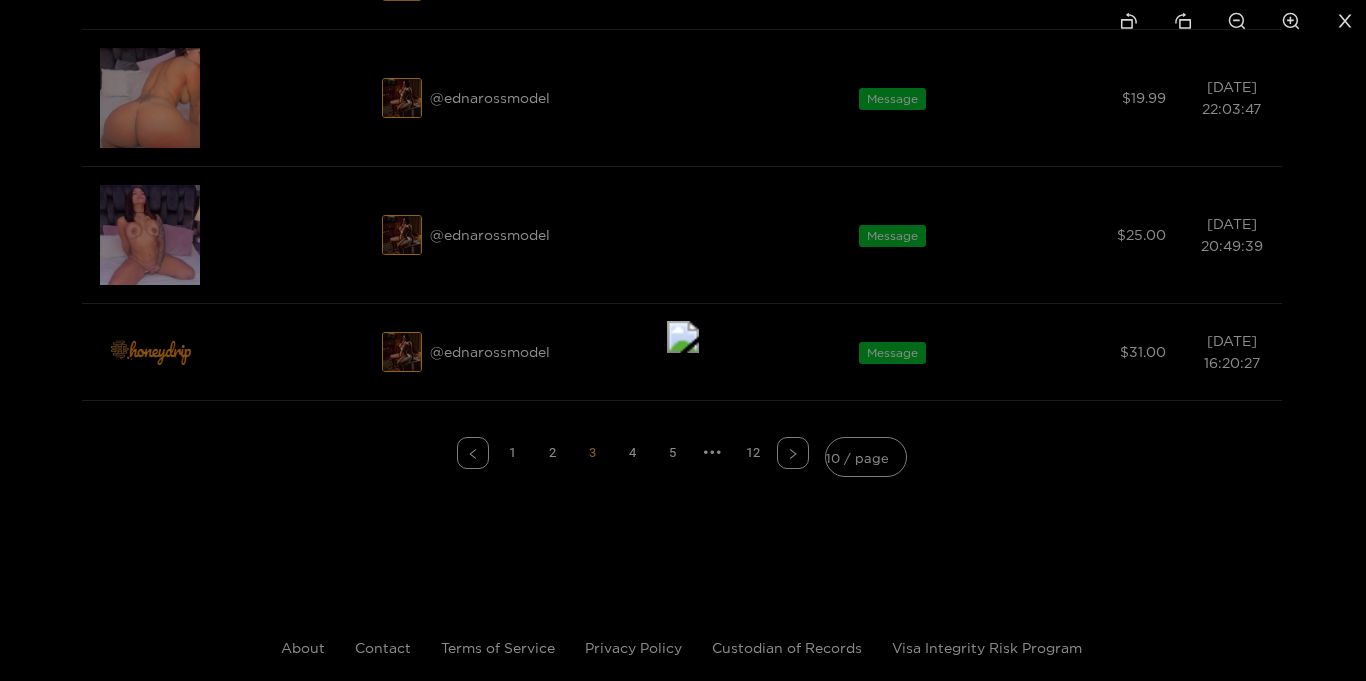 click 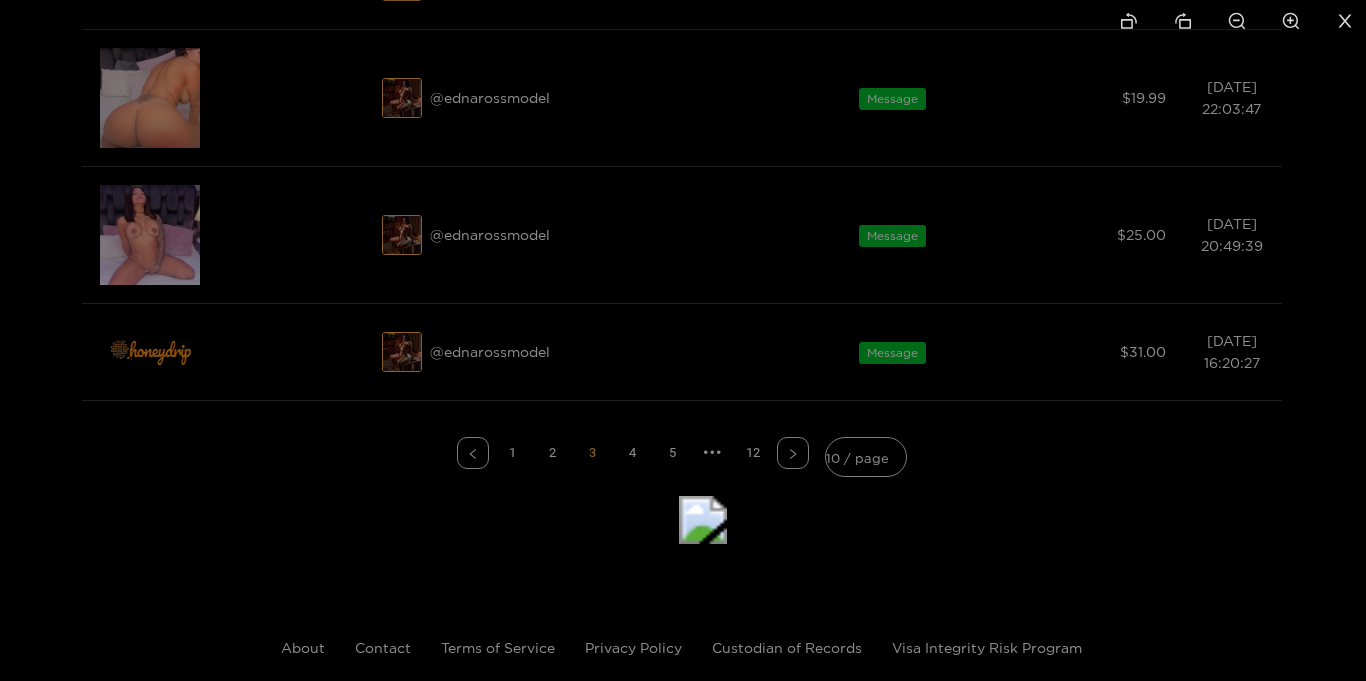 drag, startPoint x: 1016, startPoint y: 241, endPoint x: 1036, endPoint y: 423, distance: 183.0956 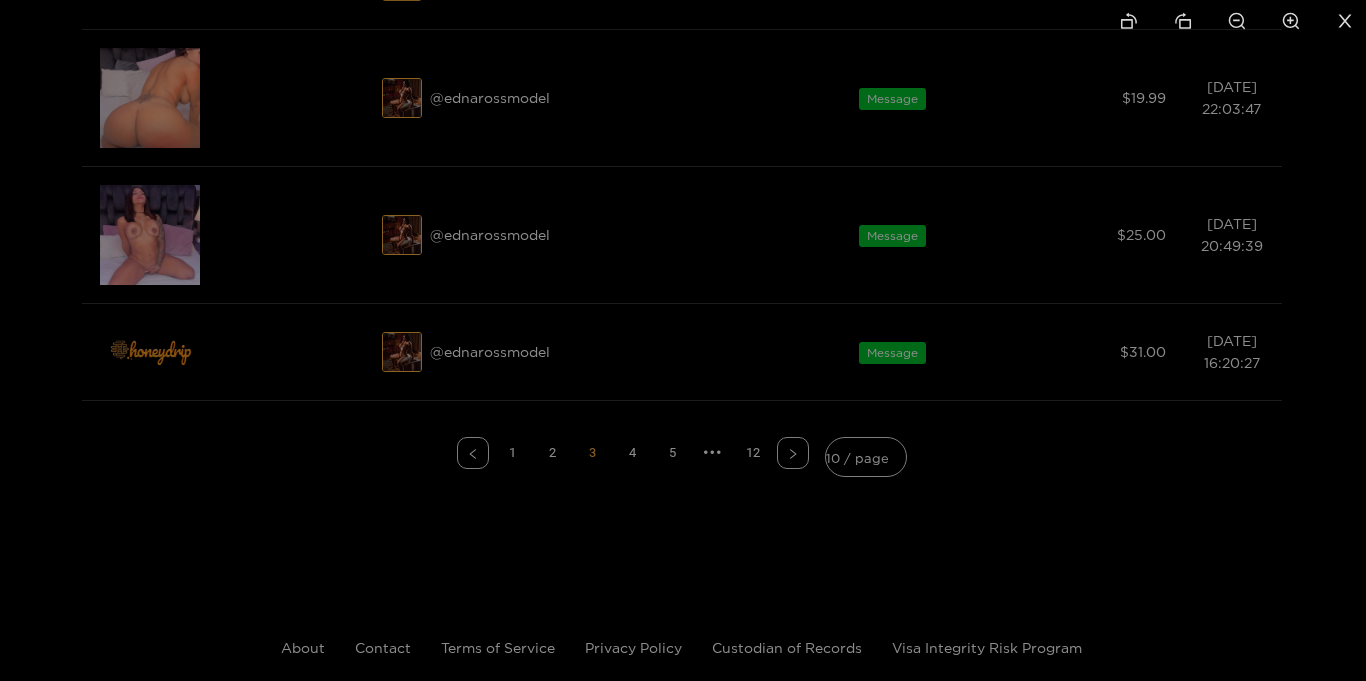 drag, startPoint x: 952, startPoint y: 295, endPoint x: 958, endPoint y: 466, distance: 171.10522 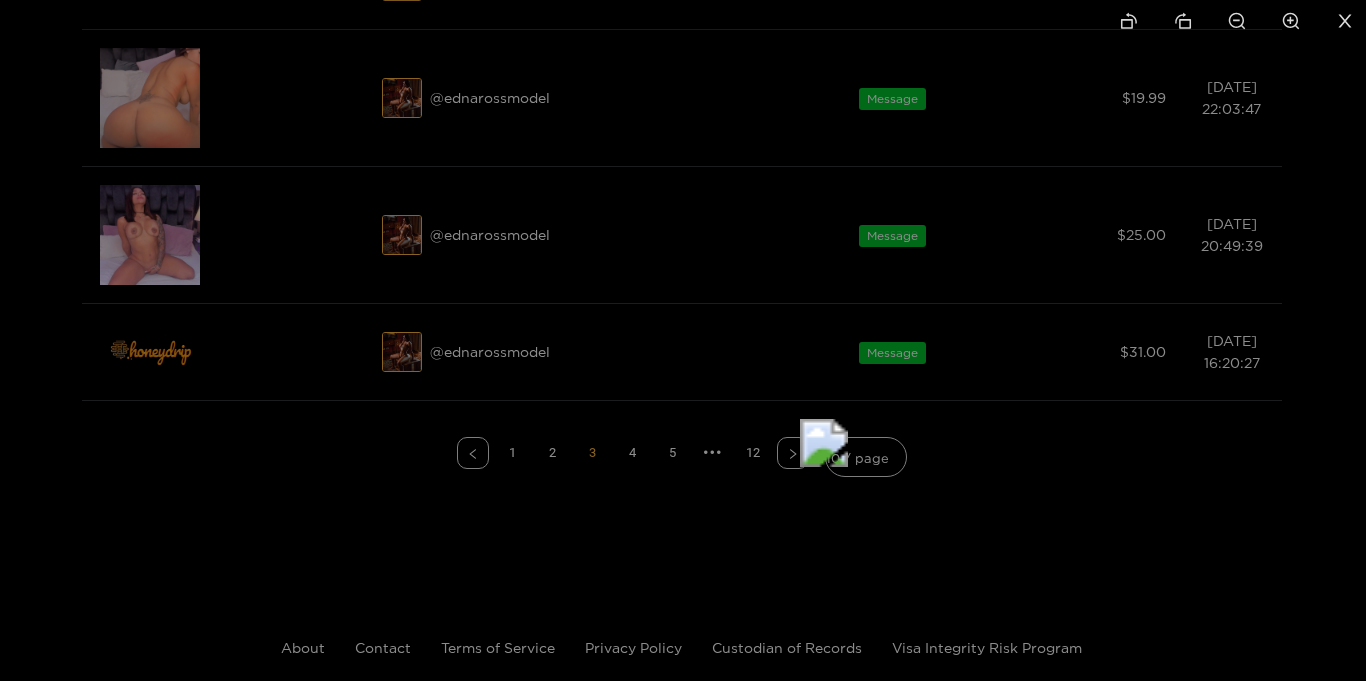 drag, startPoint x: 987, startPoint y: 448, endPoint x: 1060, endPoint y: 230, distance: 229.8978 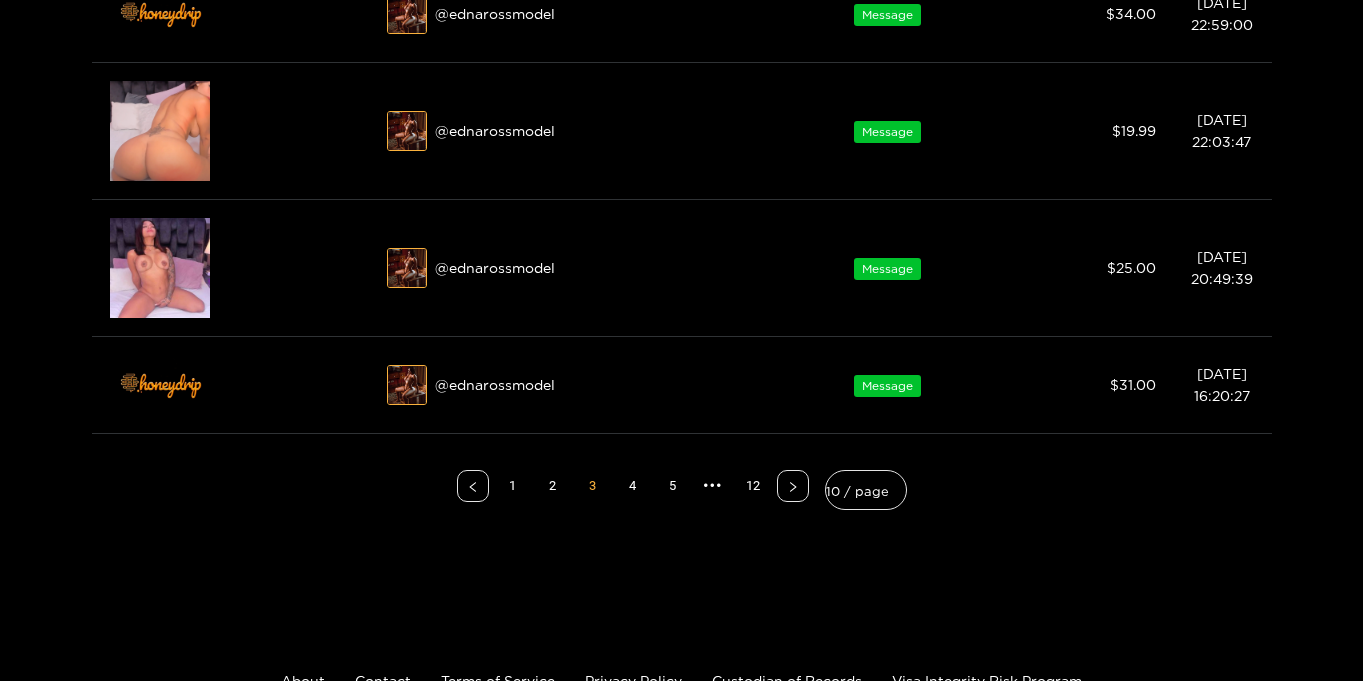 scroll, scrollTop: 900, scrollLeft: 0, axis: vertical 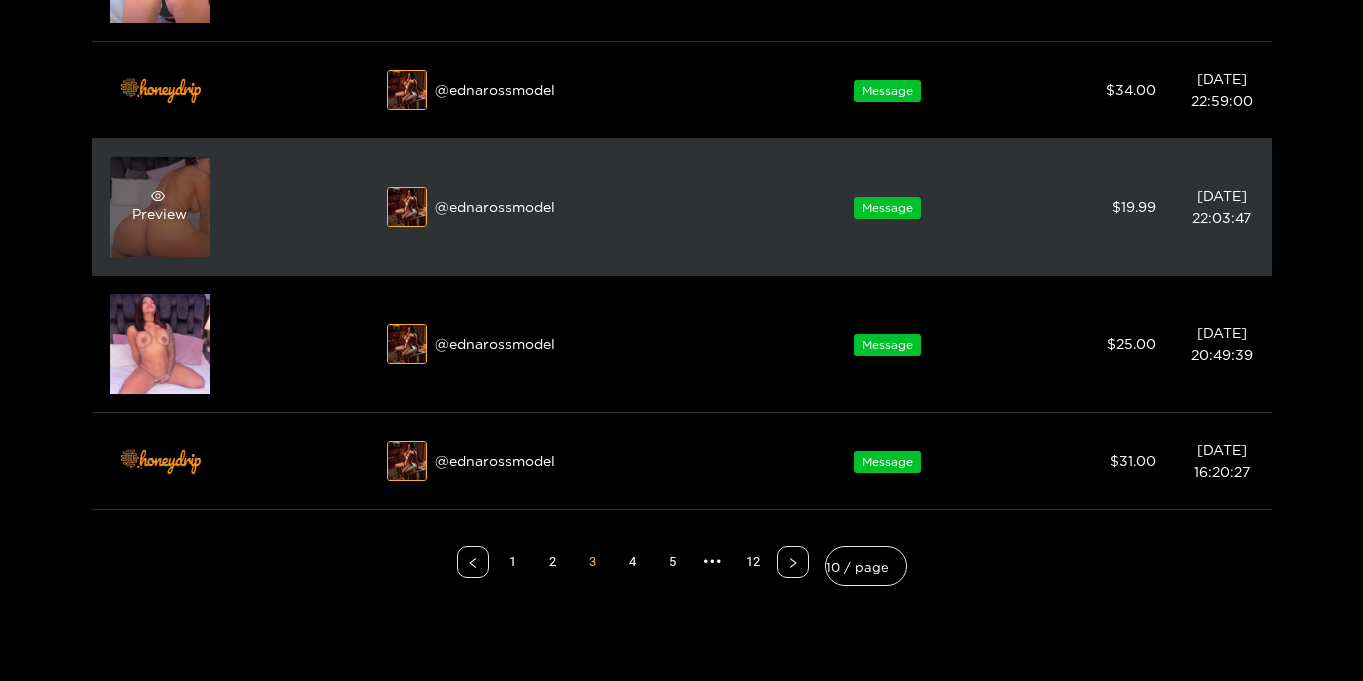 click on "Preview" at bounding box center [160, 207] 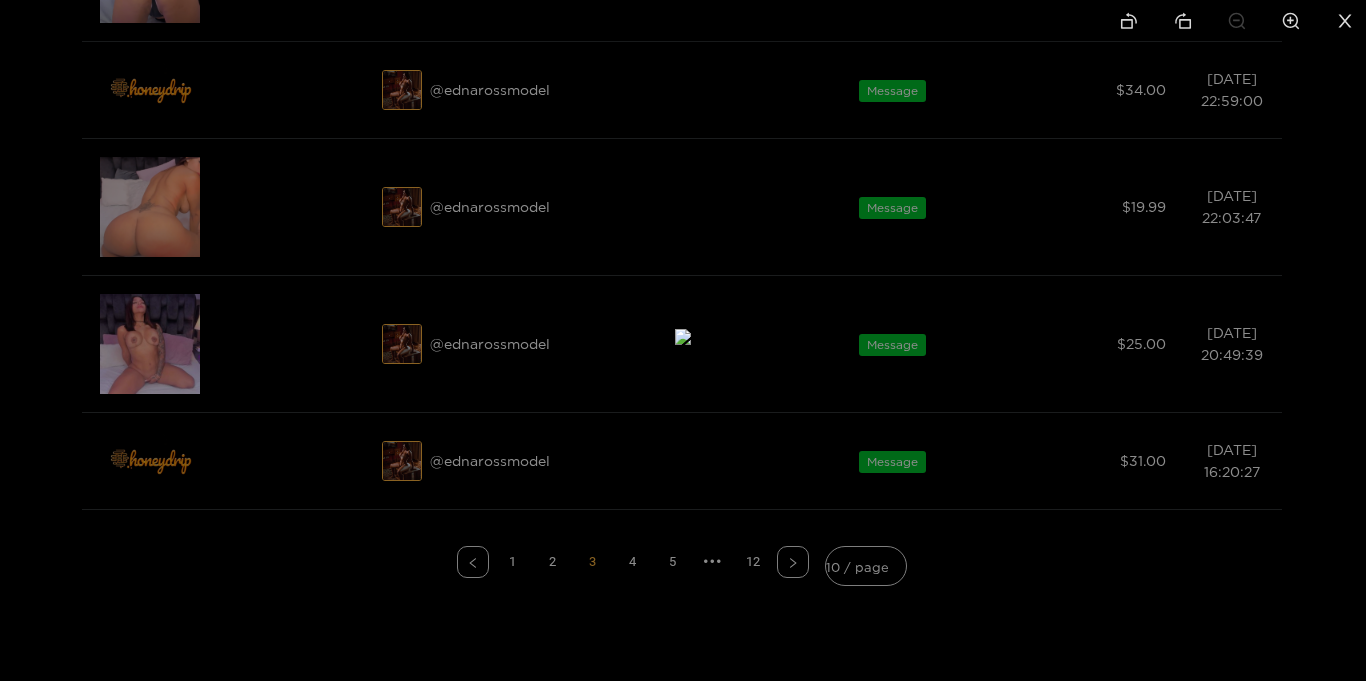 click 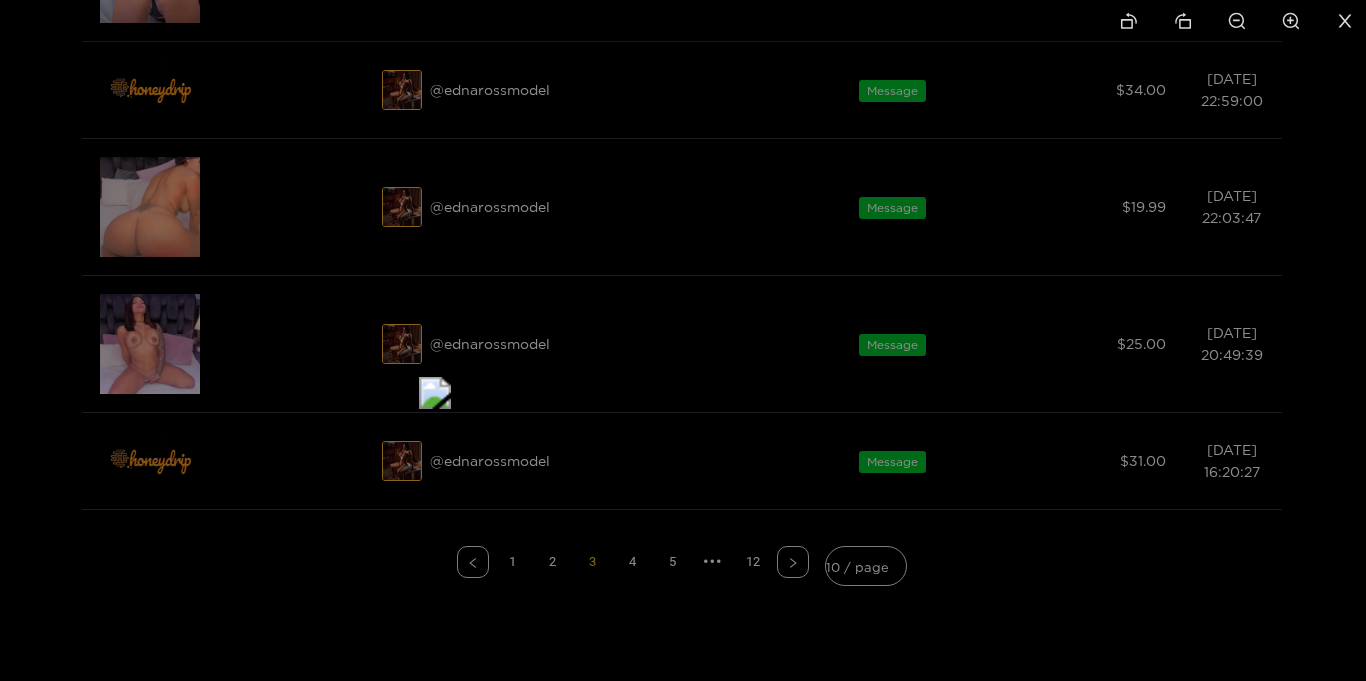 drag, startPoint x: 1207, startPoint y: 318, endPoint x: 937, endPoint y: 379, distance: 276.805 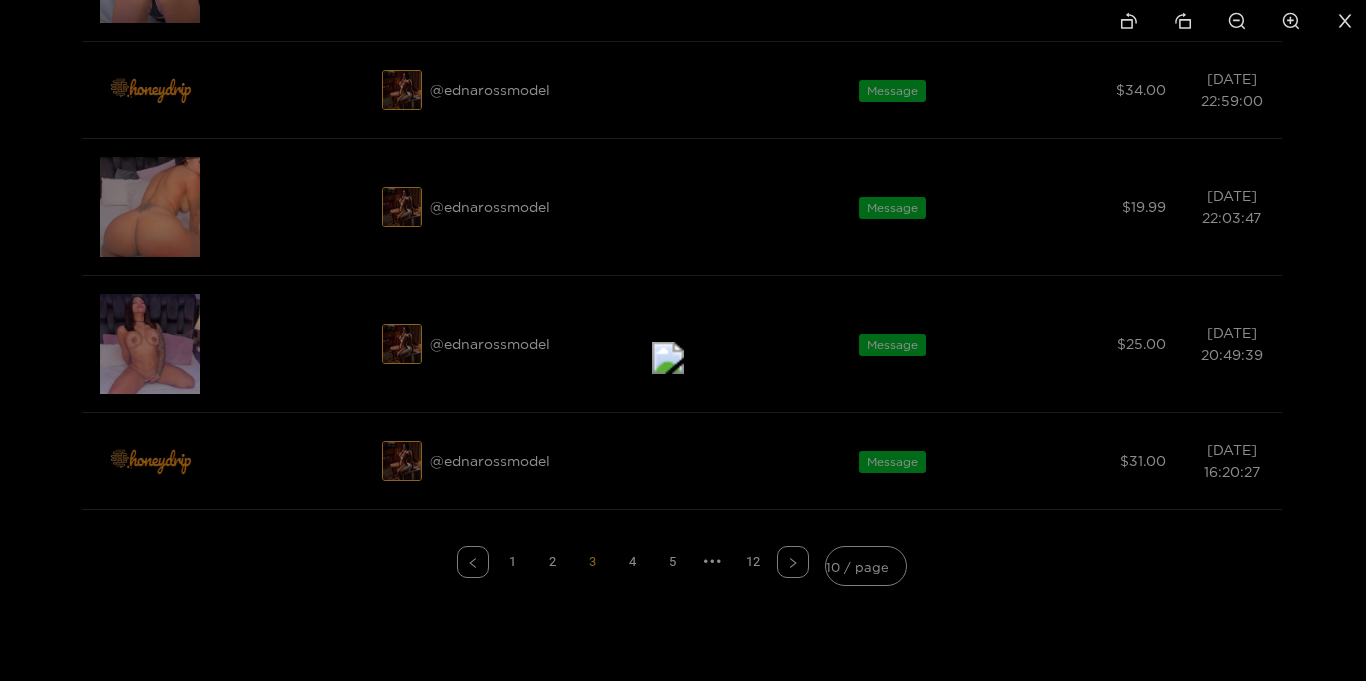 drag, startPoint x: 914, startPoint y: 487, endPoint x: 913, endPoint y: 116, distance: 371.00134 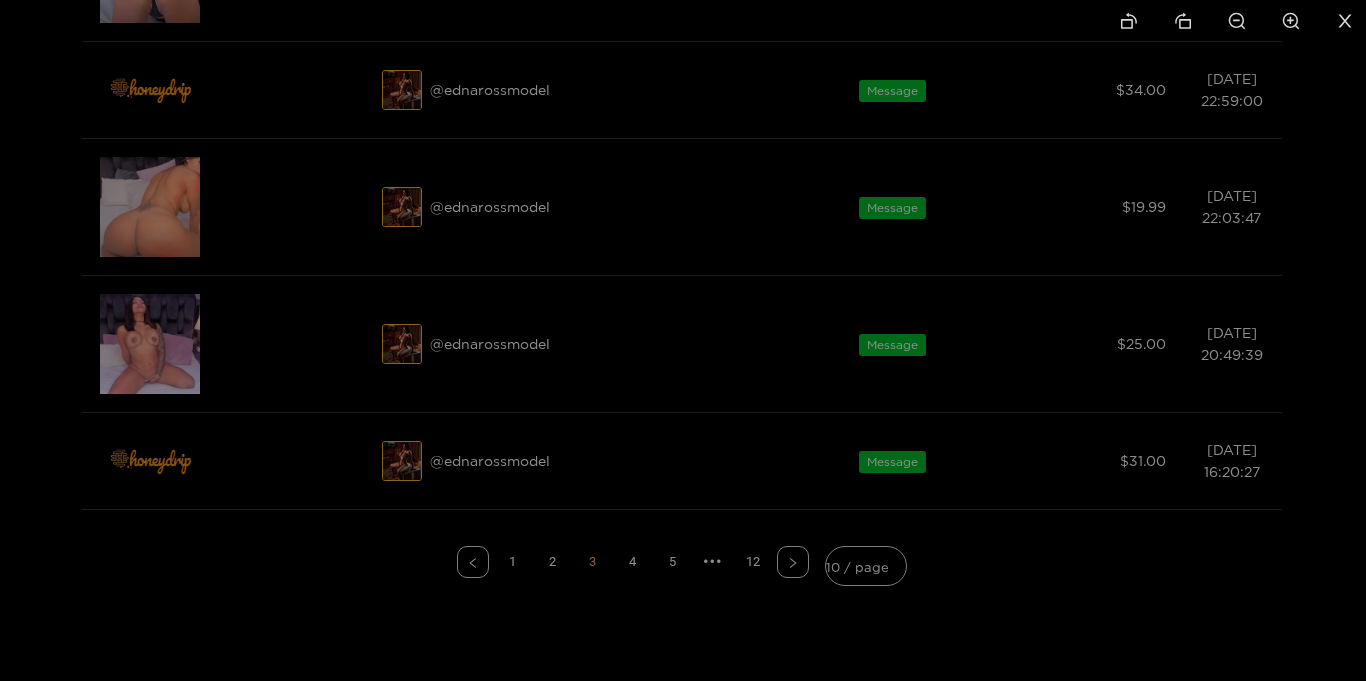 drag, startPoint x: 877, startPoint y: 454, endPoint x: 889, endPoint y: 184, distance: 270.26654 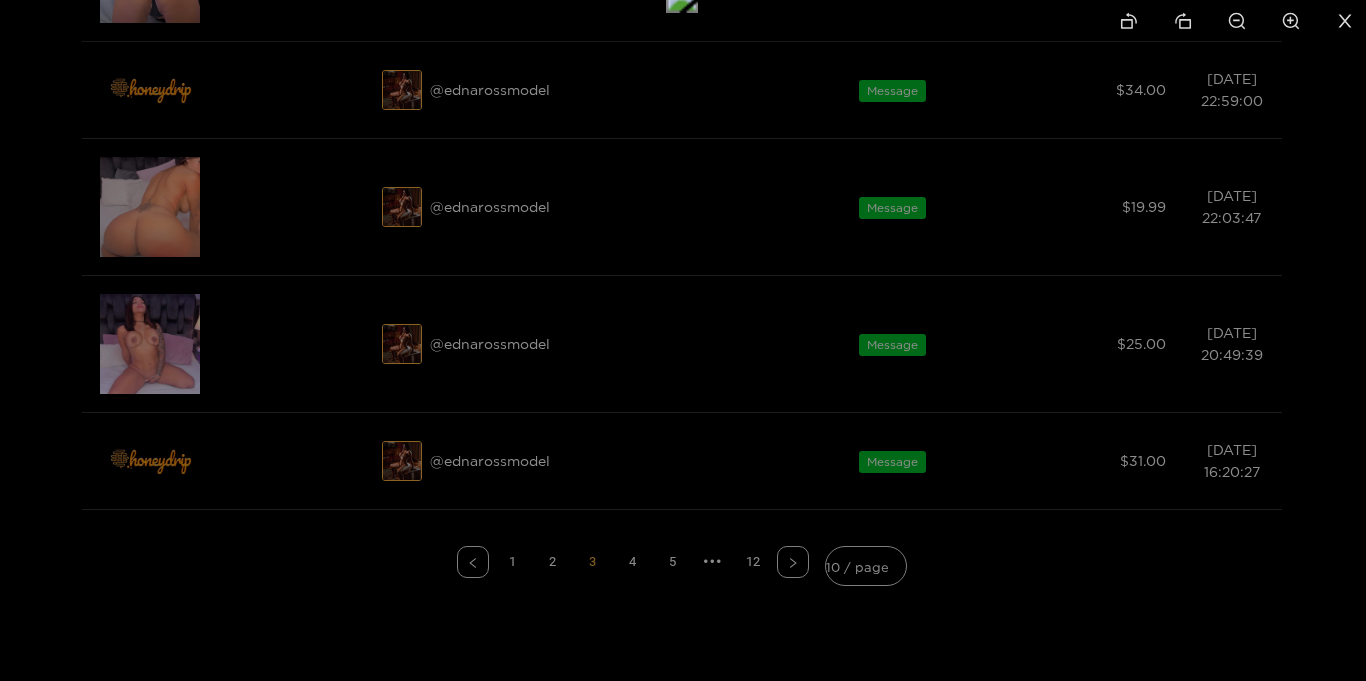 click 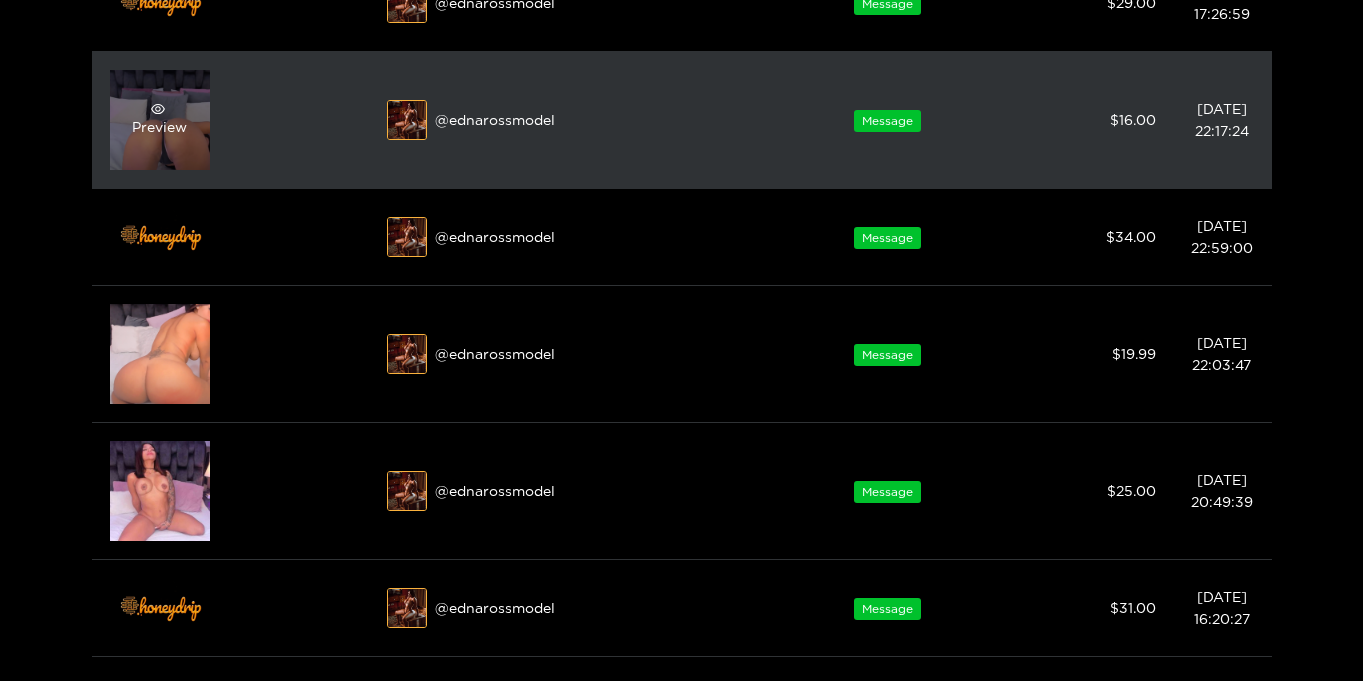 scroll, scrollTop: 751, scrollLeft: 0, axis: vertical 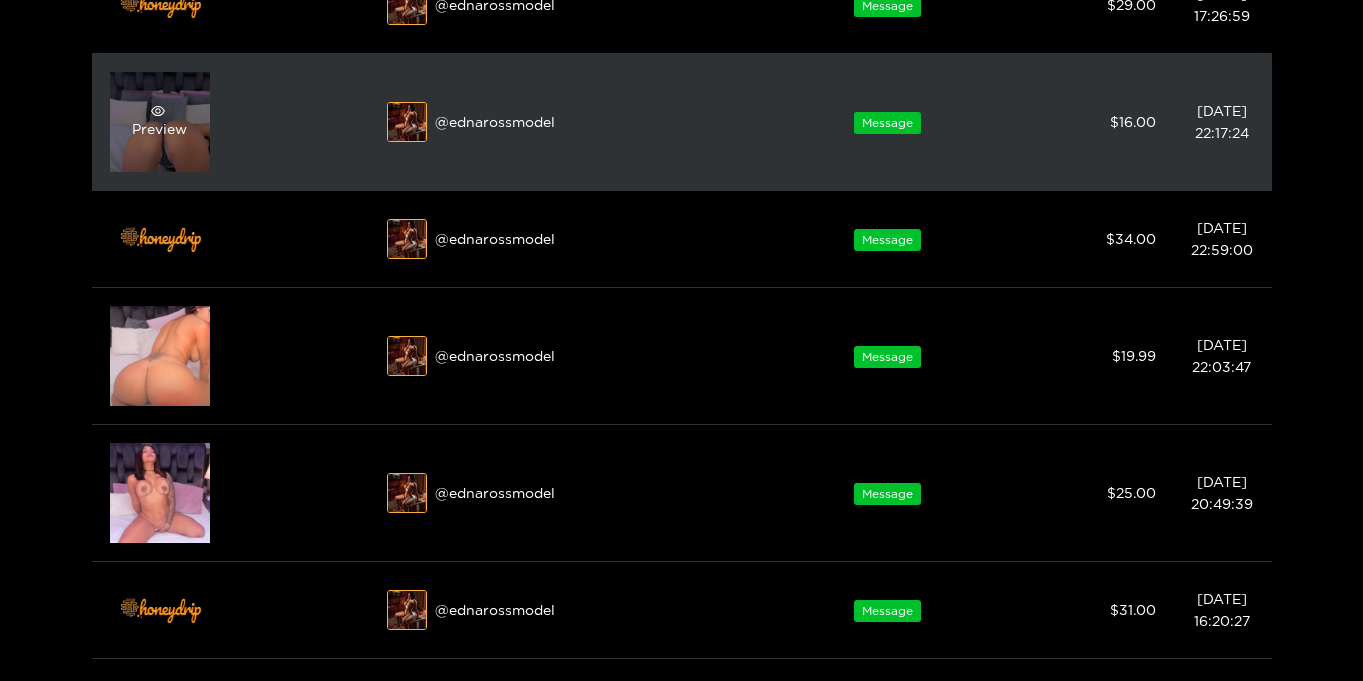 click on "Preview" at bounding box center [160, 122] 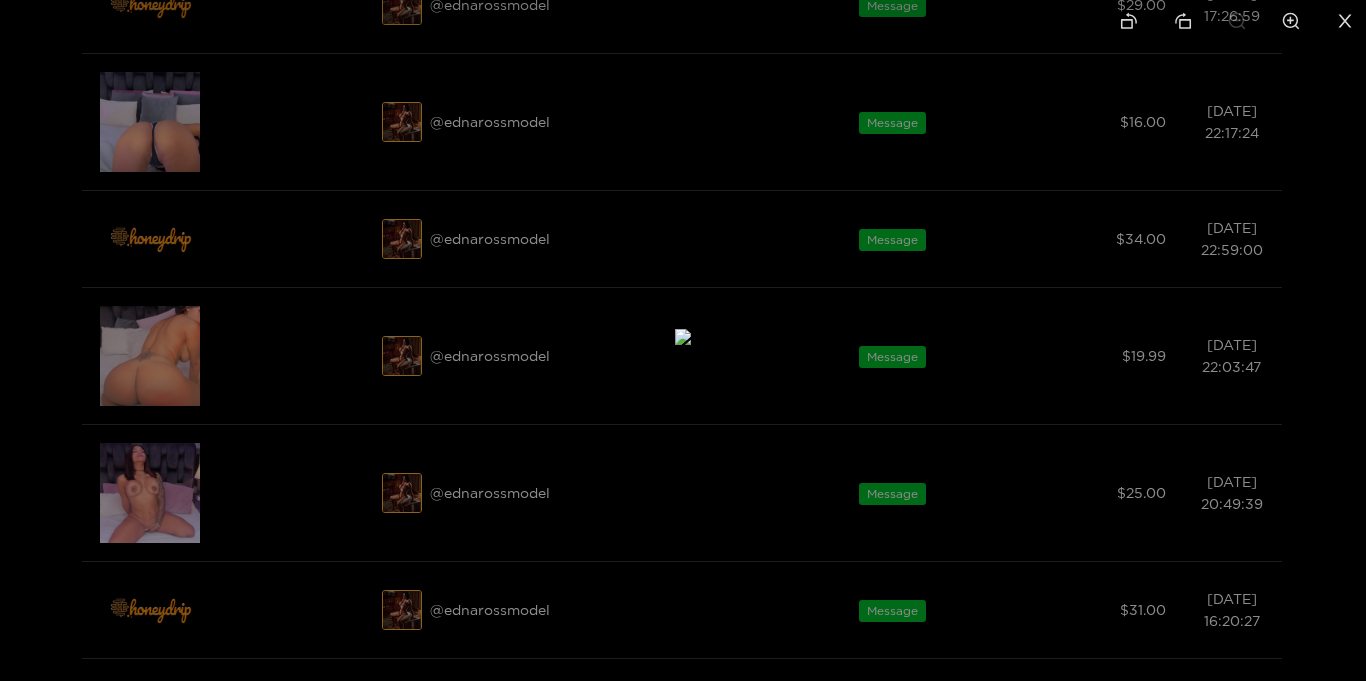 click 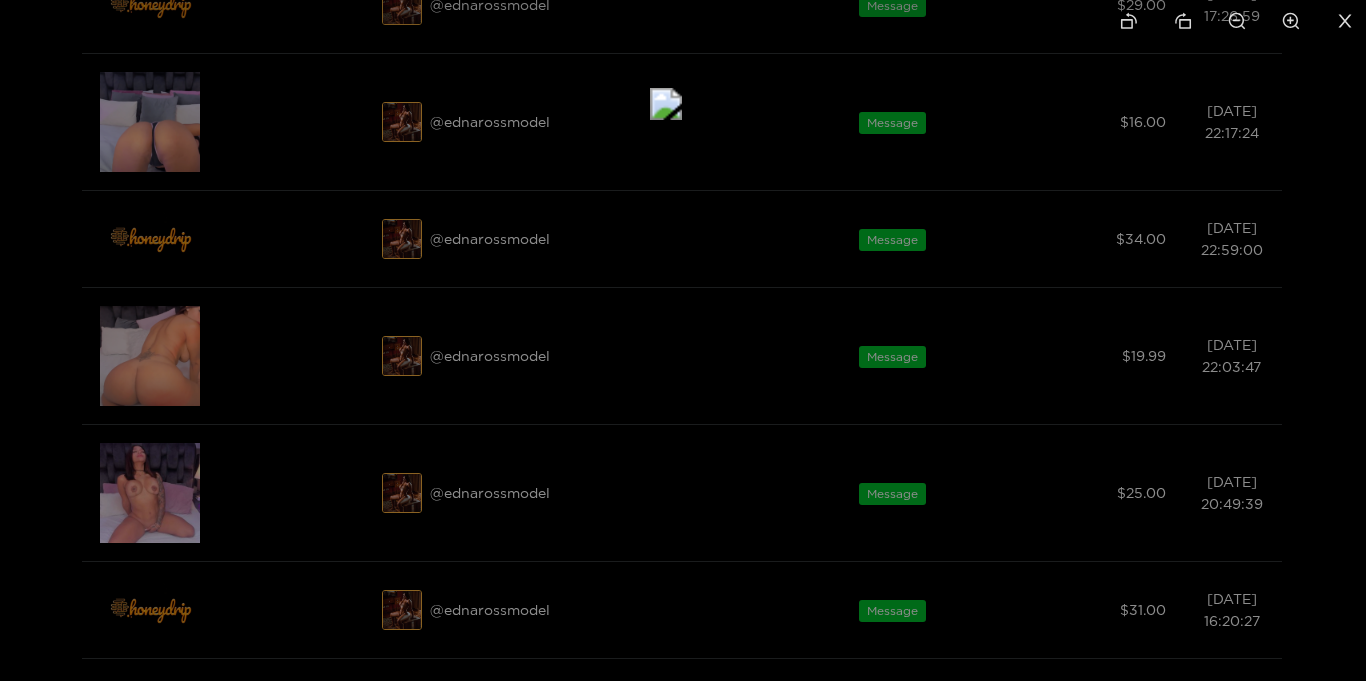 drag, startPoint x: 943, startPoint y: 211, endPoint x: 923, endPoint y: 73, distance: 139.44174 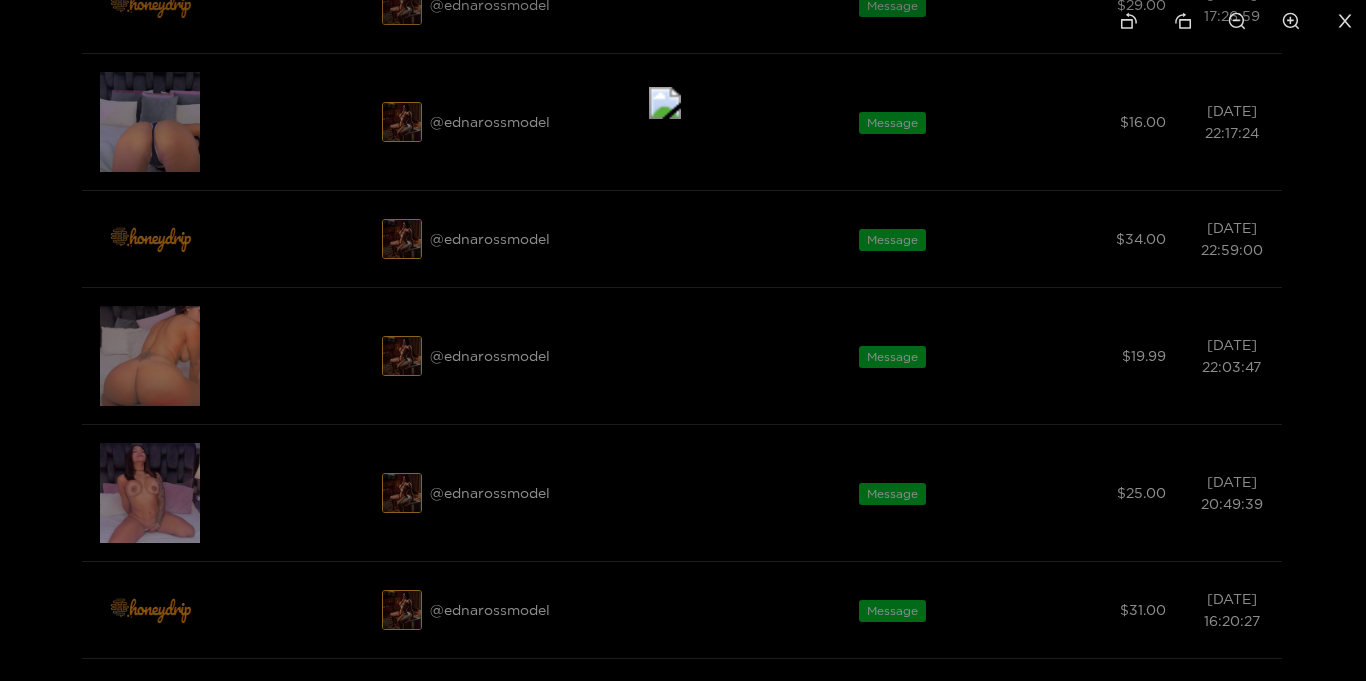 click 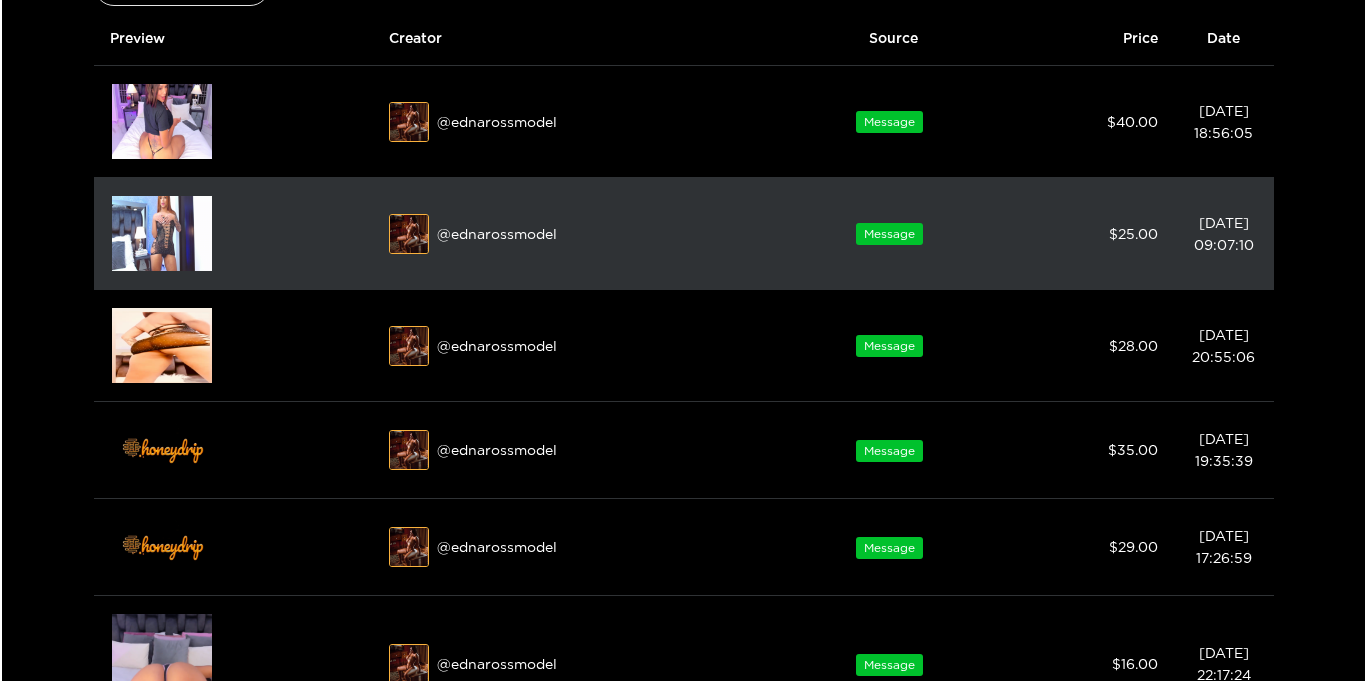 scroll, scrollTop: 205, scrollLeft: 0, axis: vertical 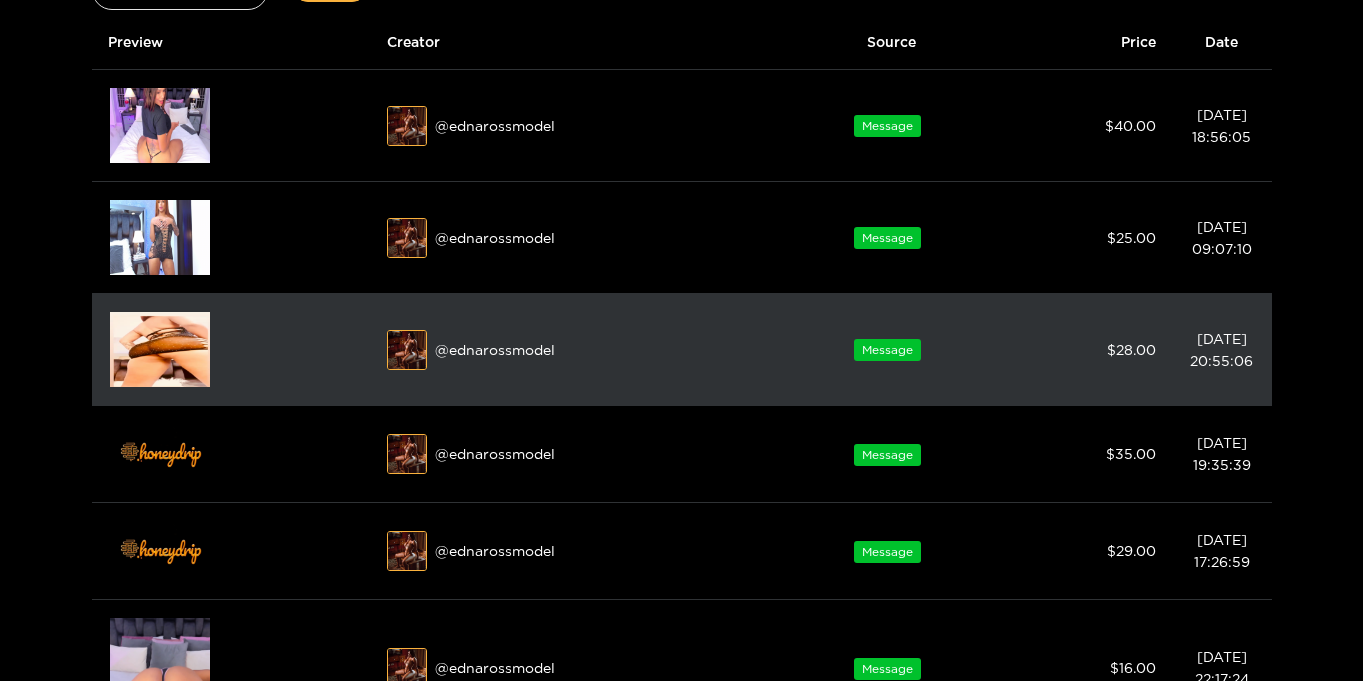 click at bounding box center [160, 349] 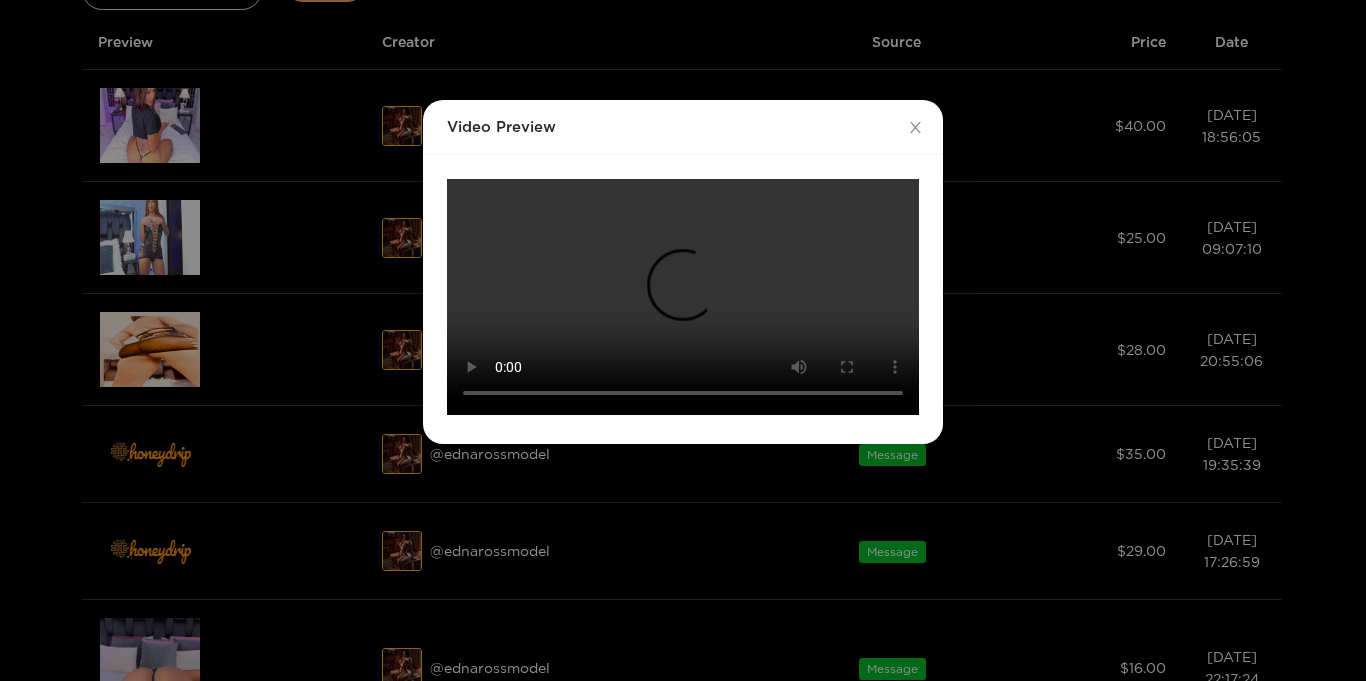 scroll, scrollTop: 174, scrollLeft: 0, axis: vertical 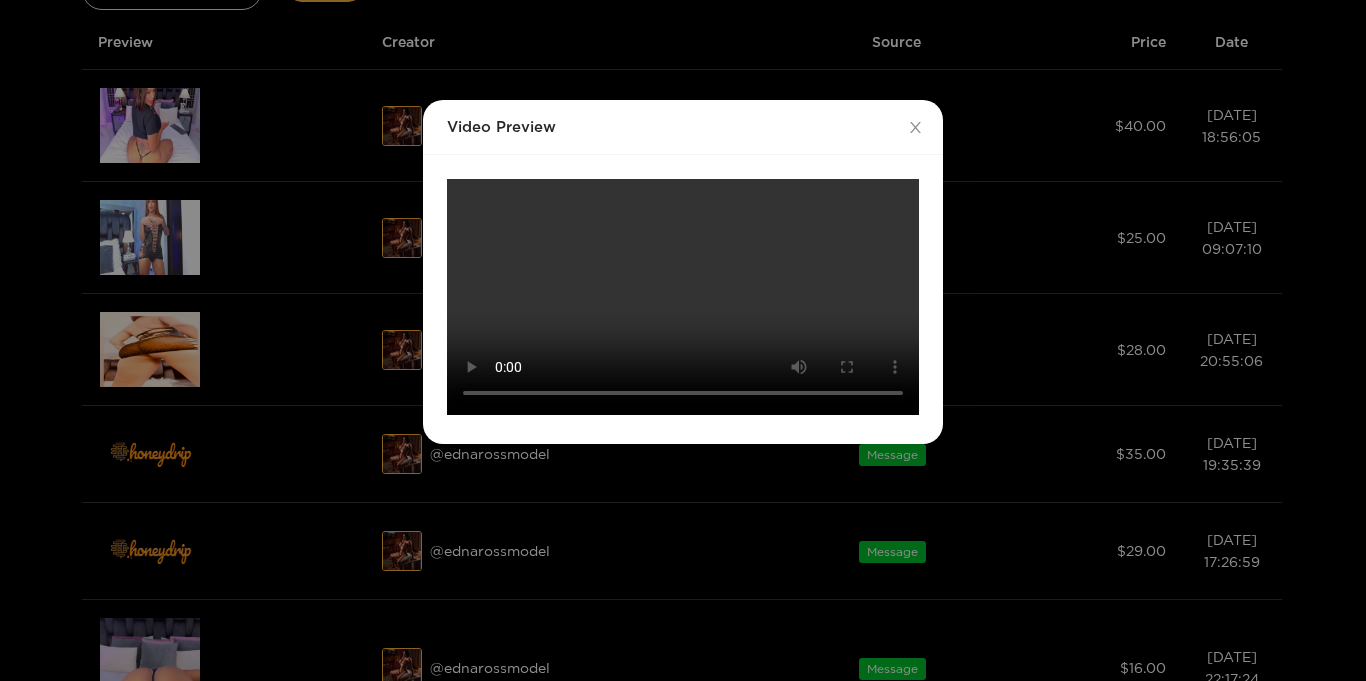 click on "Your browser does not support the video tag." at bounding box center [683, 297] 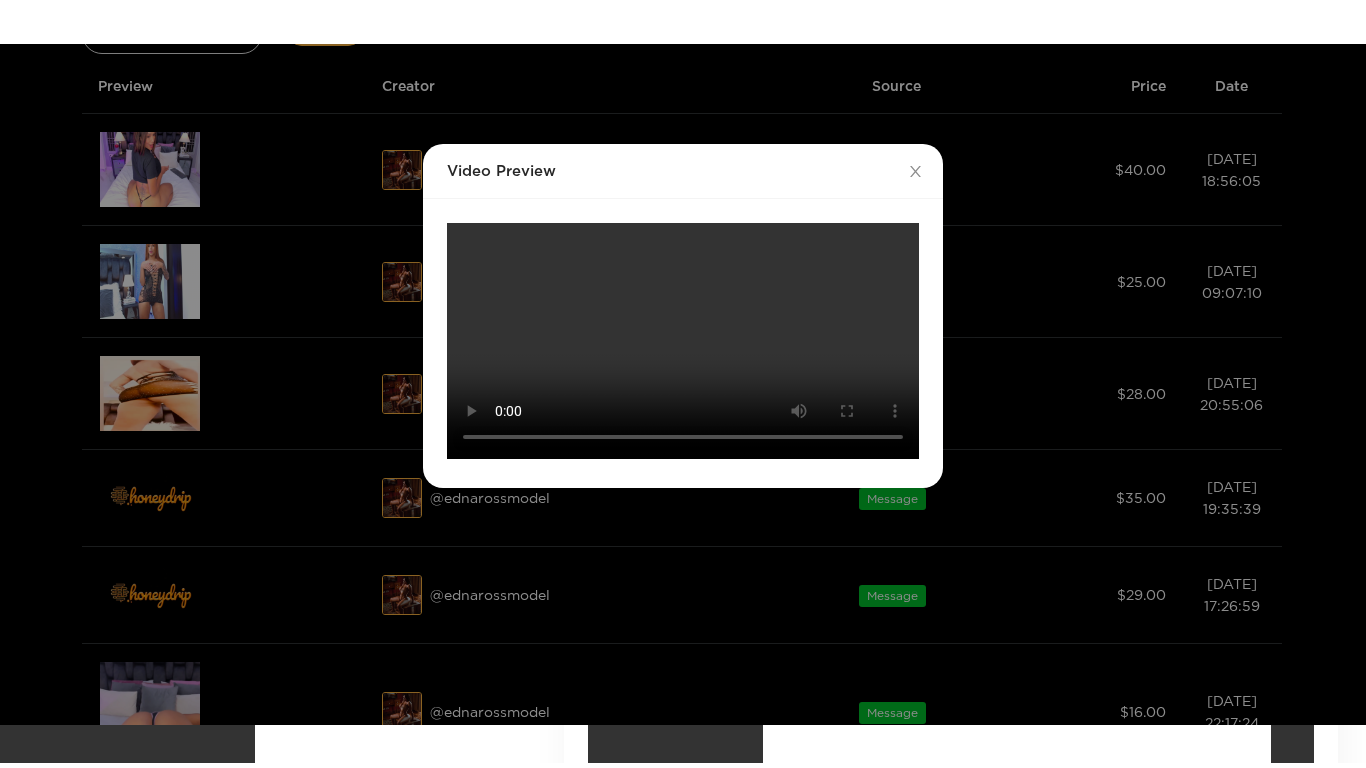 scroll, scrollTop: 0, scrollLeft: 0, axis: both 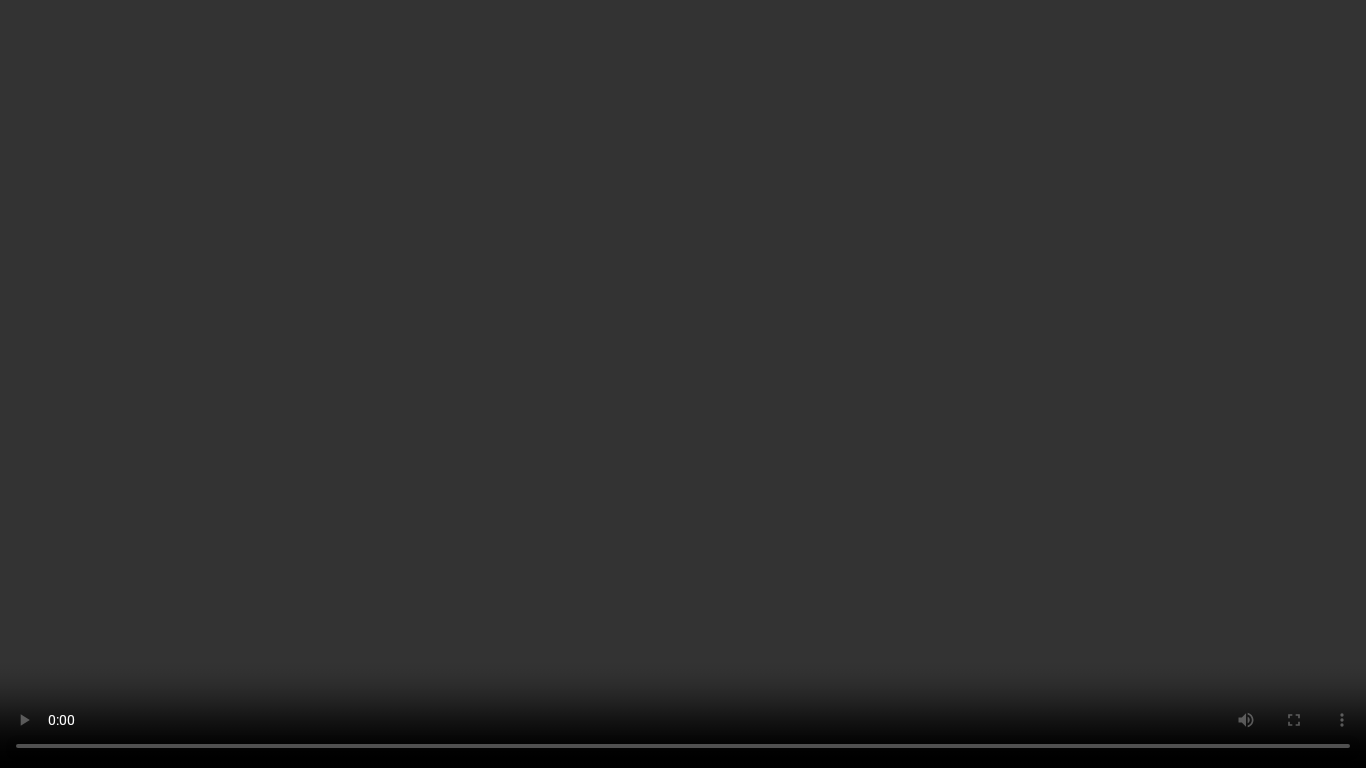 type 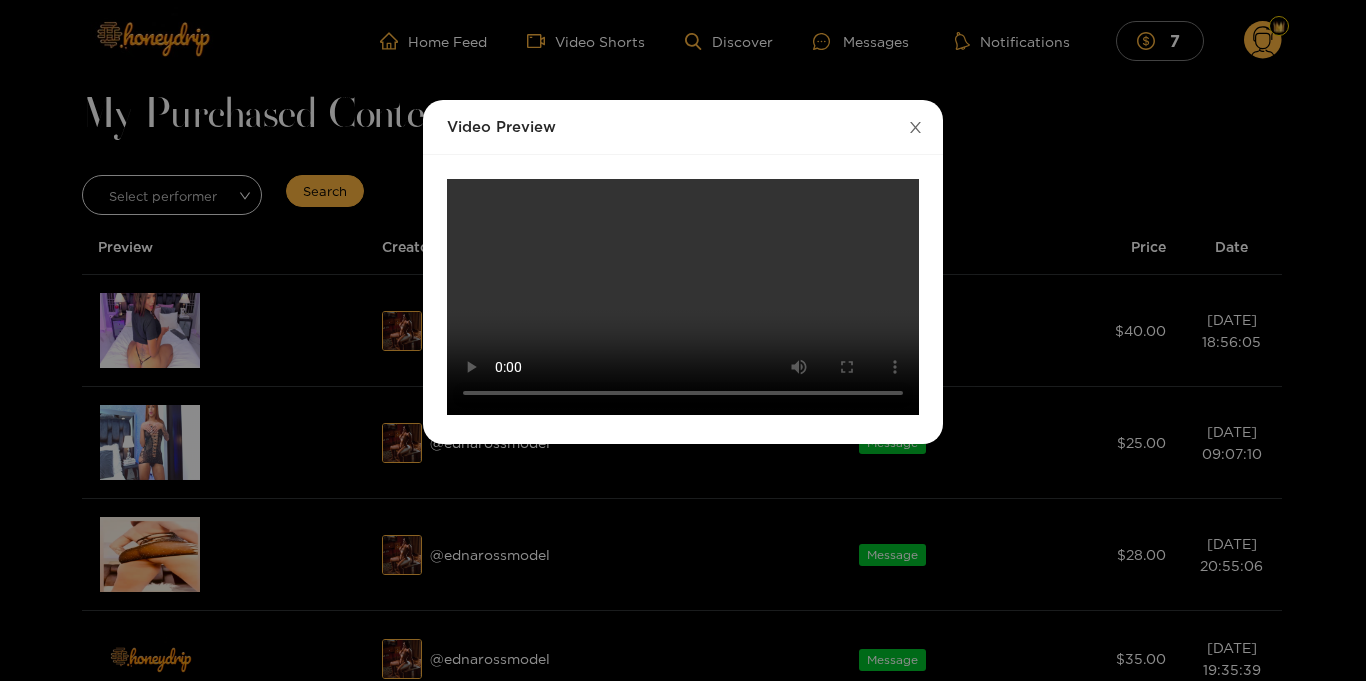 click 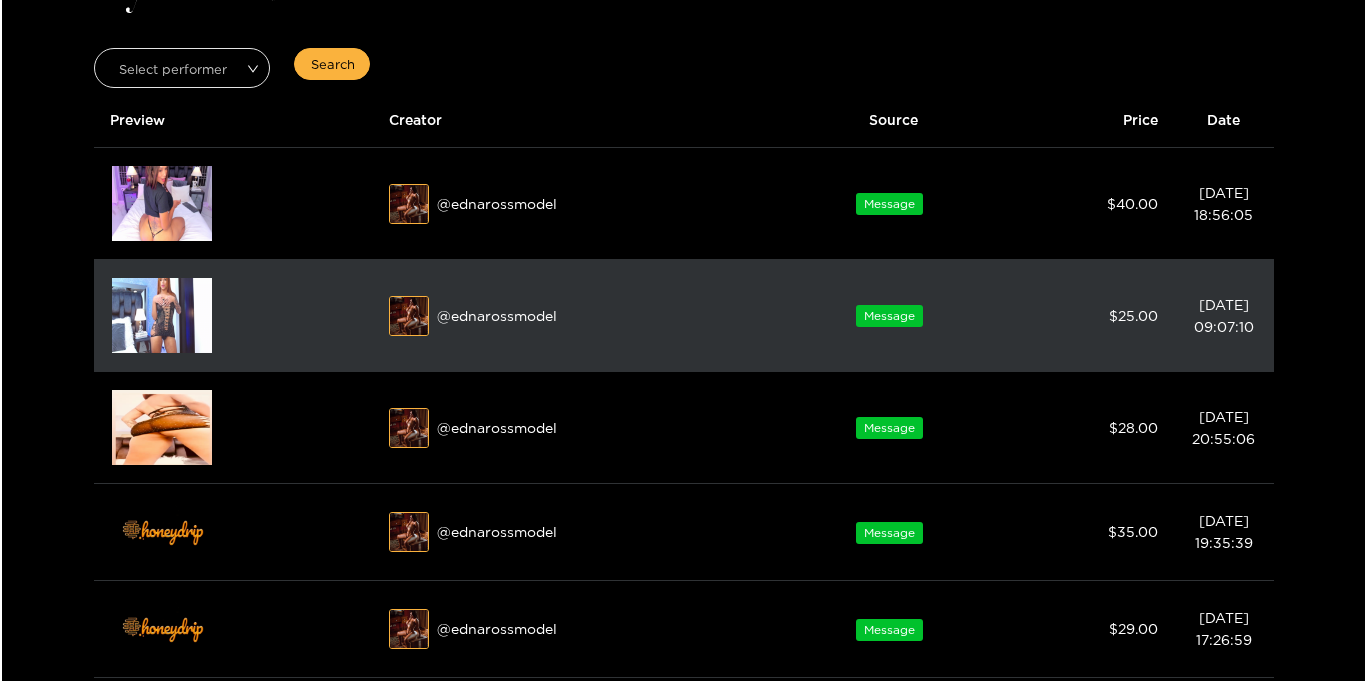 scroll, scrollTop: 122, scrollLeft: 0, axis: vertical 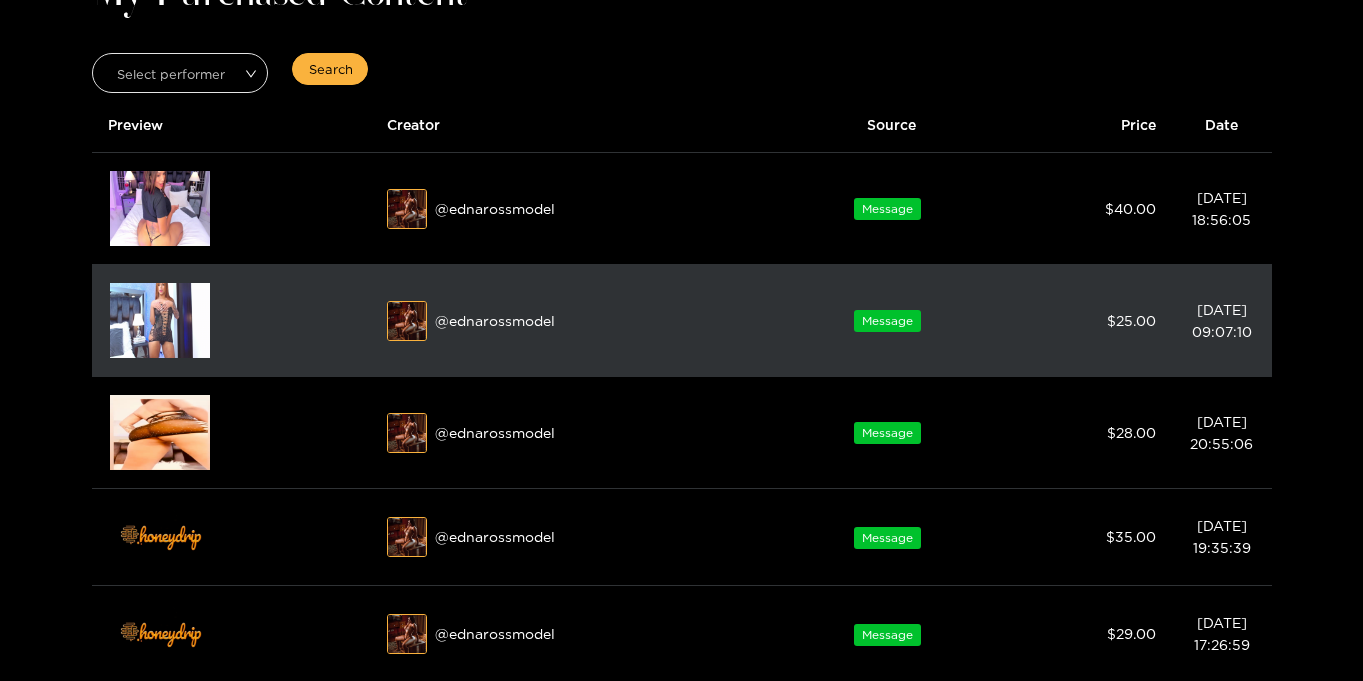 click at bounding box center (160, 320) 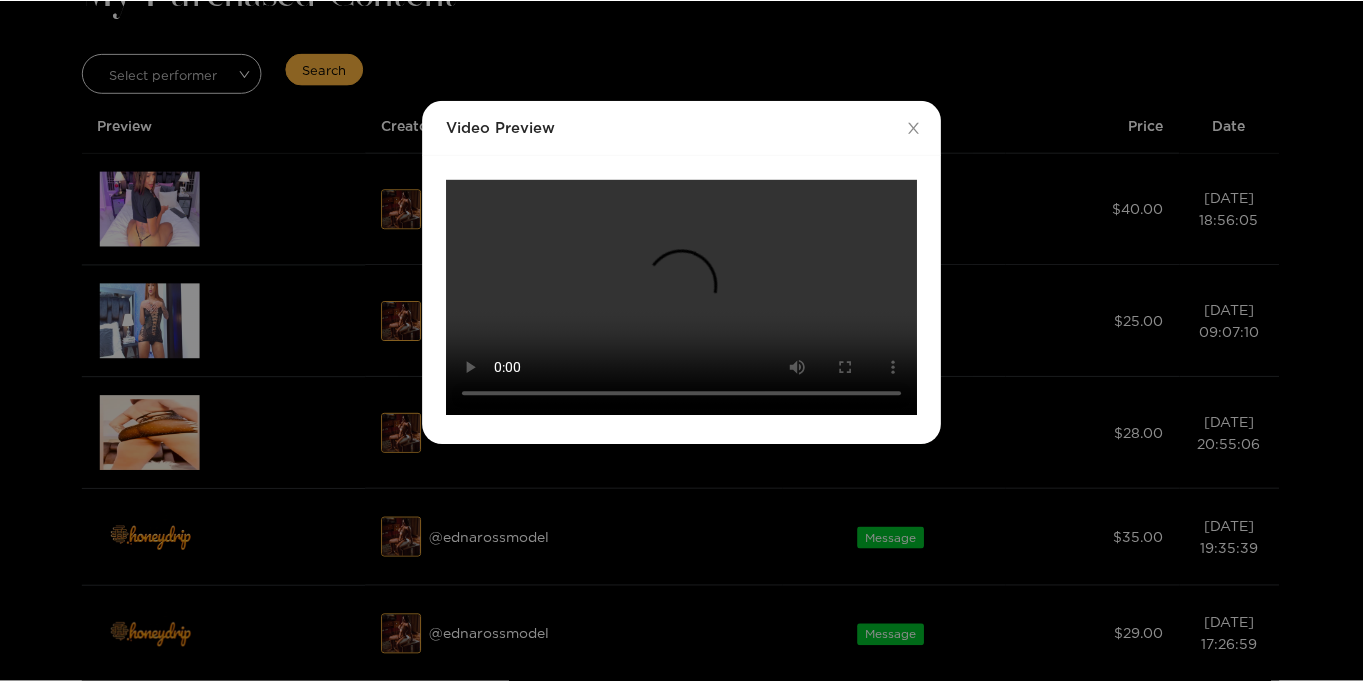 scroll, scrollTop: 0, scrollLeft: 0, axis: both 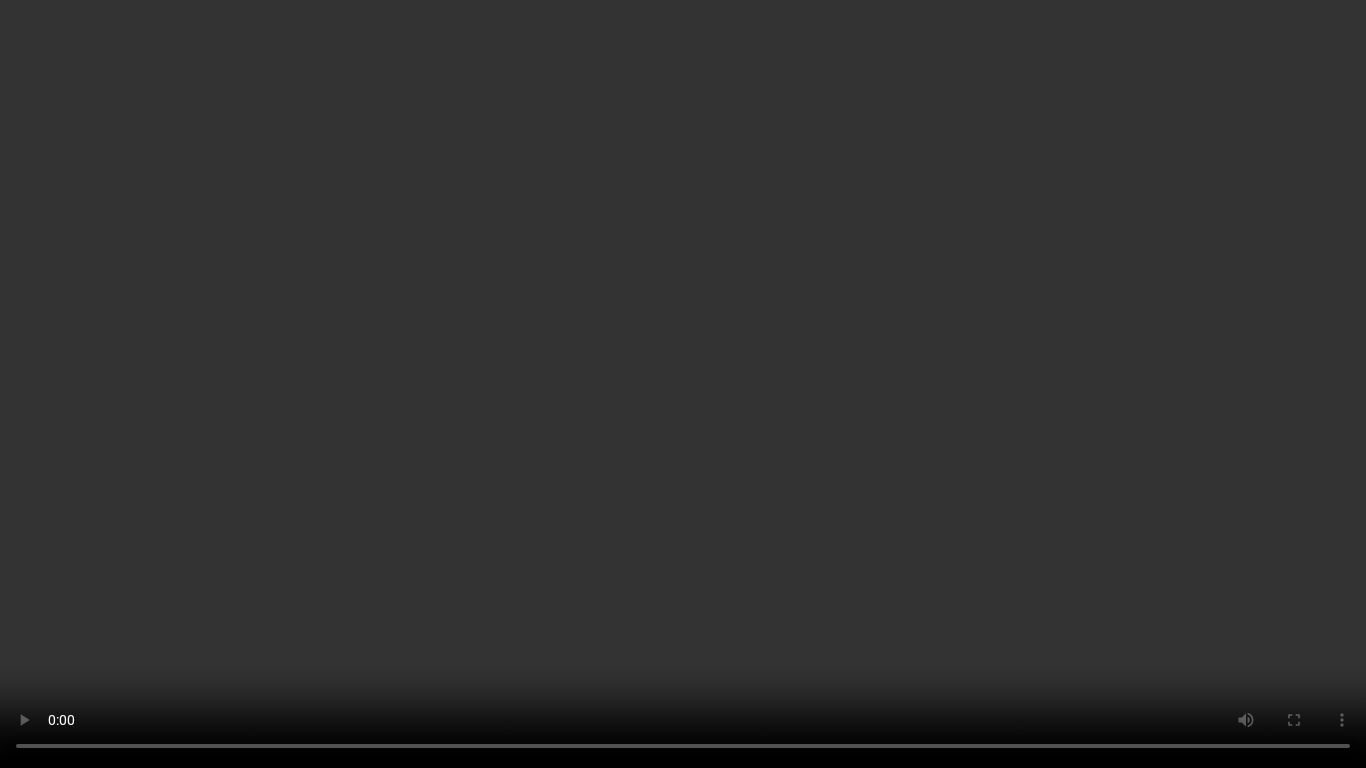 click on "Your browser does not support the video tag." at bounding box center (683, 384) 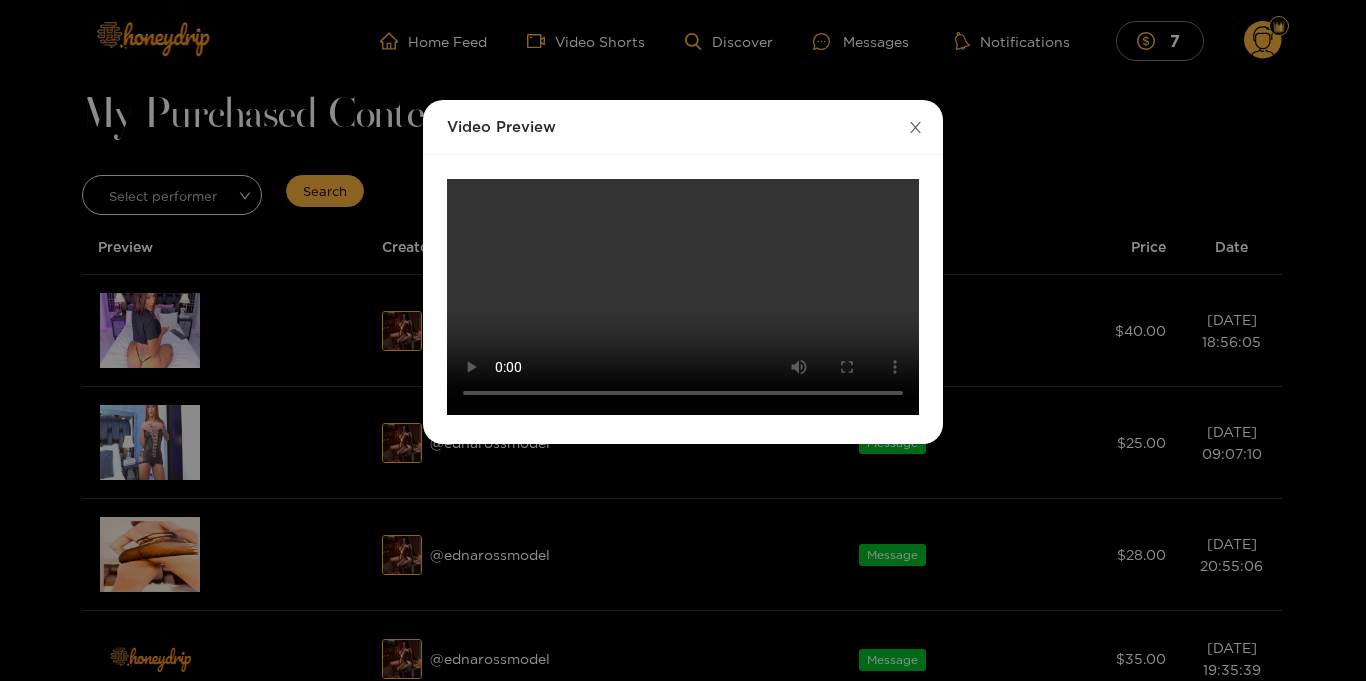 click 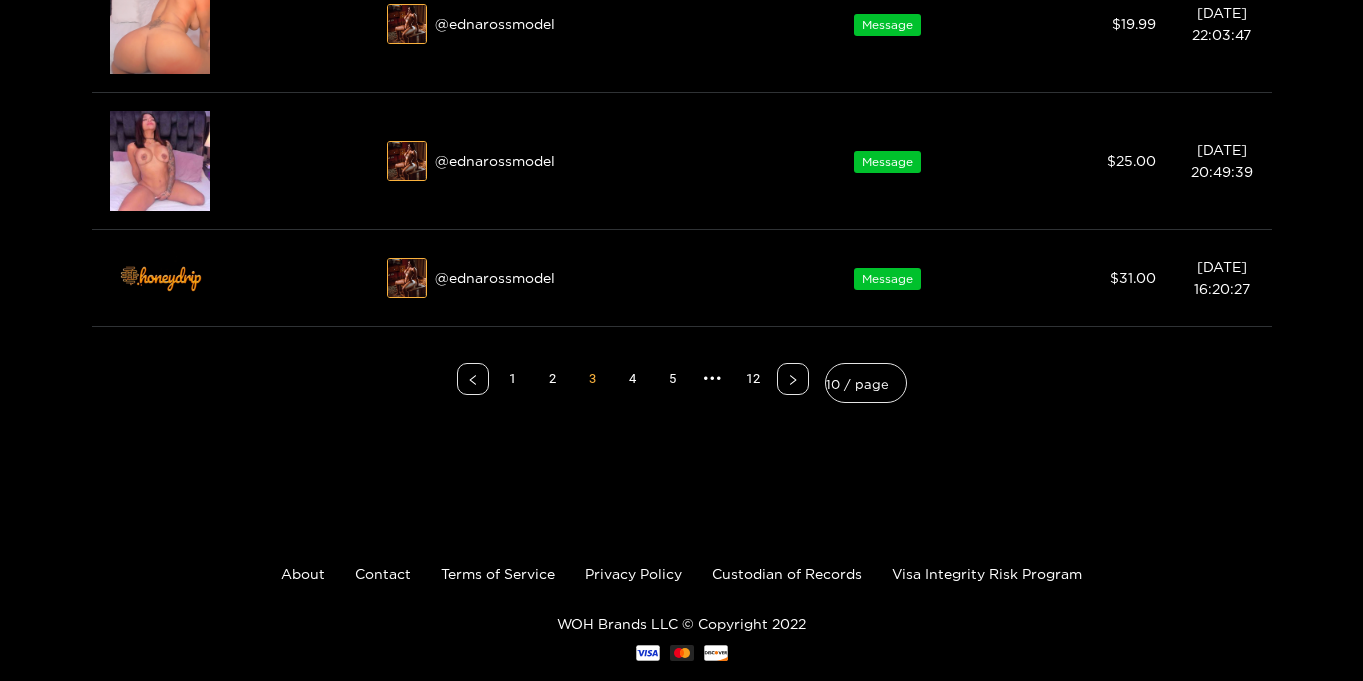 scroll, scrollTop: 1123, scrollLeft: 0, axis: vertical 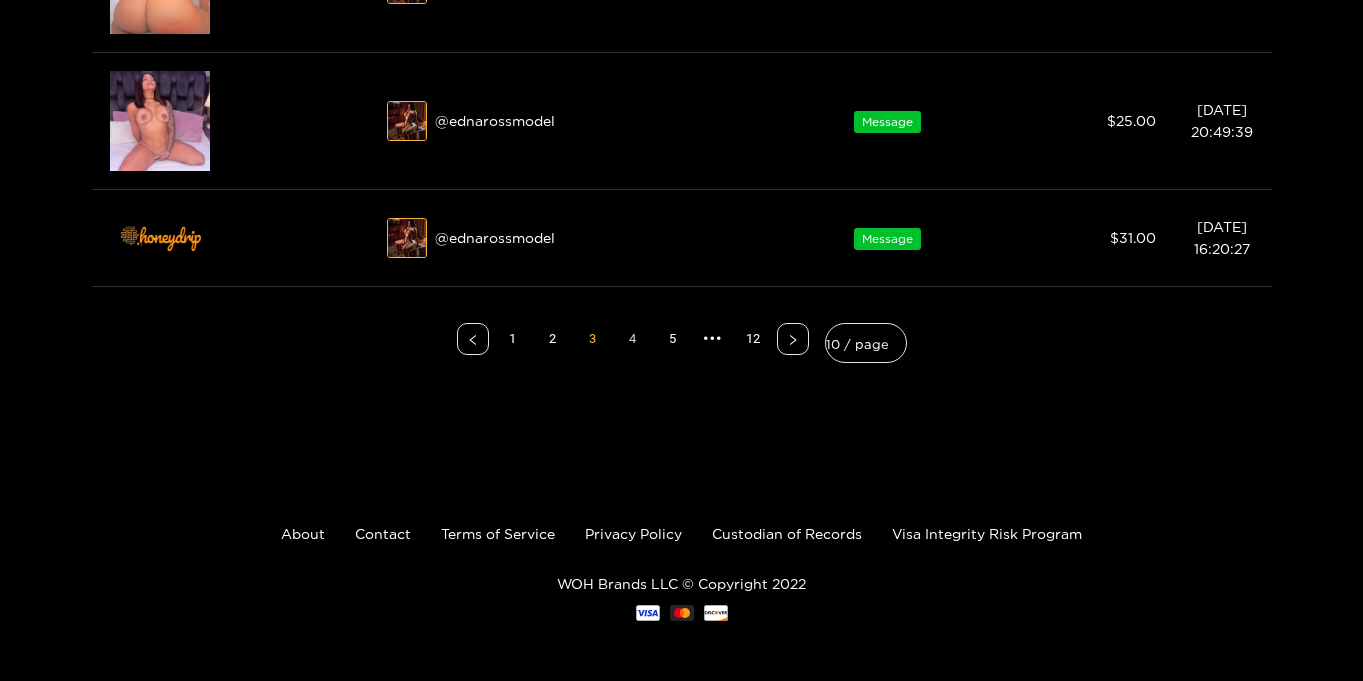 click on "4" at bounding box center (633, 339) 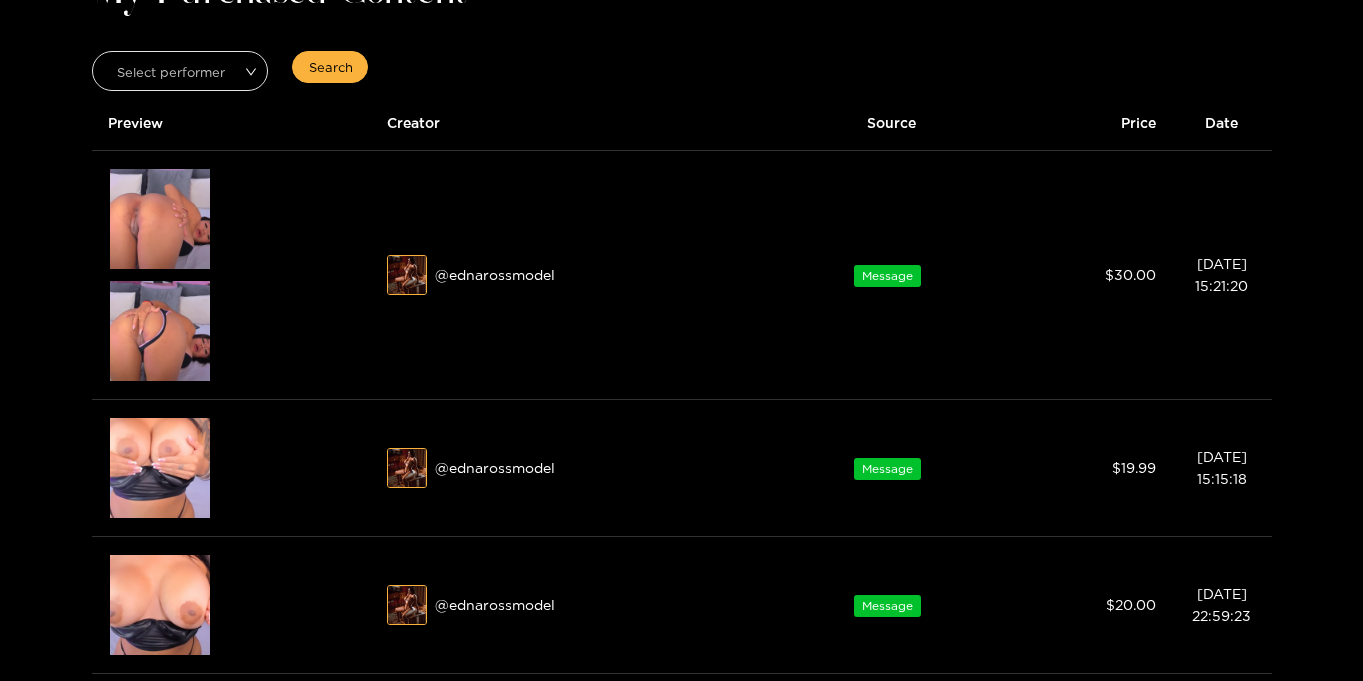 scroll, scrollTop: 86, scrollLeft: 0, axis: vertical 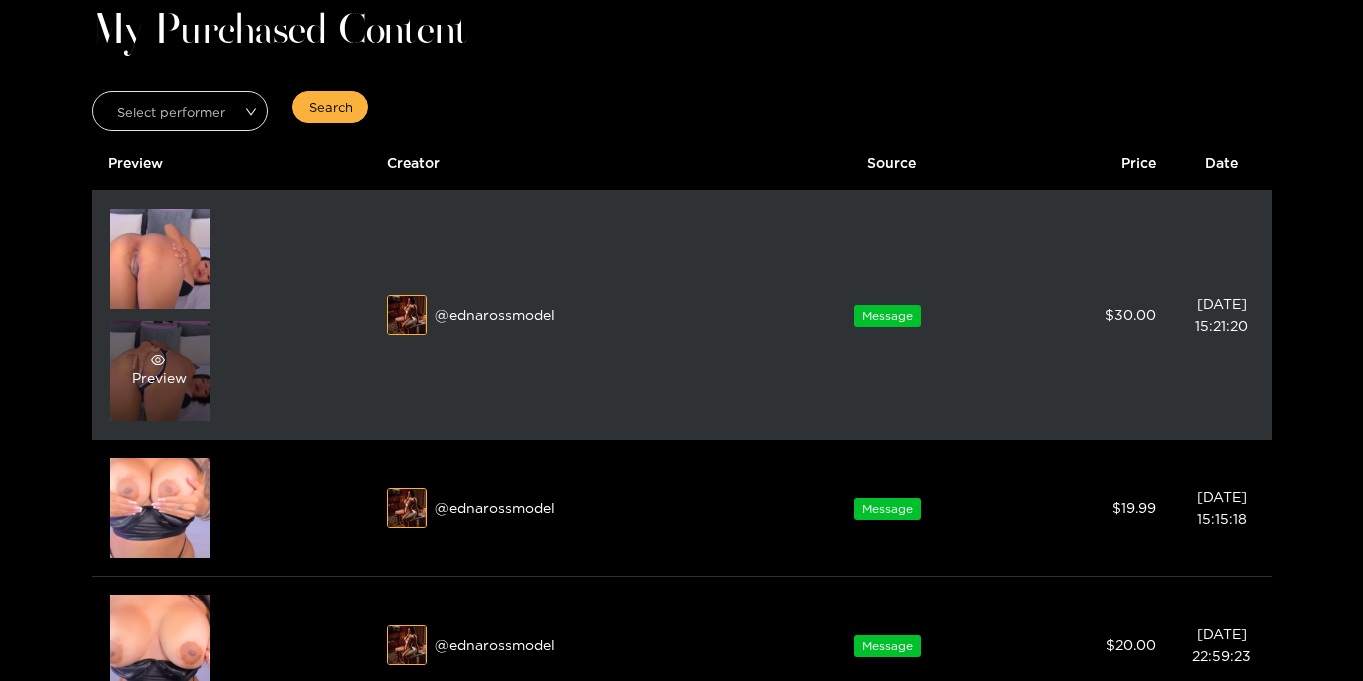 click on "Preview" at bounding box center (159, 371) 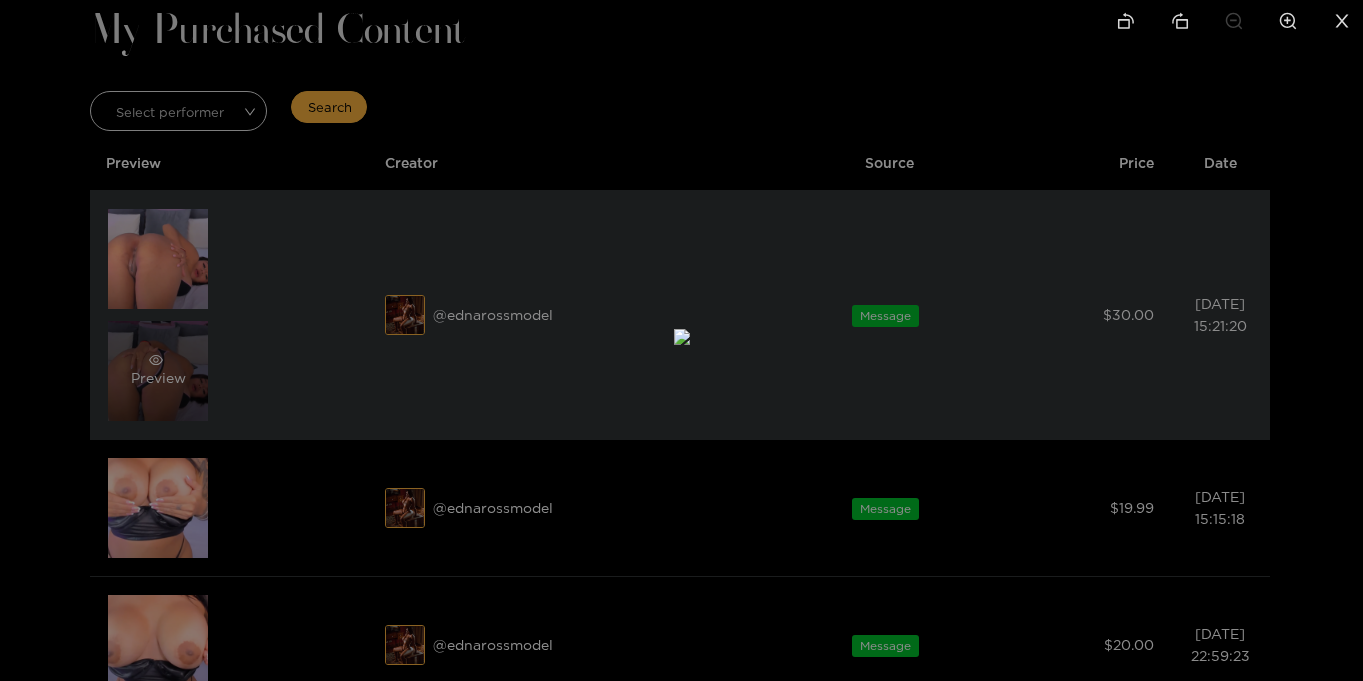 scroll, scrollTop: 85, scrollLeft: 0, axis: vertical 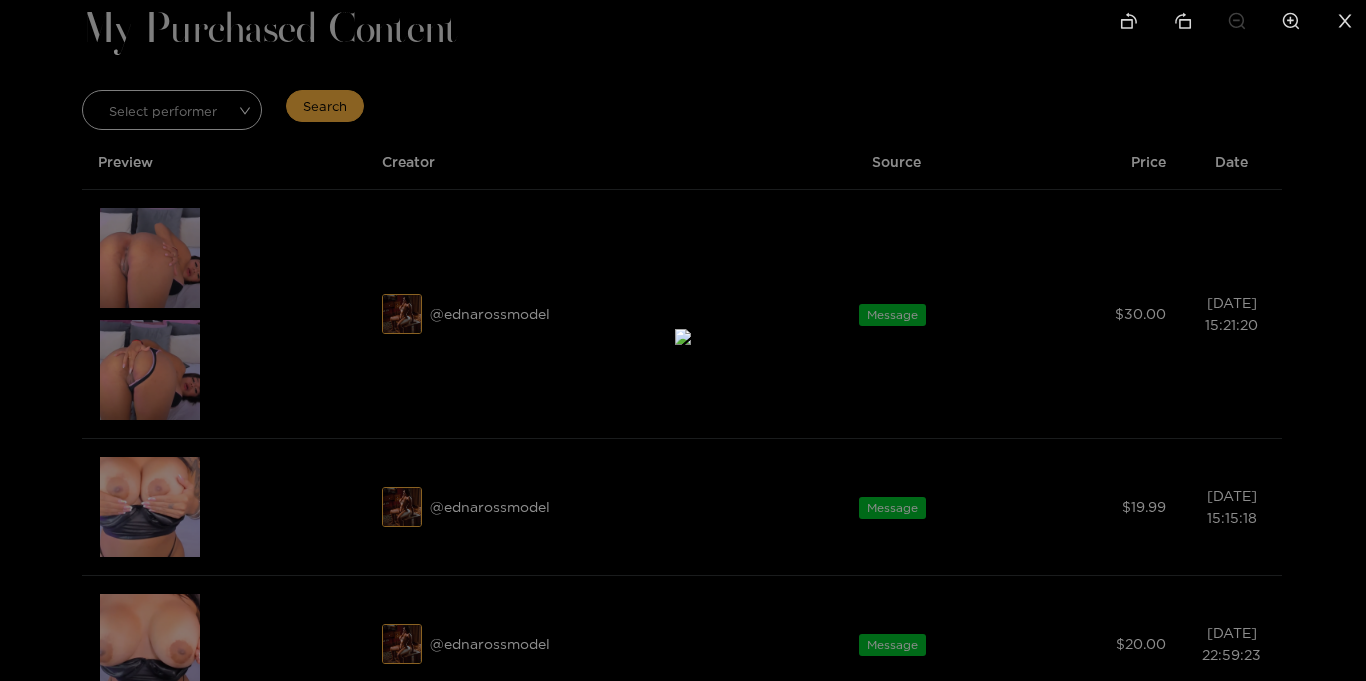 click 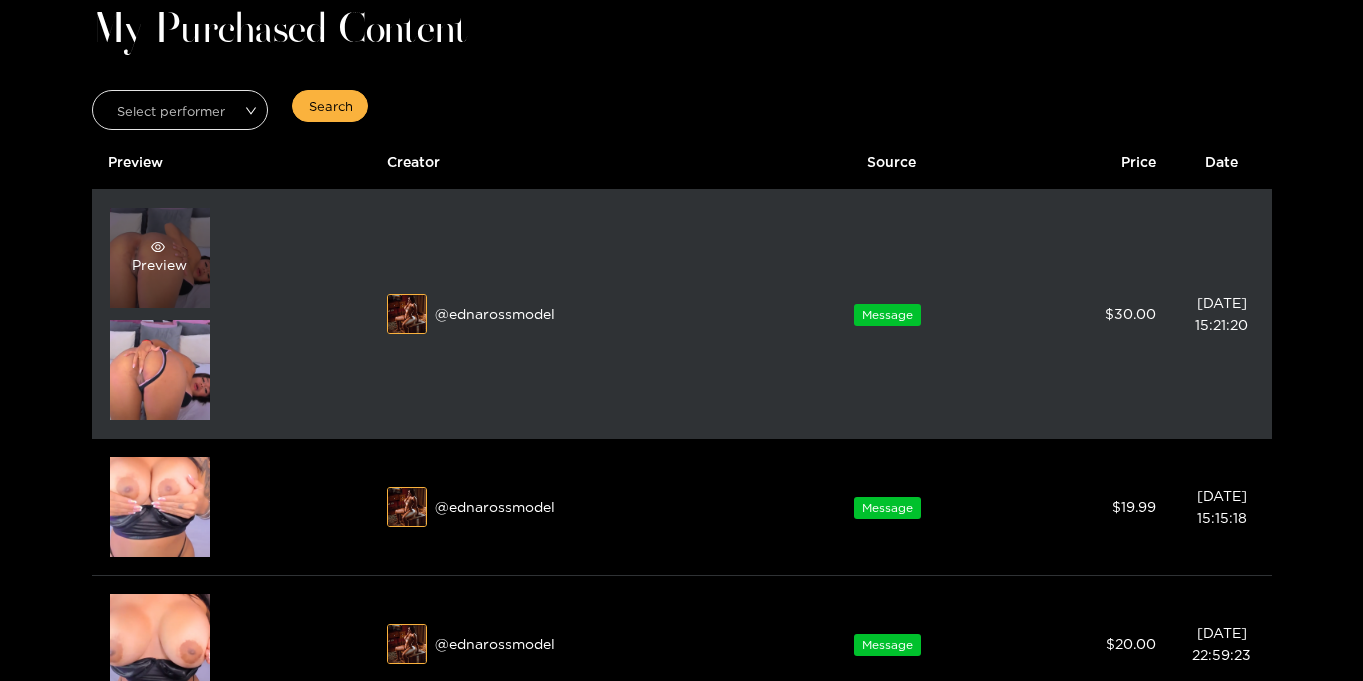 click on "Preview" at bounding box center [160, 258] 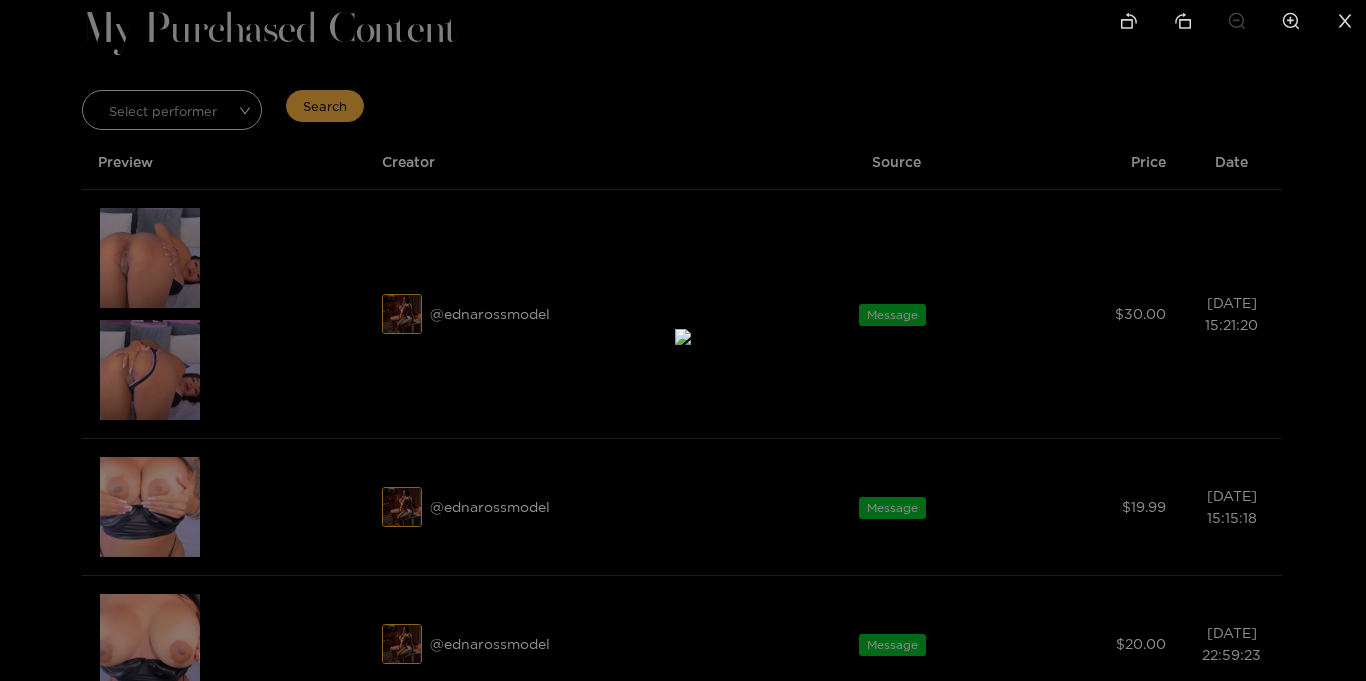 click 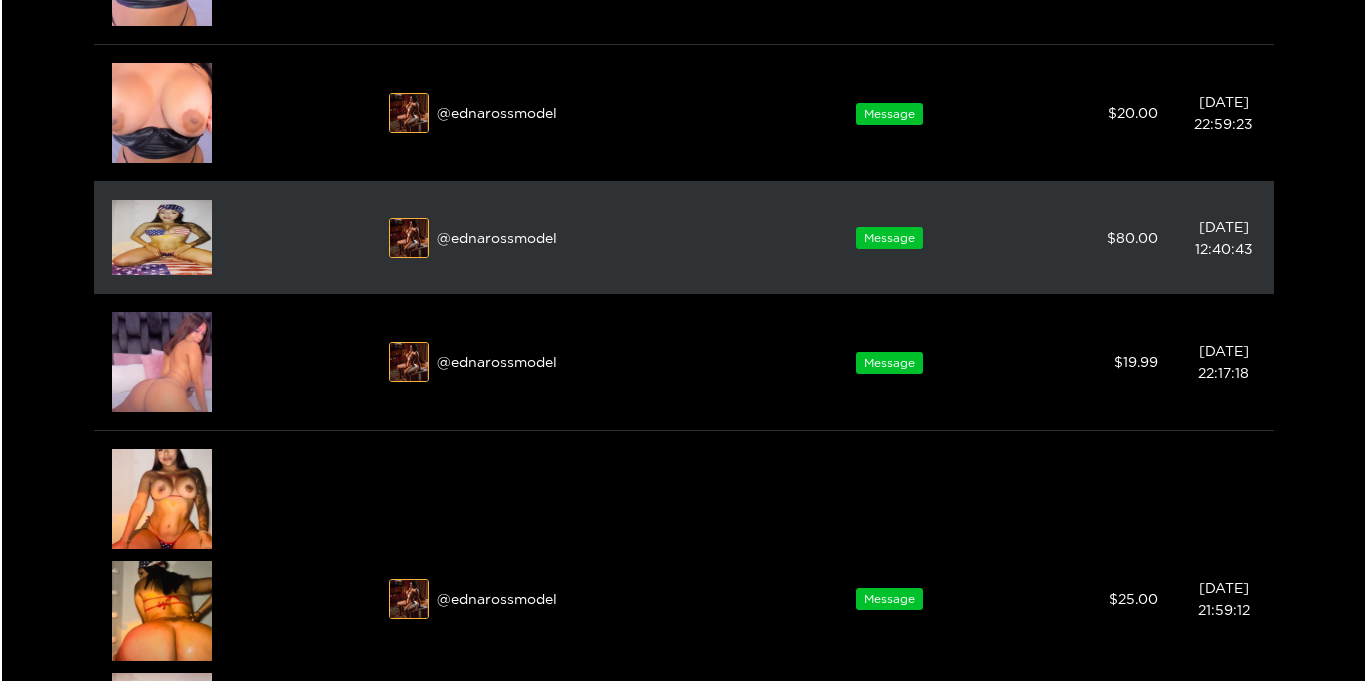 scroll, scrollTop: 614, scrollLeft: 0, axis: vertical 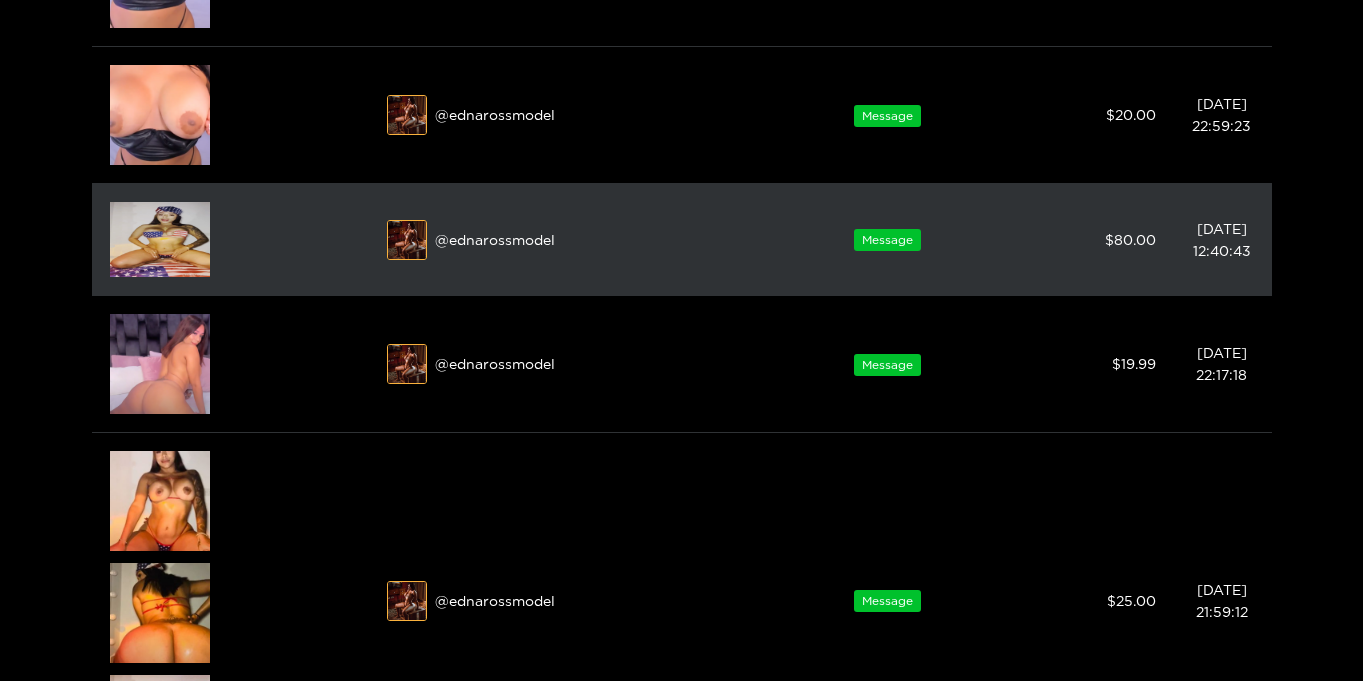click at bounding box center (160, 239) 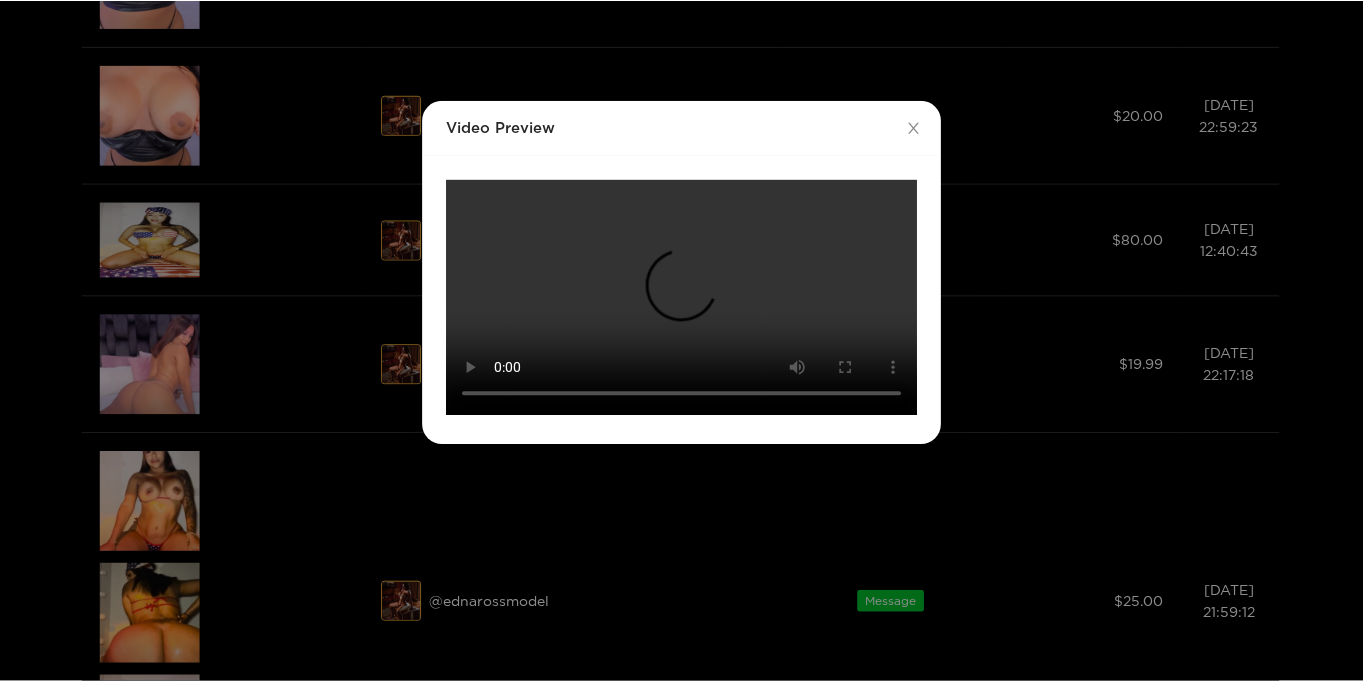 scroll, scrollTop: 0, scrollLeft: 0, axis: both 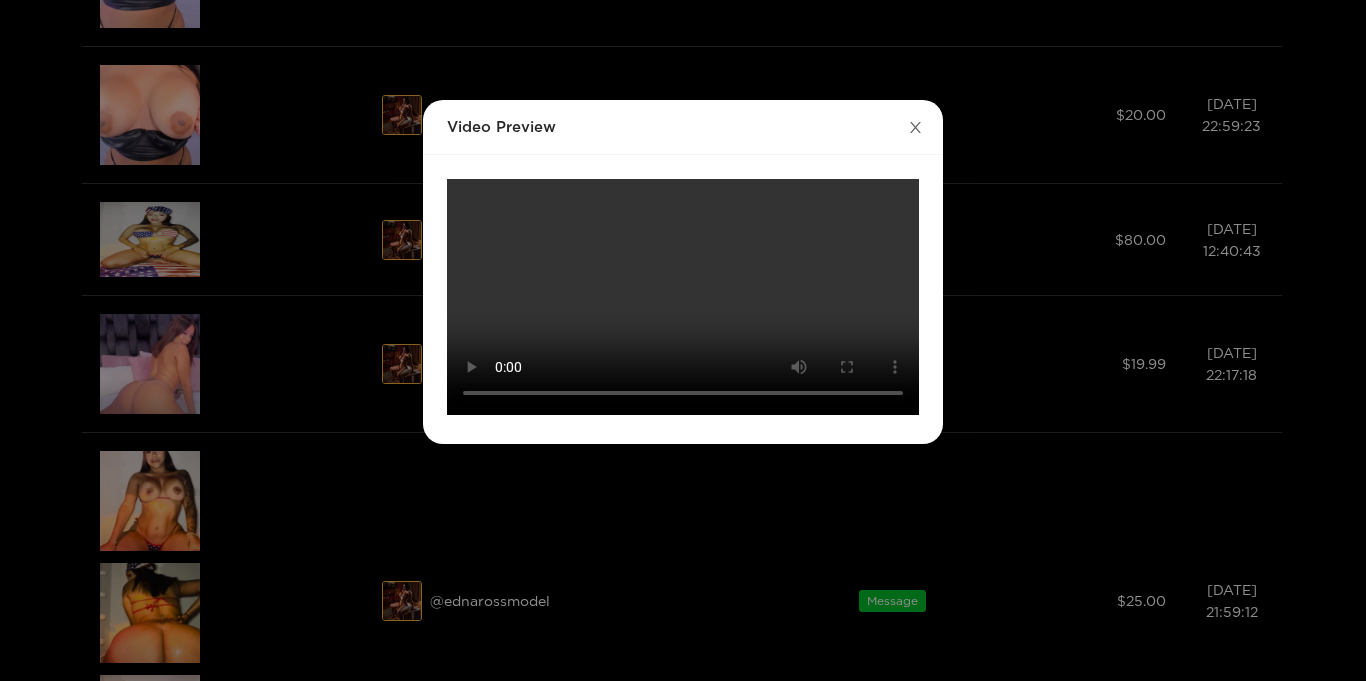 click 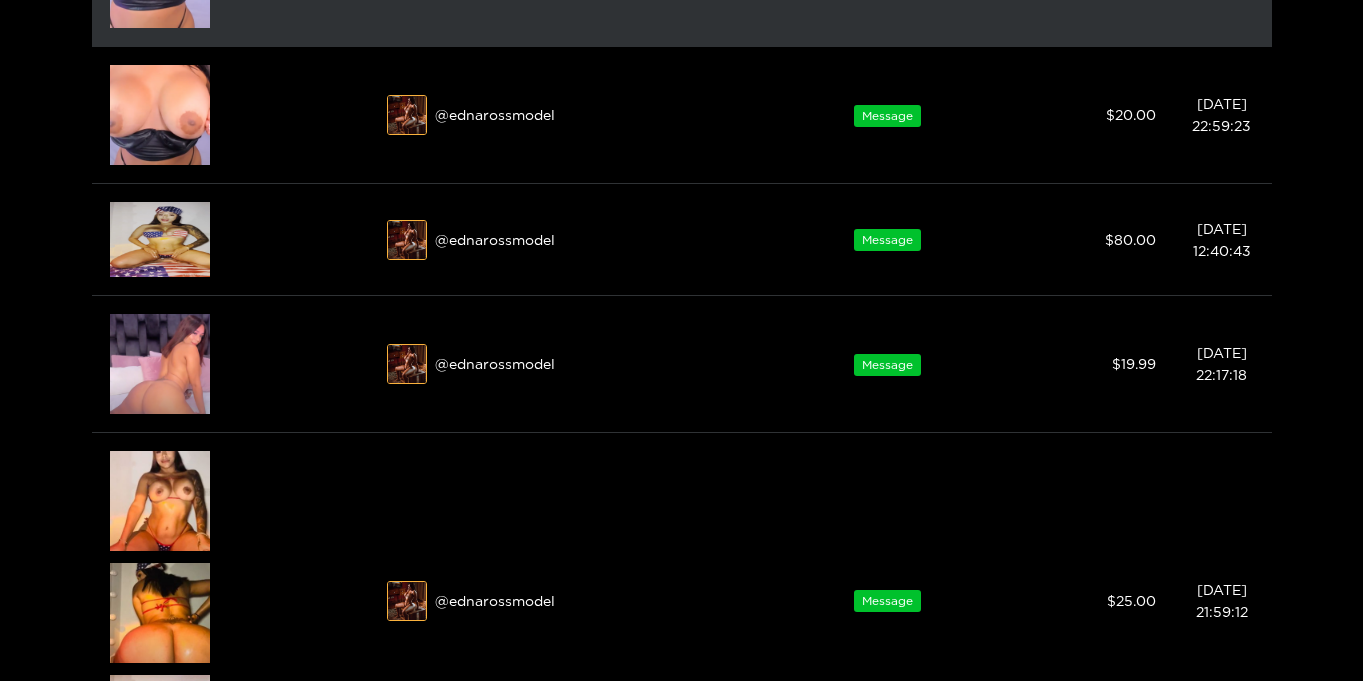 scroll, scrollTop: 616, scrollLeft: 0, axis: vertical 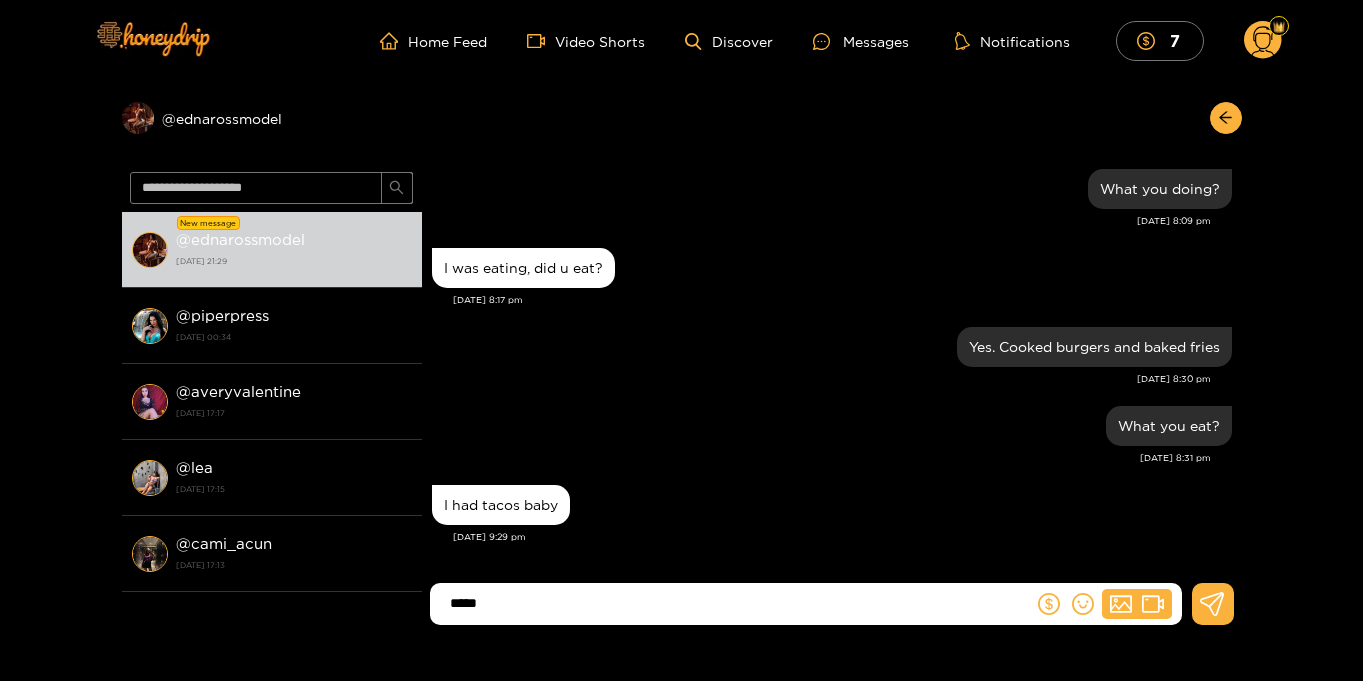 type on "*****" 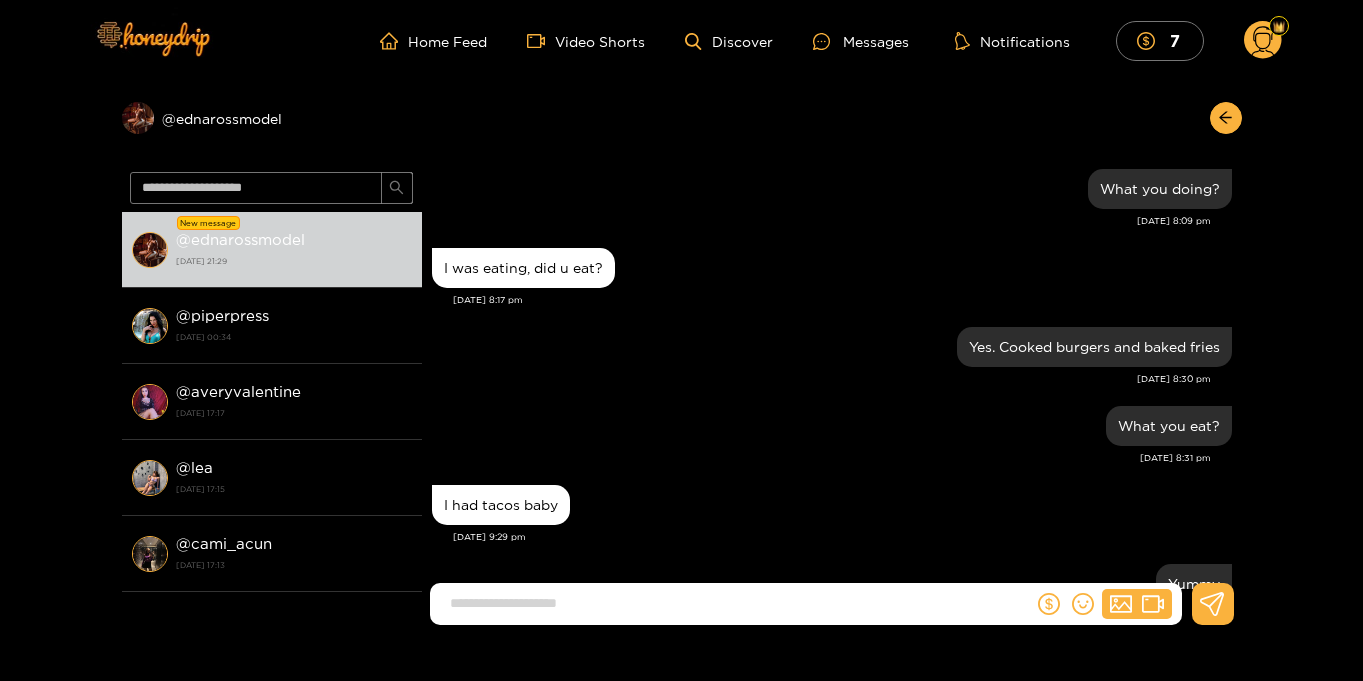 scroll, scrollTop: 1796, scrollLeft: 0, axis: vertical 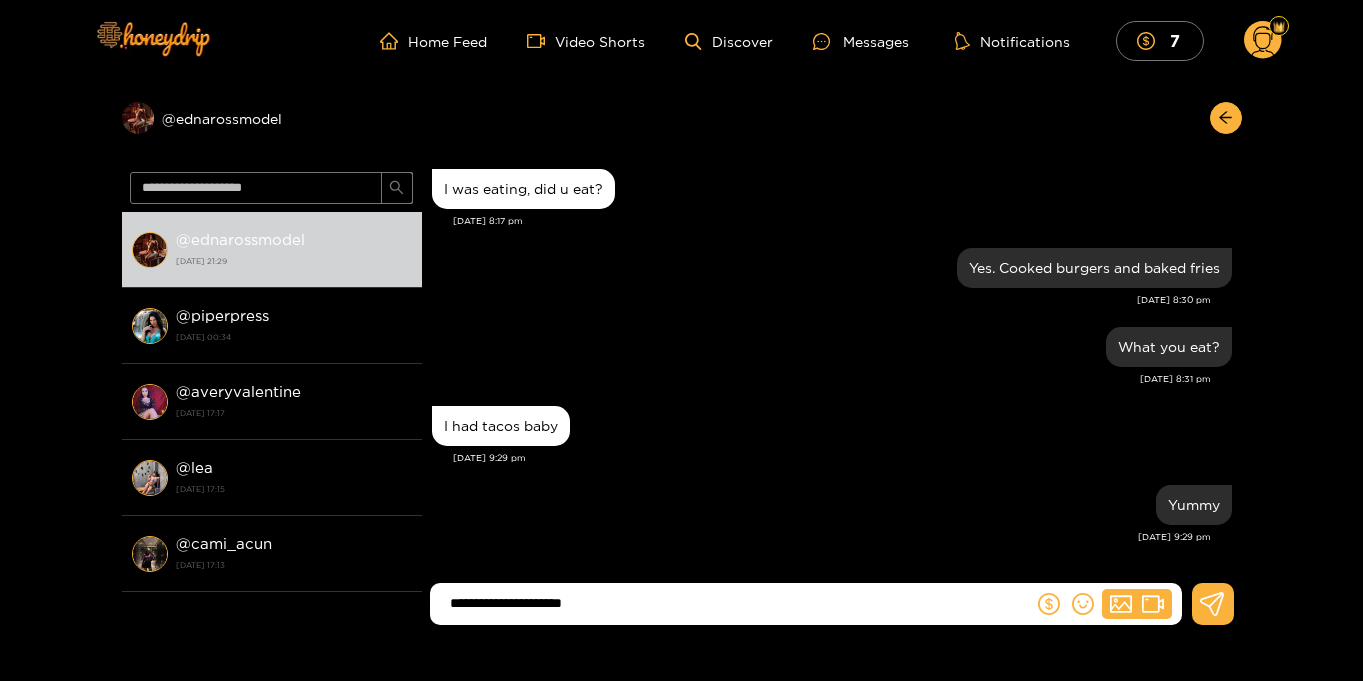 type on "**********" 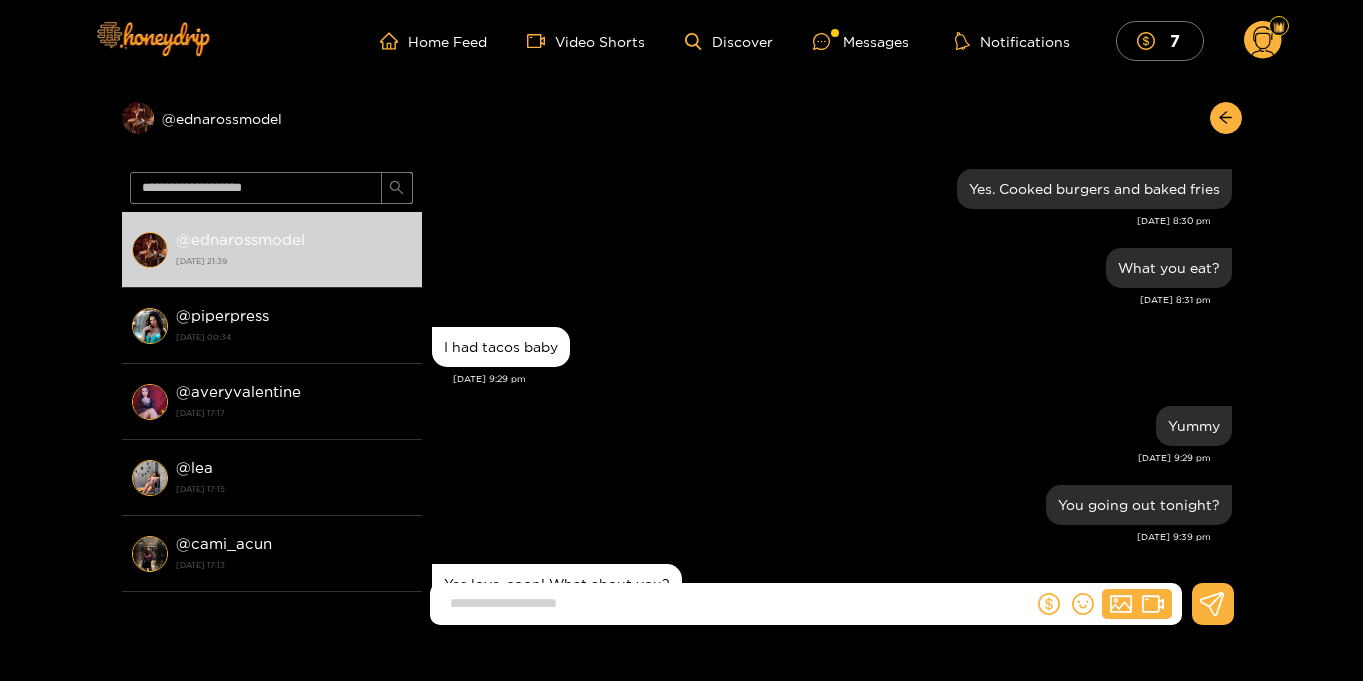 scroll, scrollTop: 1954, scrollLeft: 0, axis: vertical 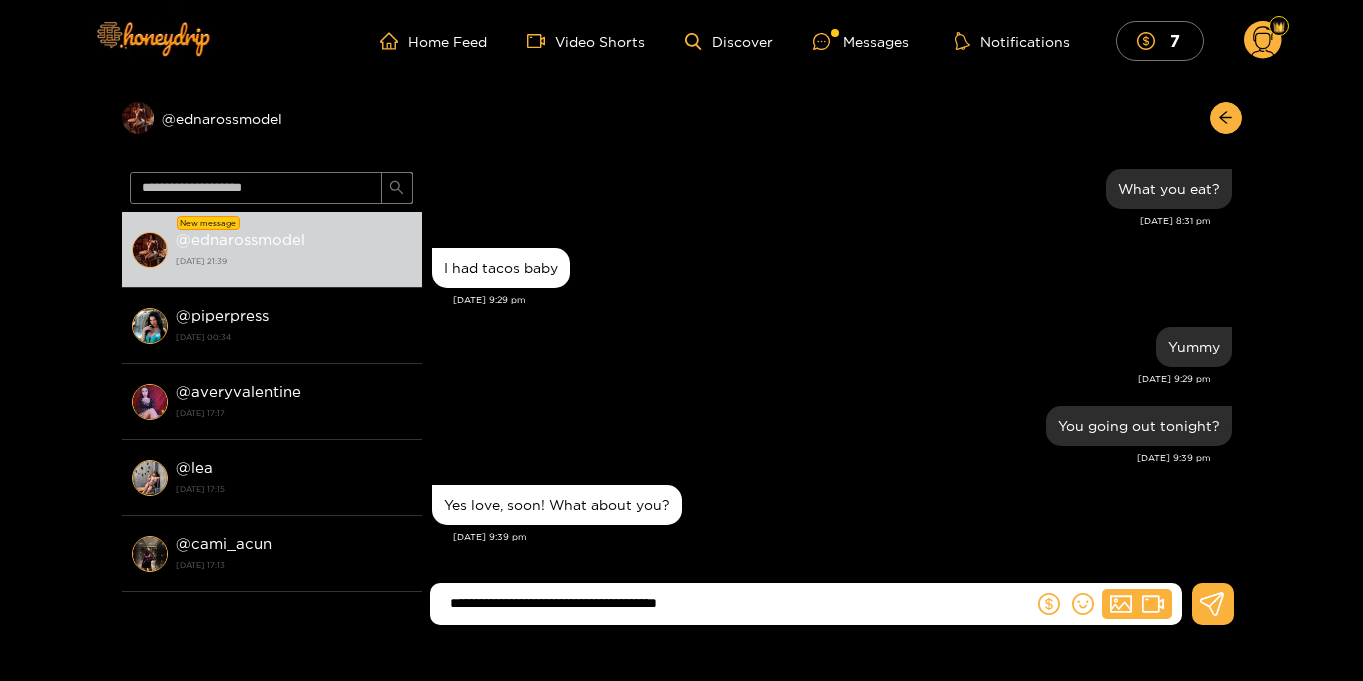 type on "**********" 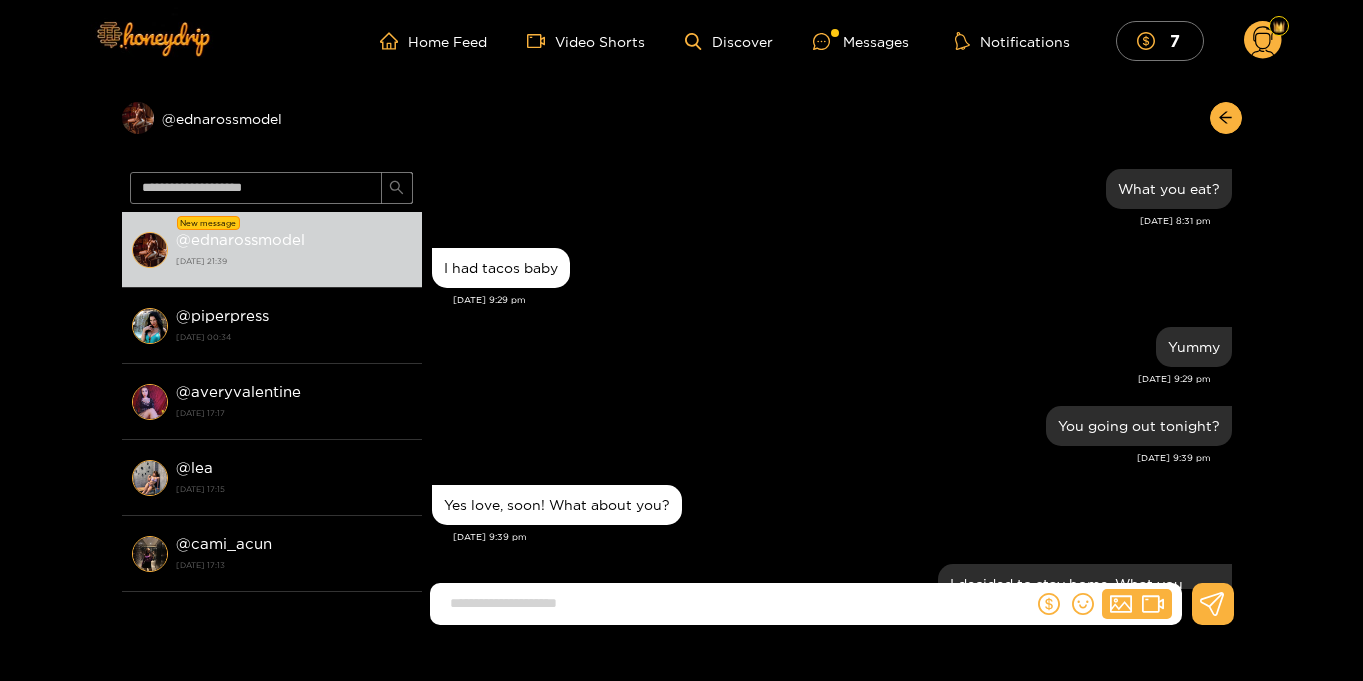scroll, scrollTop: 2049, scrollLeft: 0, axis: vertical 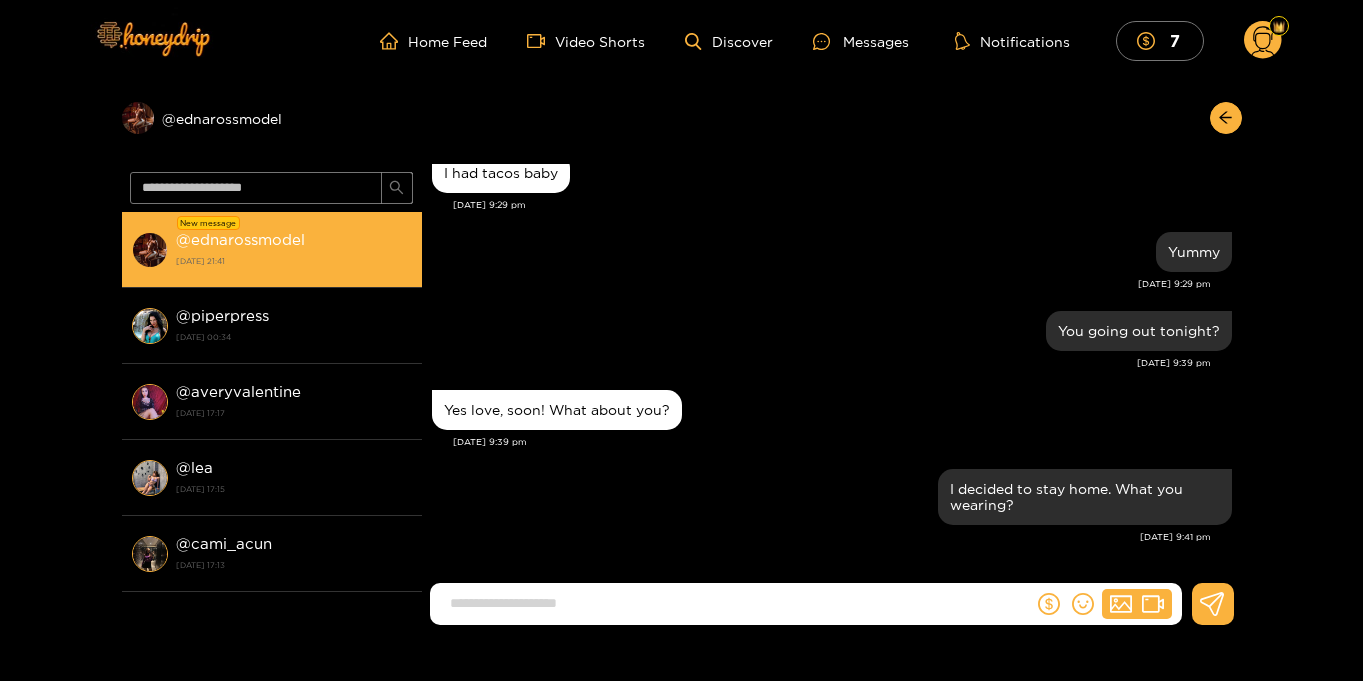 click on "@ ednarossmodel 11 July 2025 21:41" at bounding box center [294, 249] 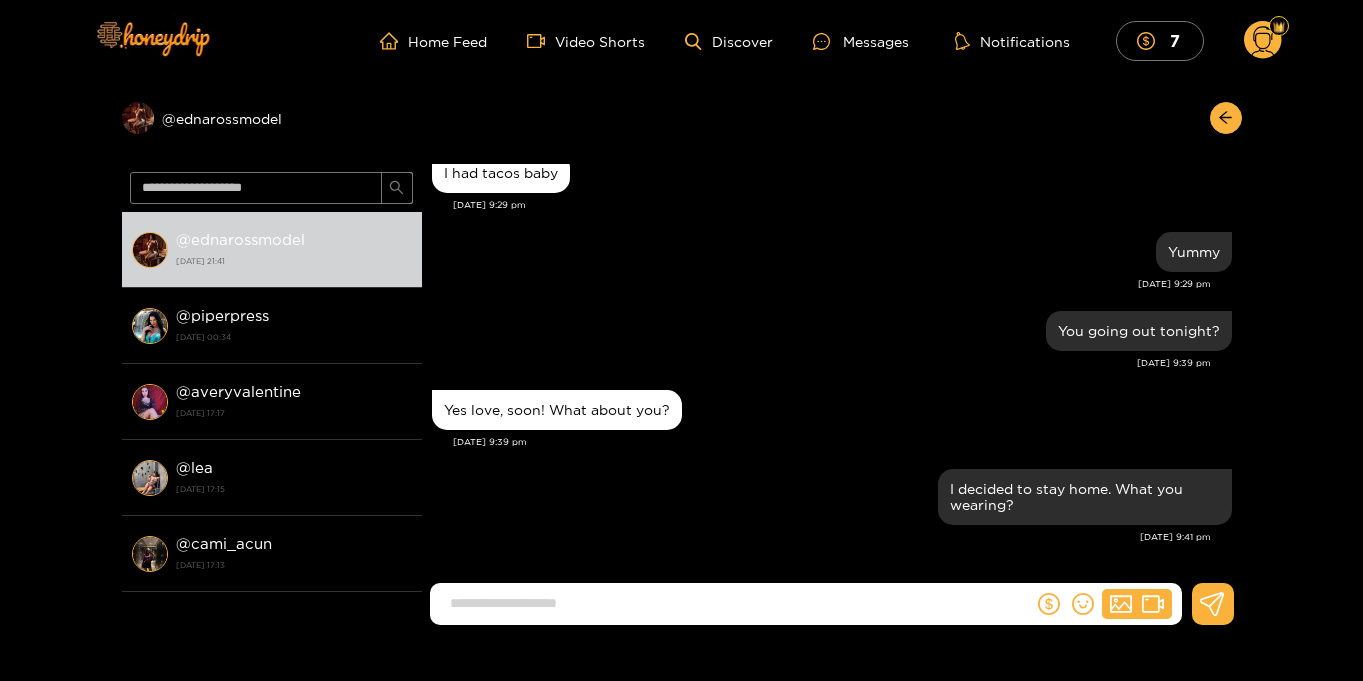 scroll, scrollTop: 1622, scrollLeft: 0, axis: vertical 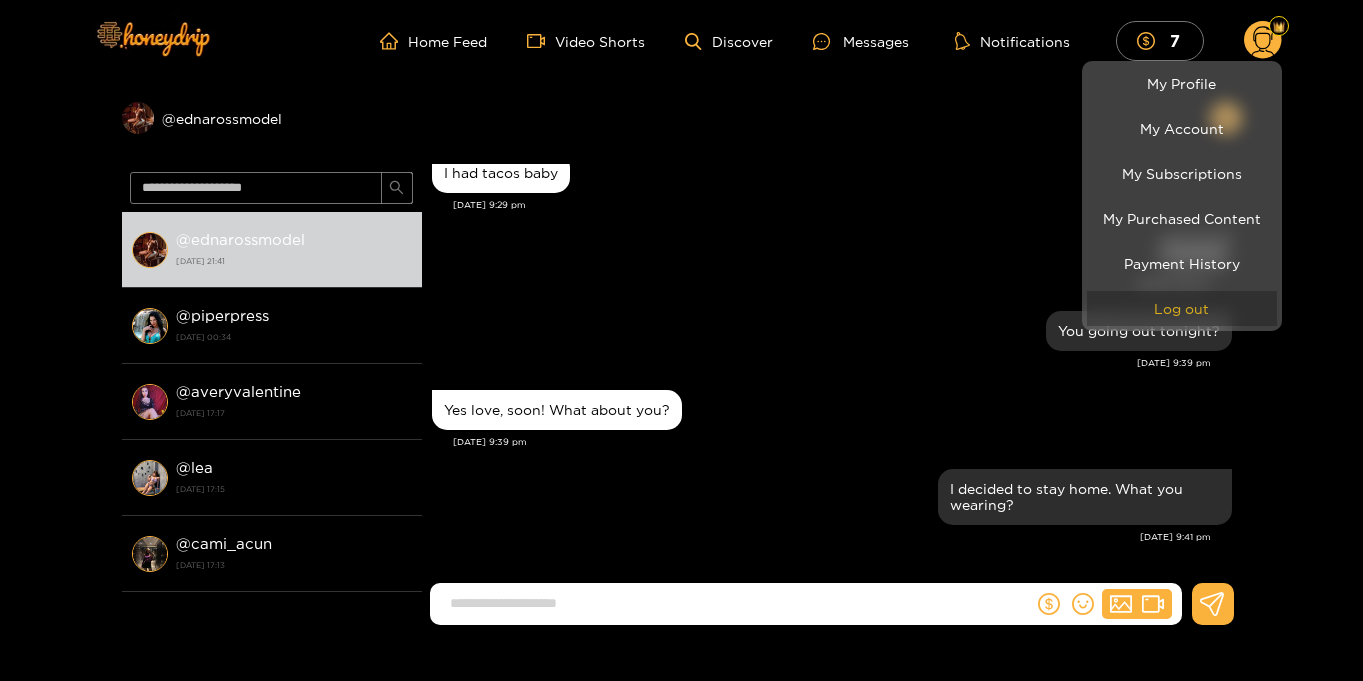click on "Log out" at bounding box center [1182, 308] 